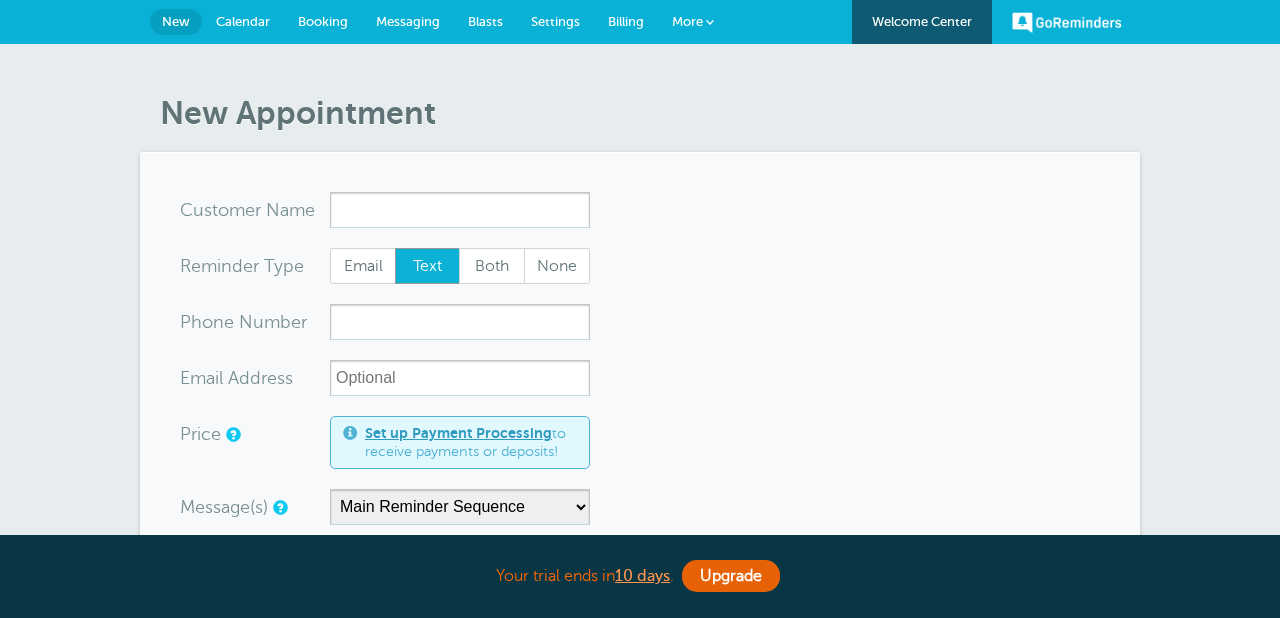 scroll, scrollTop: 0, scrollLeft: 0, axis: both 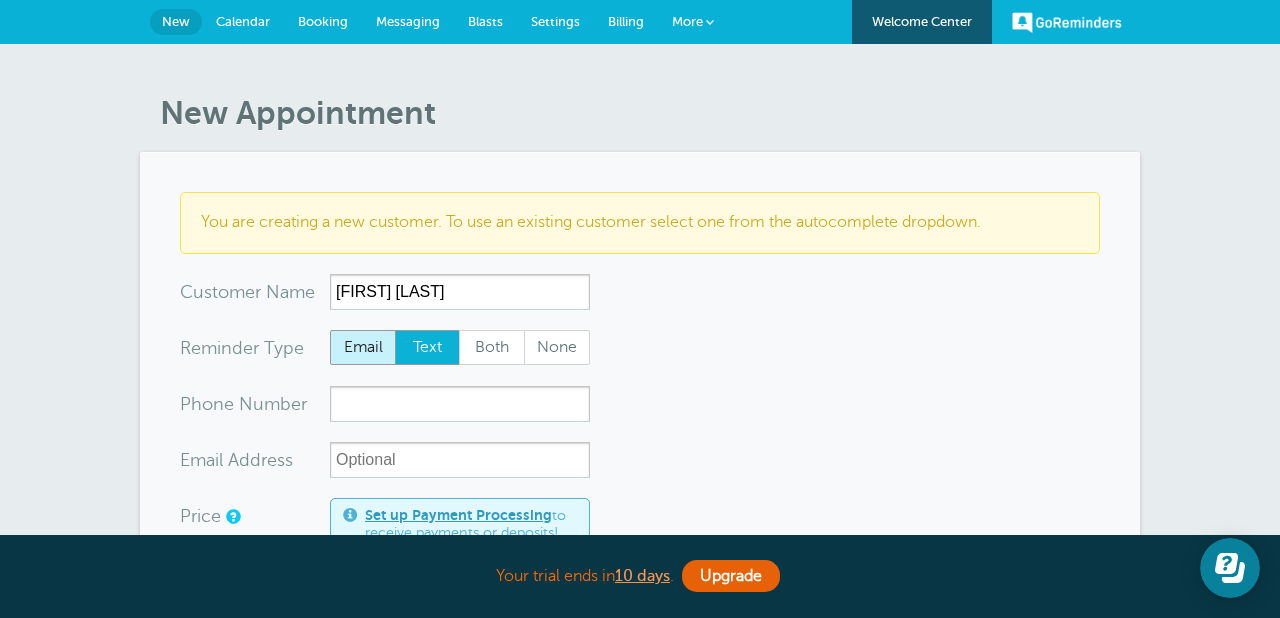 type on "Shade Darnell" 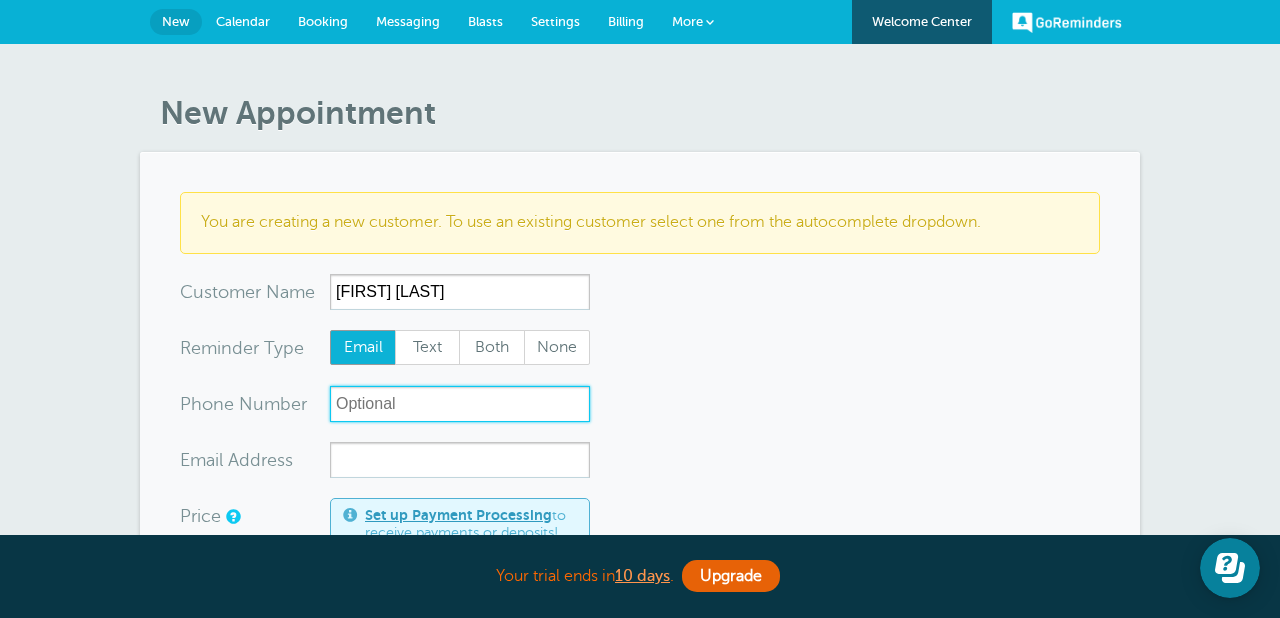 click on "xxx-no-autofill" at bounding box center [460, 404] 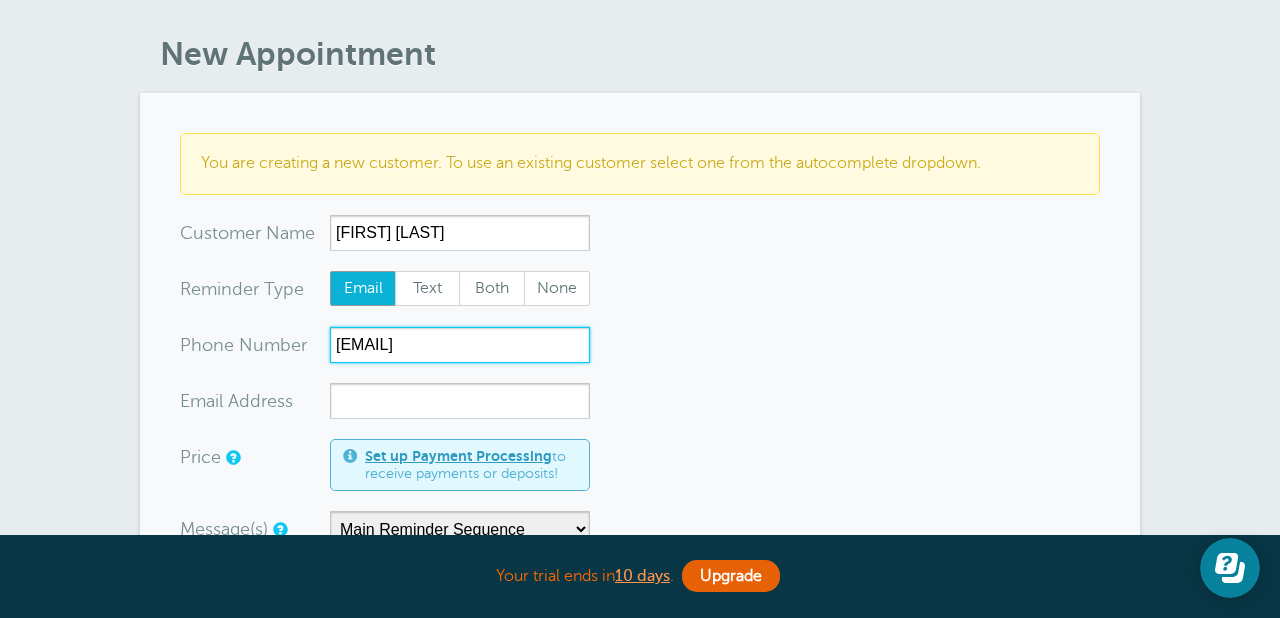 scroll, scrollTop: 64, scrollLeft: 0, axis: vertical 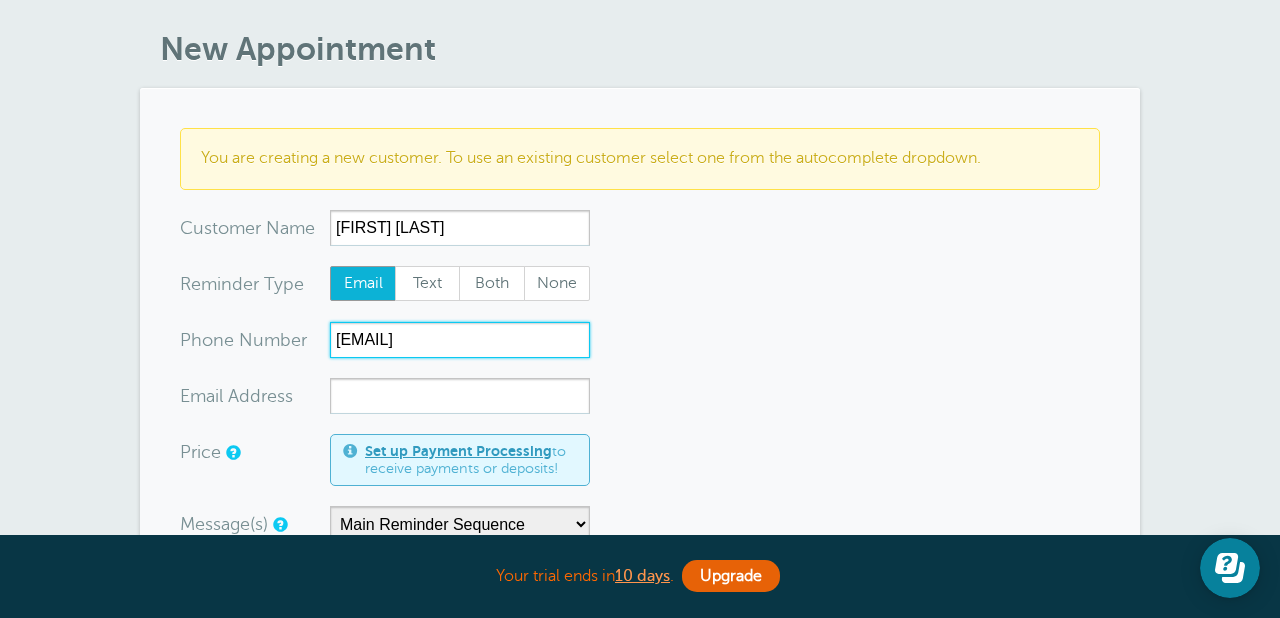 click on "sdarnell73@gmail.com" at bounding box center [460, 340] 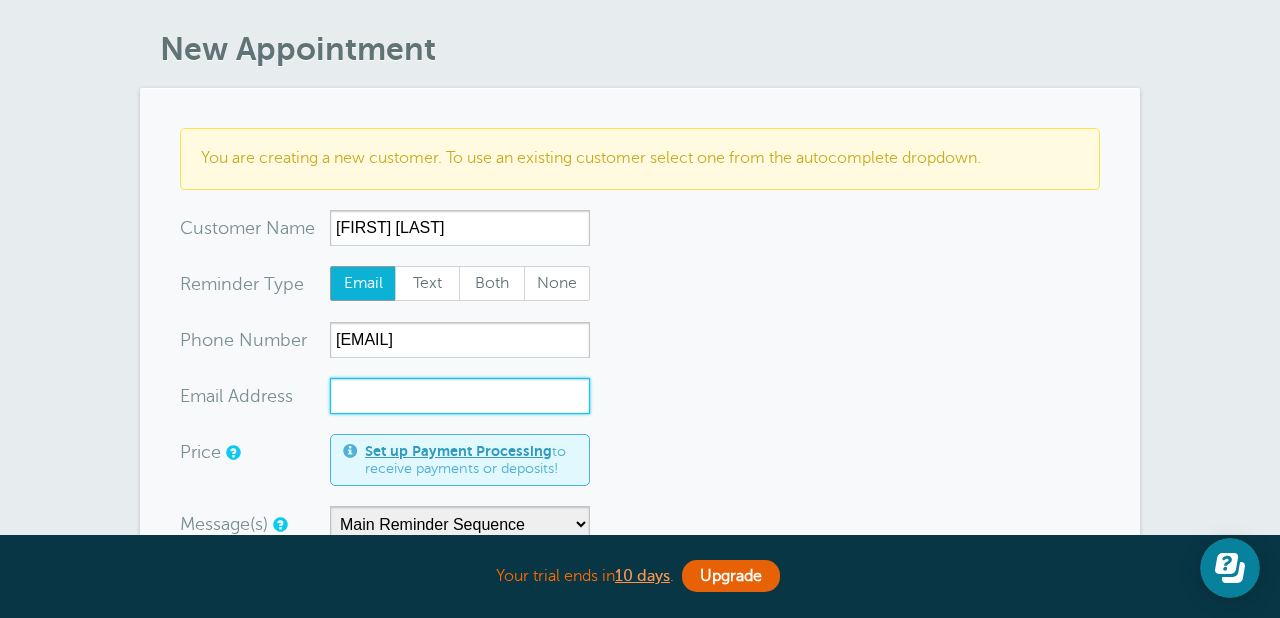 click on "xx-no-autofill" at bounding box center (460, 396) 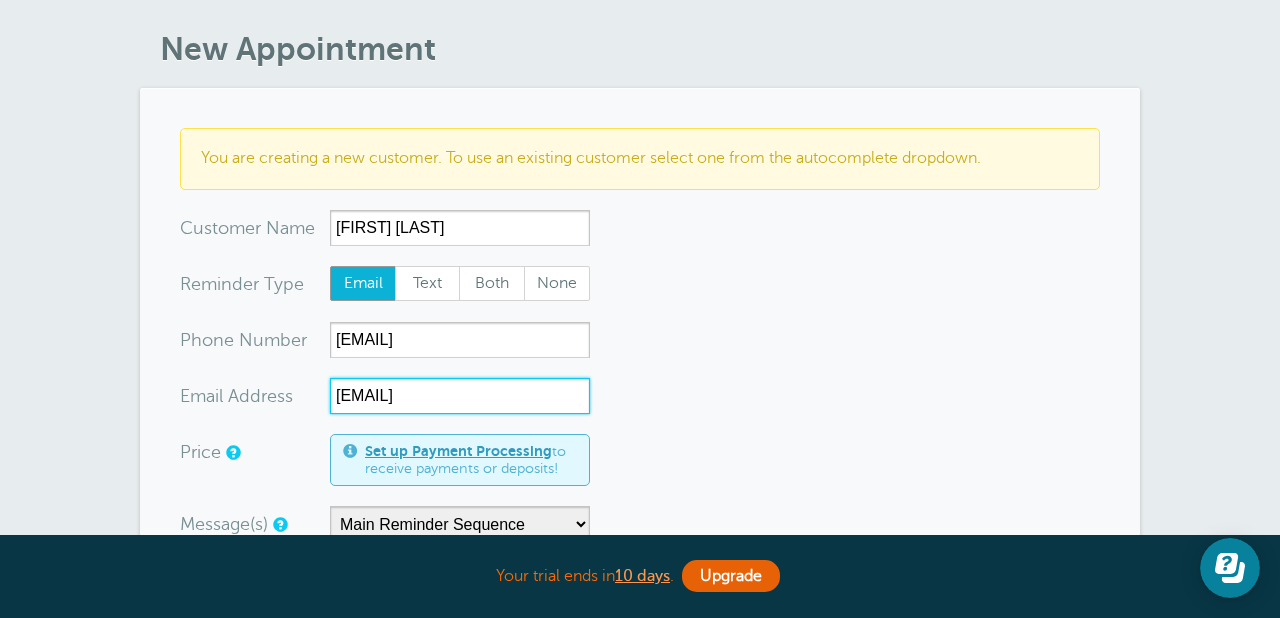 type on "sdarnell73@gmail.com" 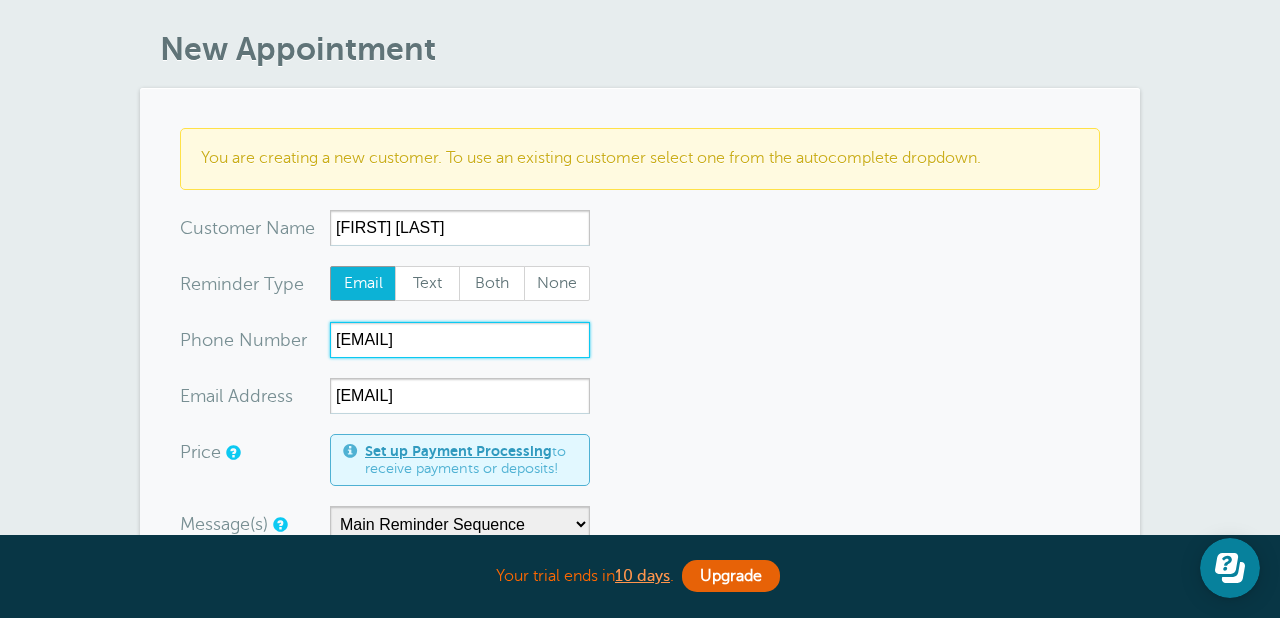 click on "sdarnell73@gmail.com" at bounding box center [460, 340] 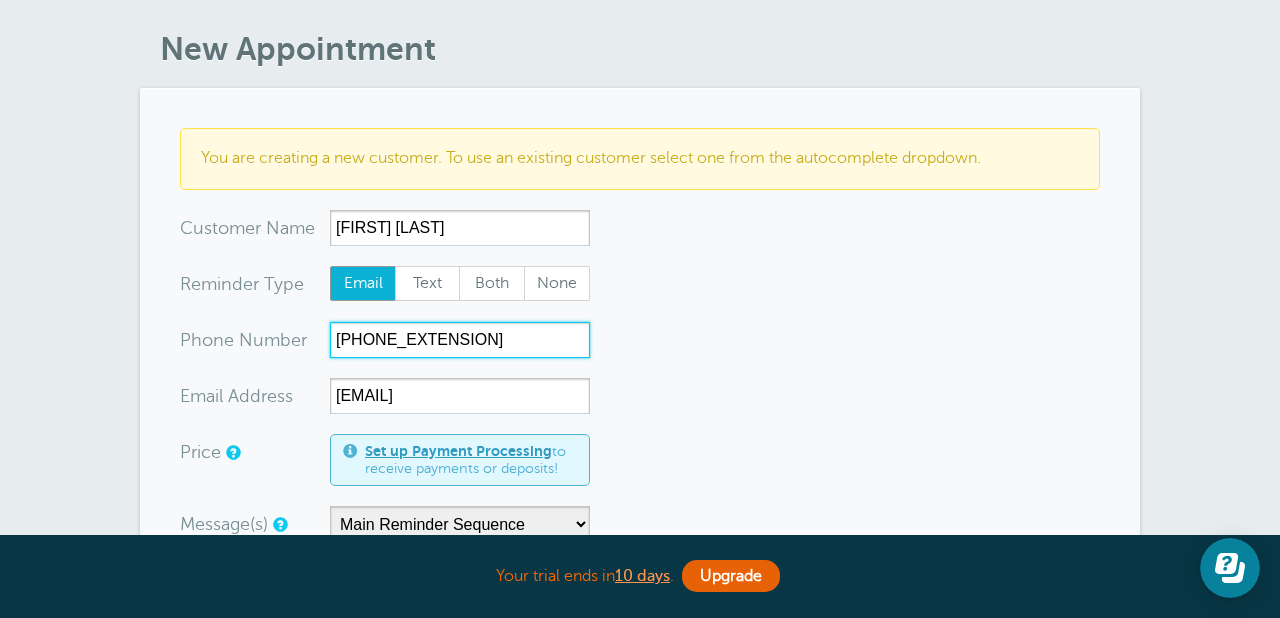 type on "9093671041" 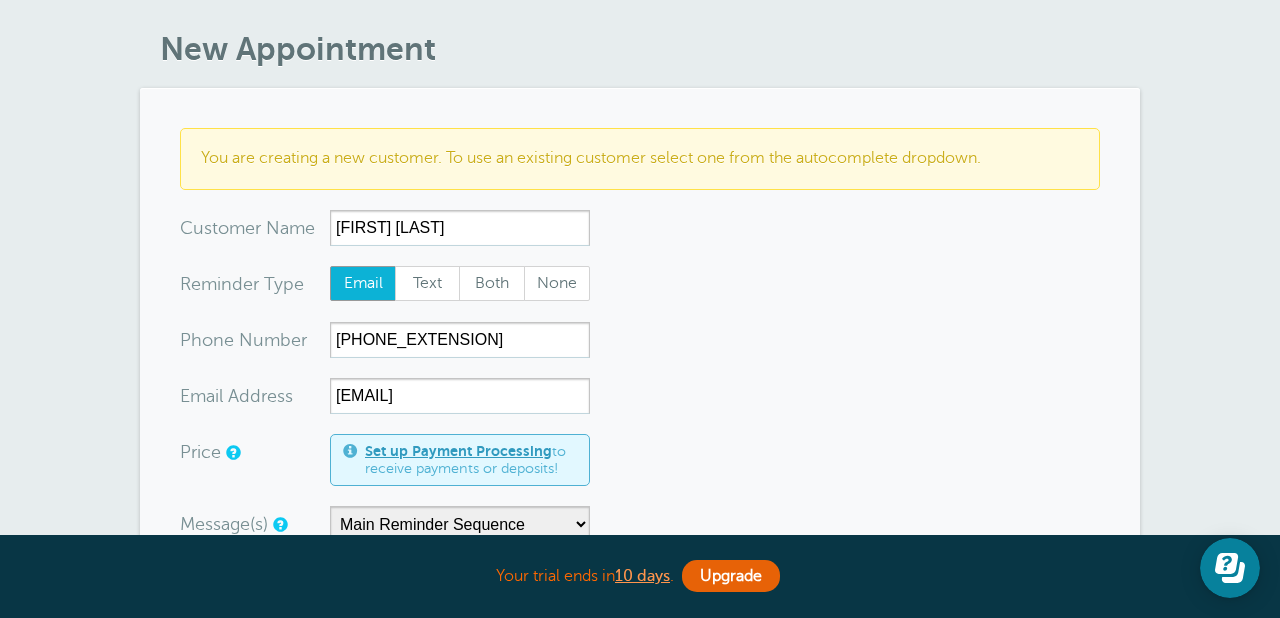 click on "You are creating a new customer. To use an existing customer select one from the autocomplete dropdown.
x-no-autofill
Cus tomer N ame
Shade Darnell No search results.
Edit
Remove
Customer TZ
--
Time zone
am/pm
24h" at bounding box center (640, 615) 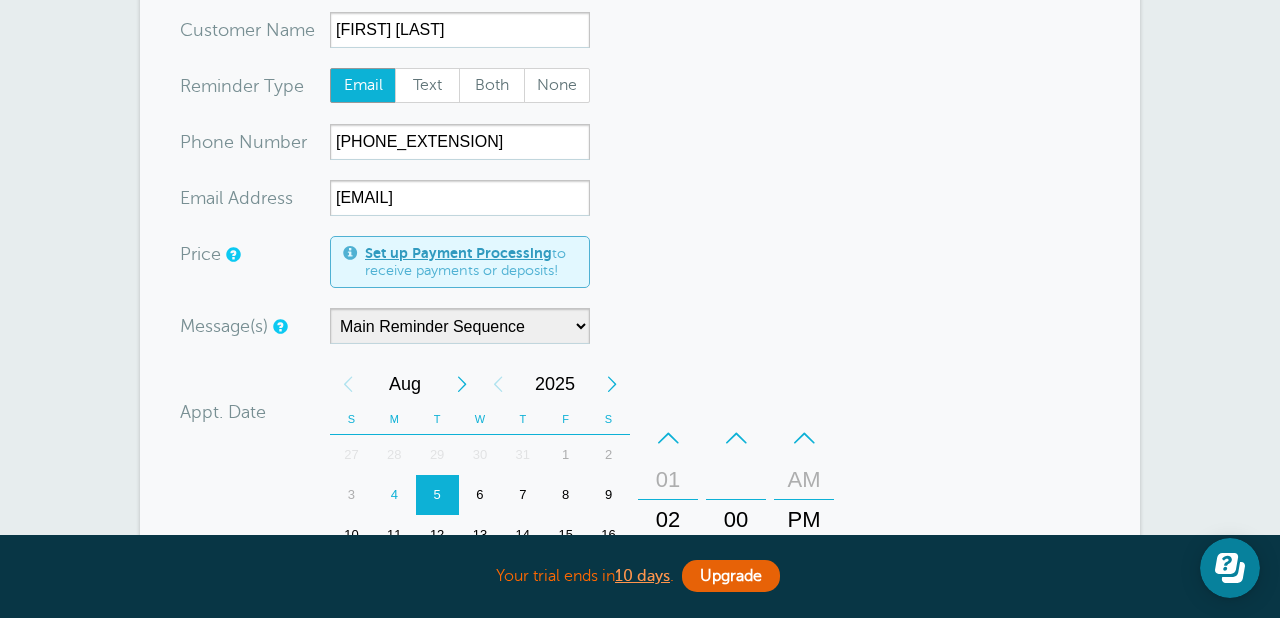 scroll, scrollTop: 279, scrollLeft: 0, axis: vertical 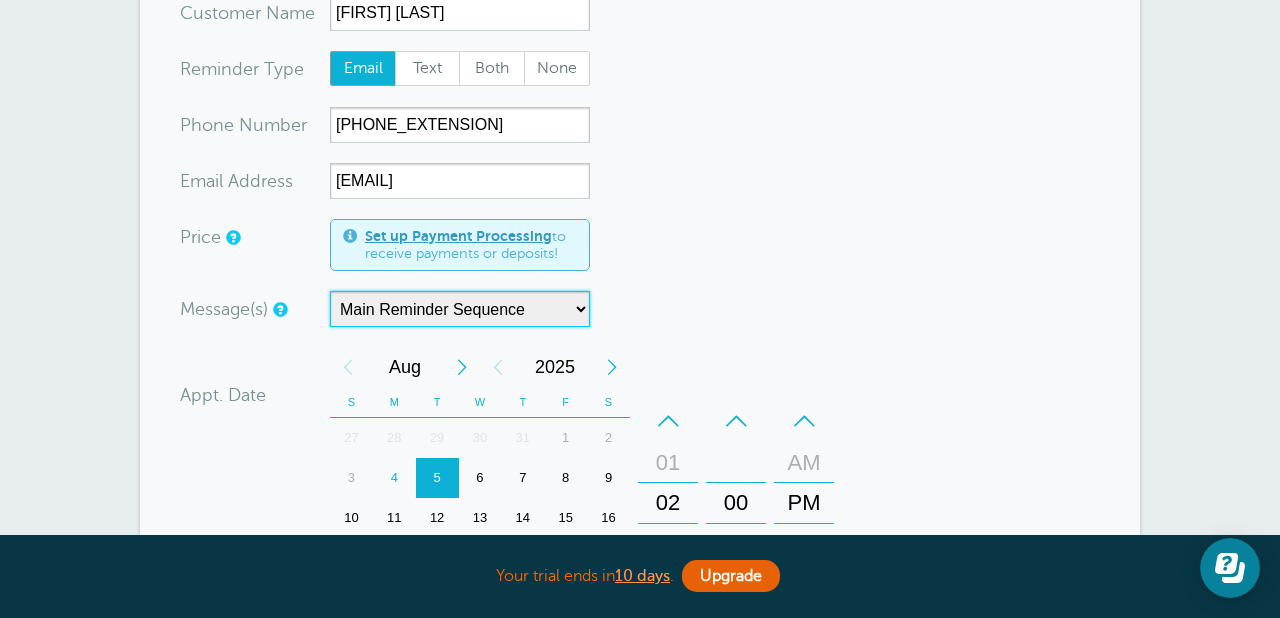 click on "Main Reminder Sequence" at bounding box center (460, 309) 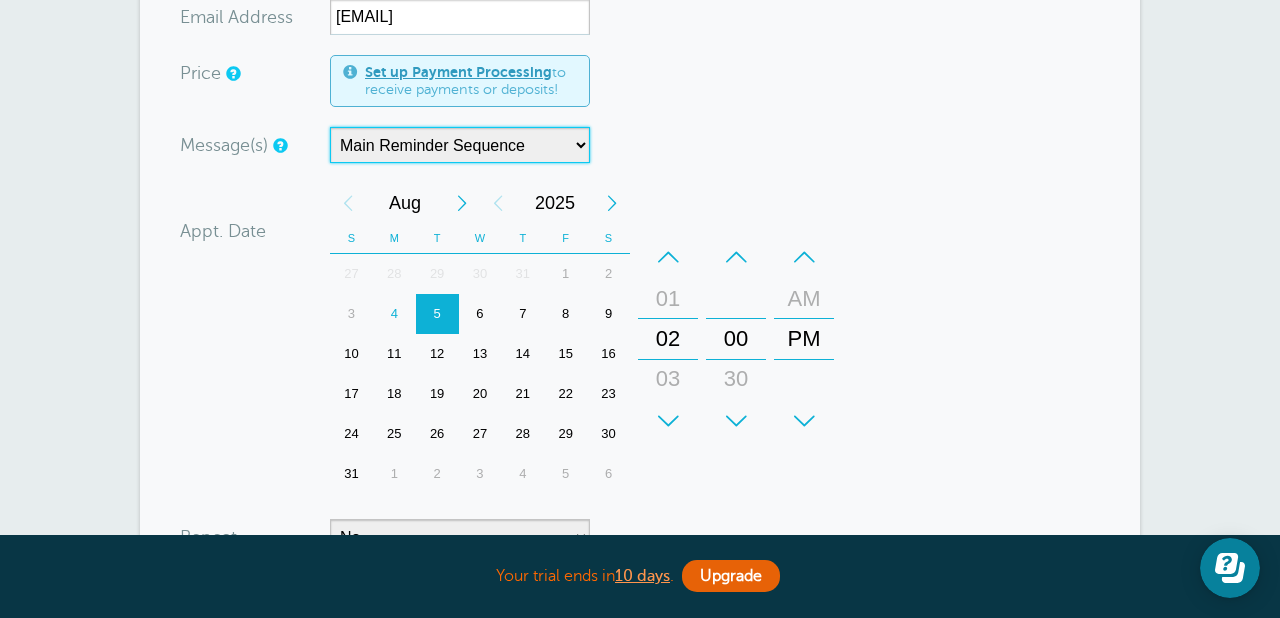 scroll, scrollTop: 448, scrollLeft: 0, axis: vertical 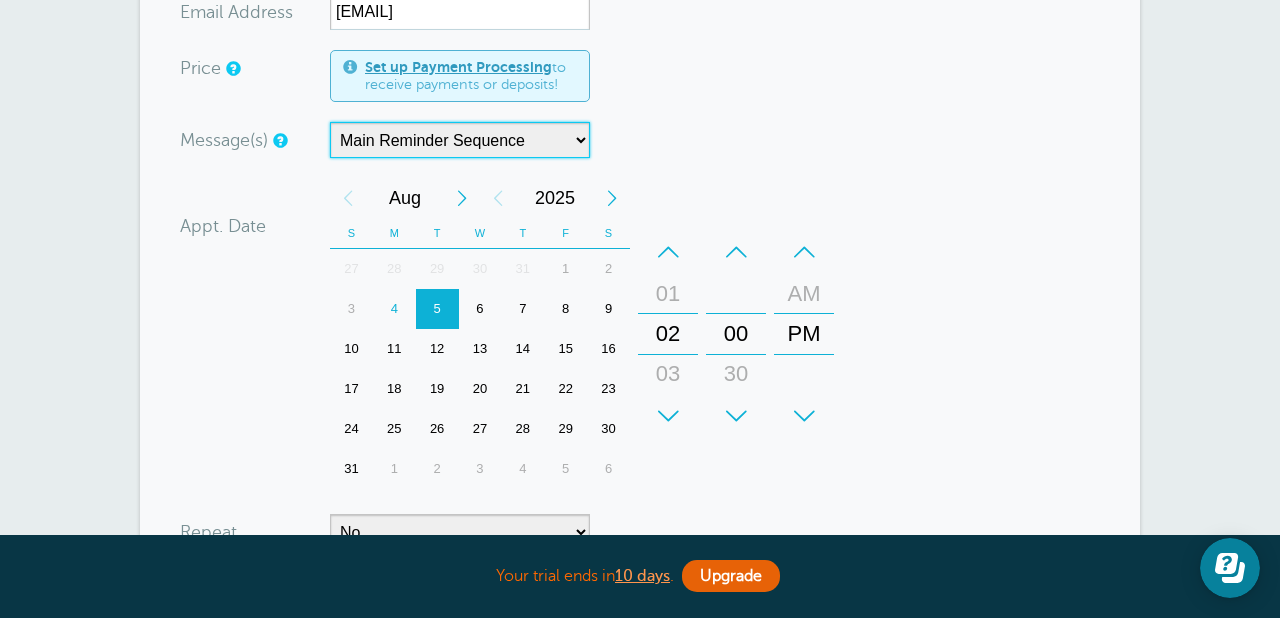 click on "–" at bounding box center (668, 252) 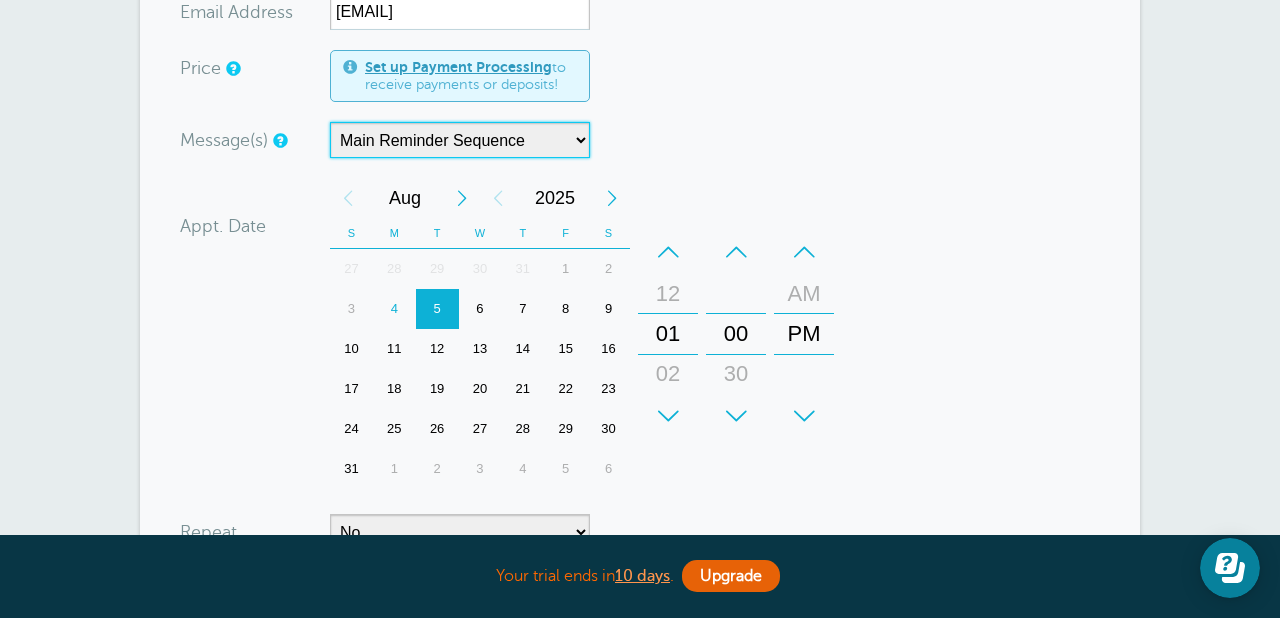 click on "–" at bounding box center [668, 252] 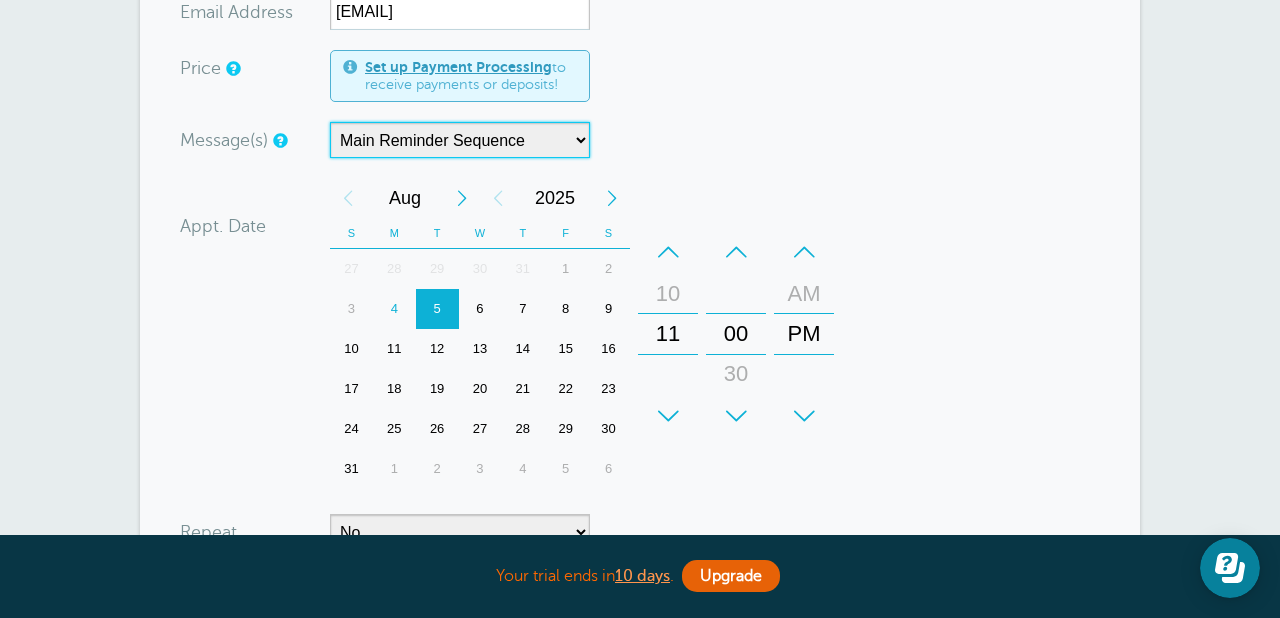 click on "–" at bounding box center (668, 252) 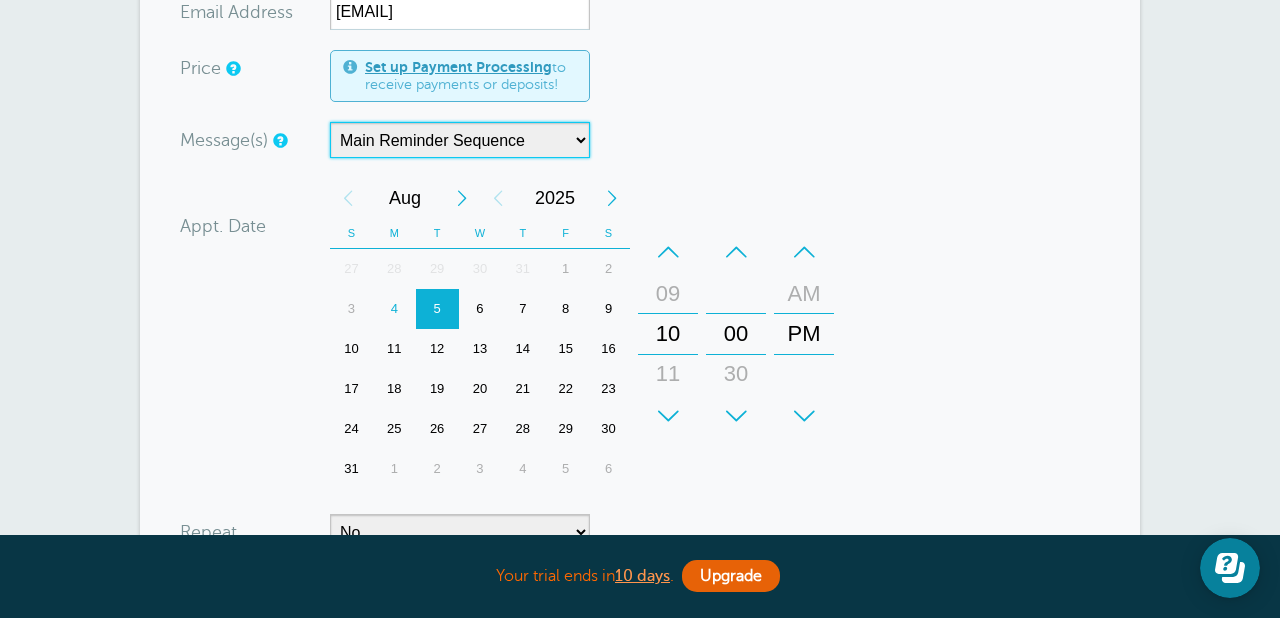 click on "–" at bounding box center [804, 252] 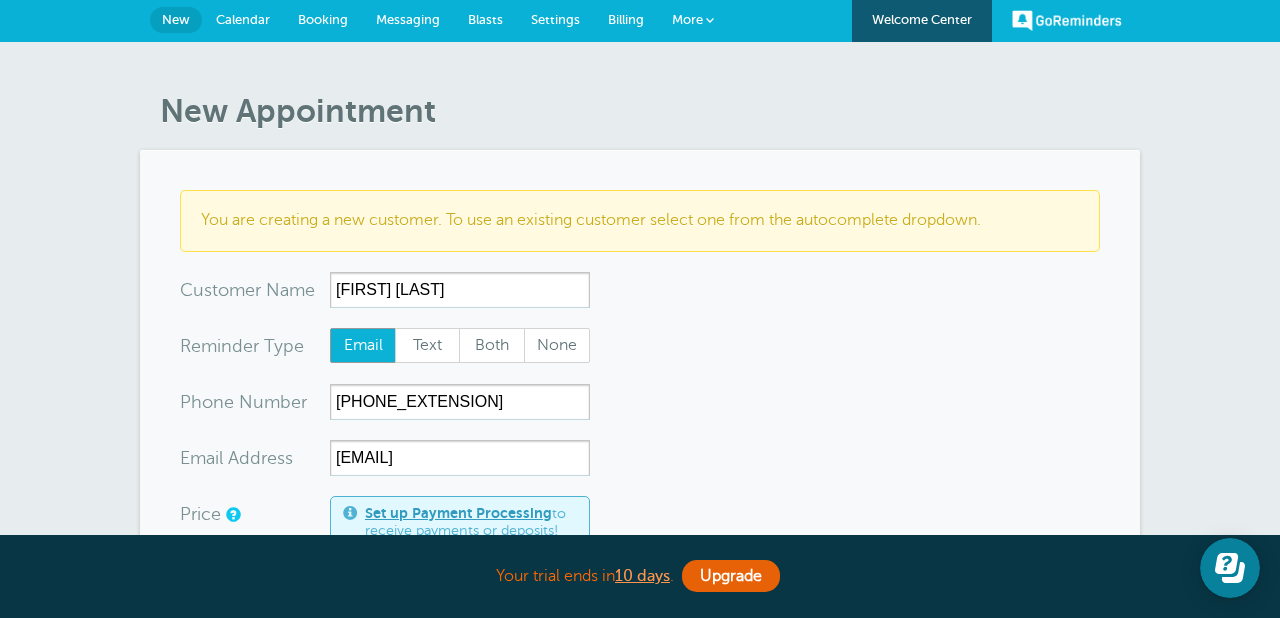 scroll, scrollTop: 0, scrollLeft: 0, axis: both 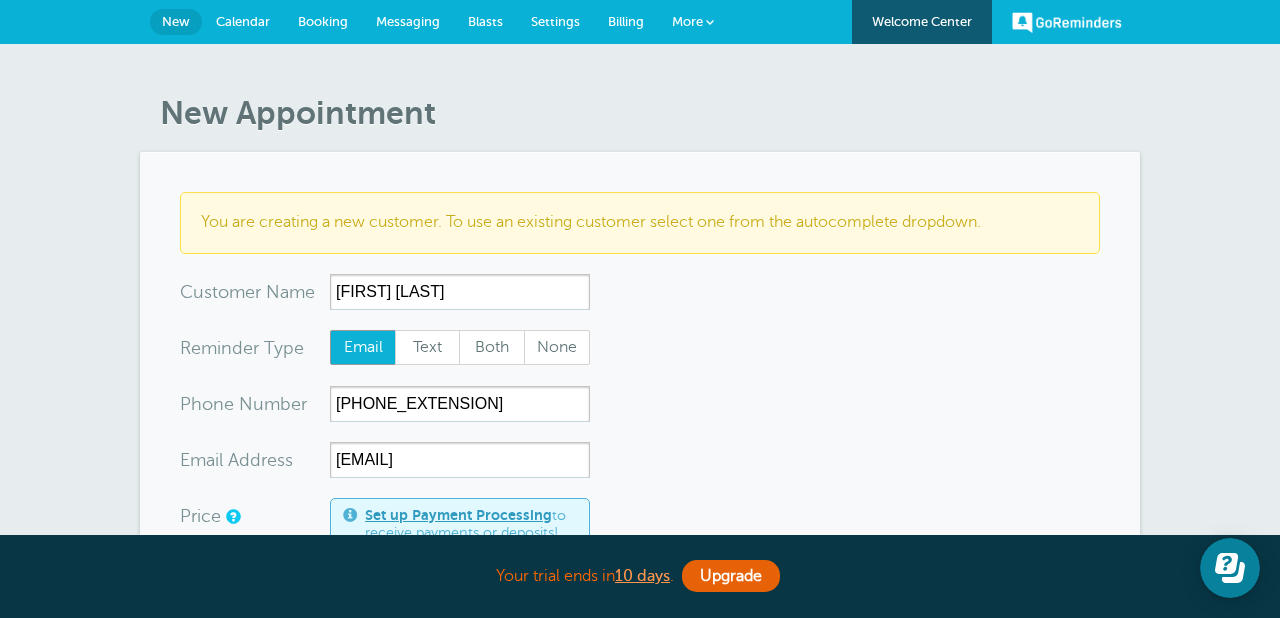 click on "Messaging" at bounding box center (408, 21) 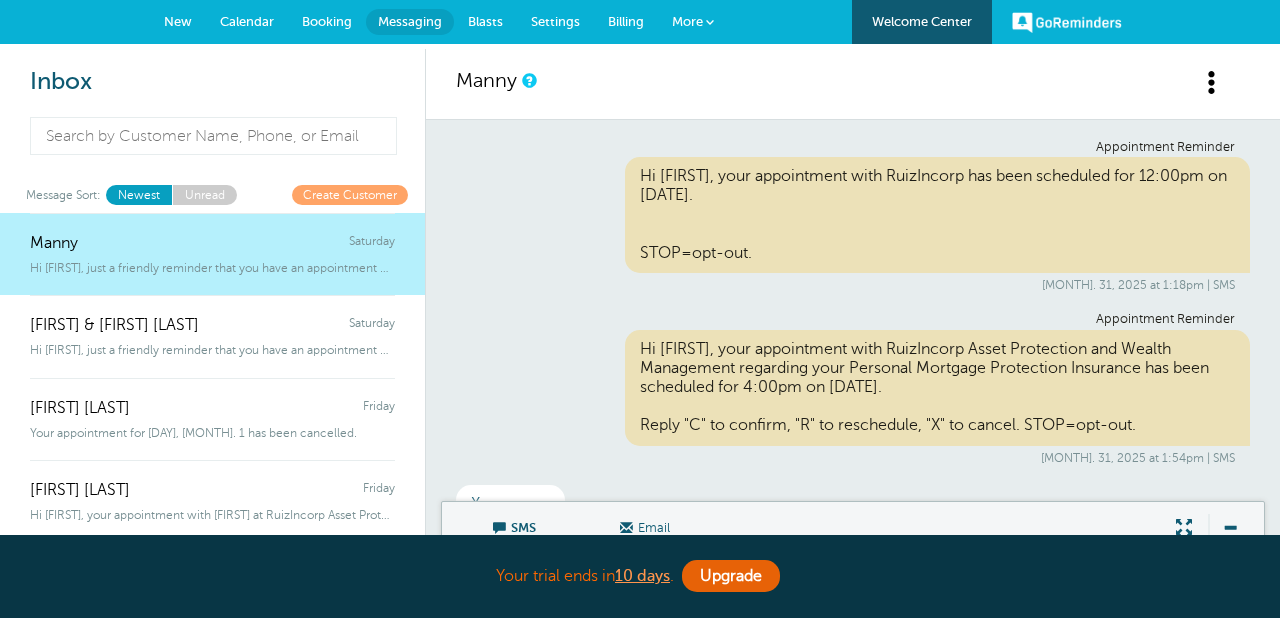 scroll, scrollTop: 0, scrollLeft: 0, axis: both 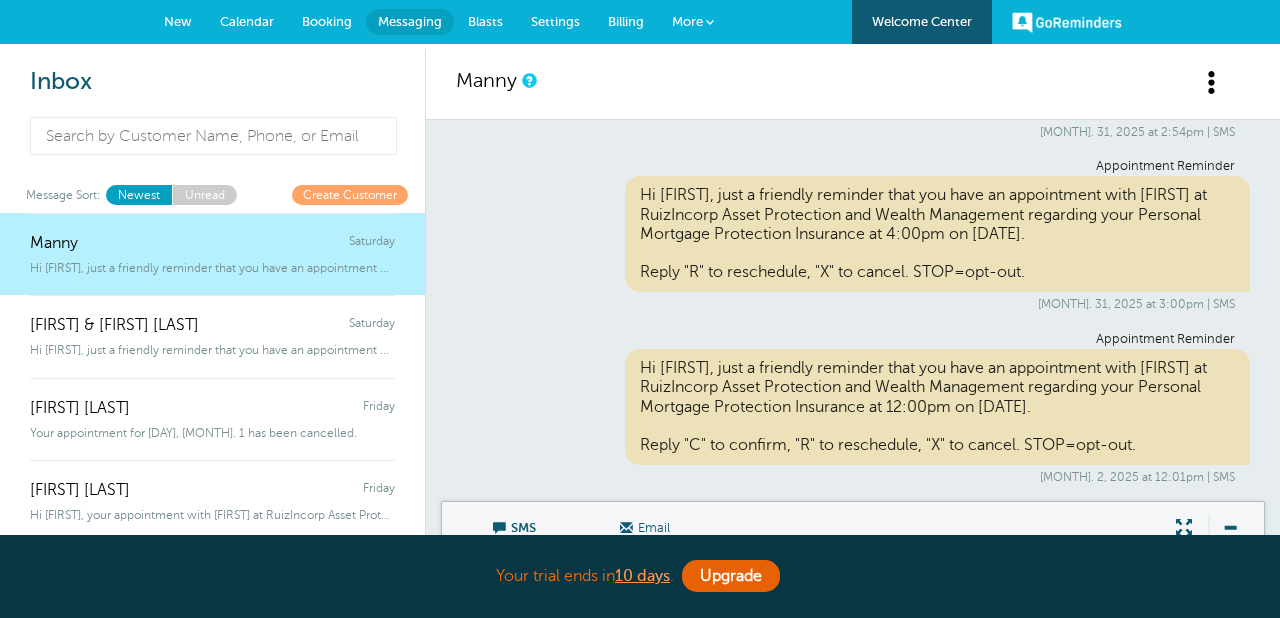 click on "New" at bounding box center (178, 21) 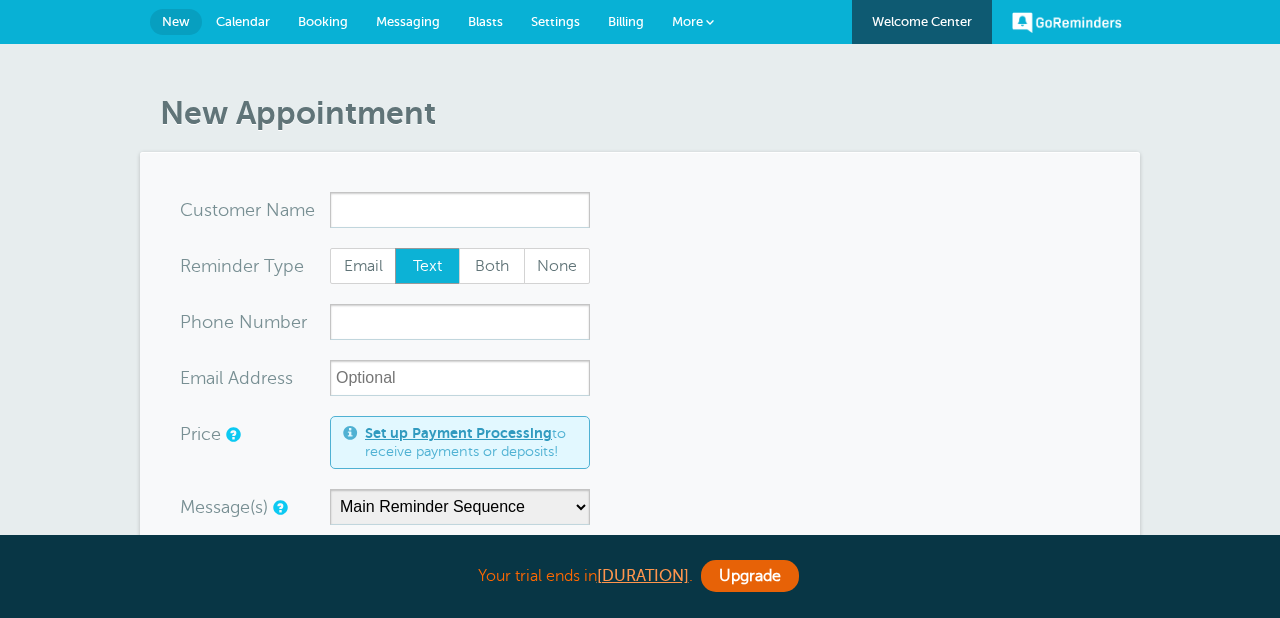 scroll, scrollTop: 0, scrollLeft: 0, axis: both 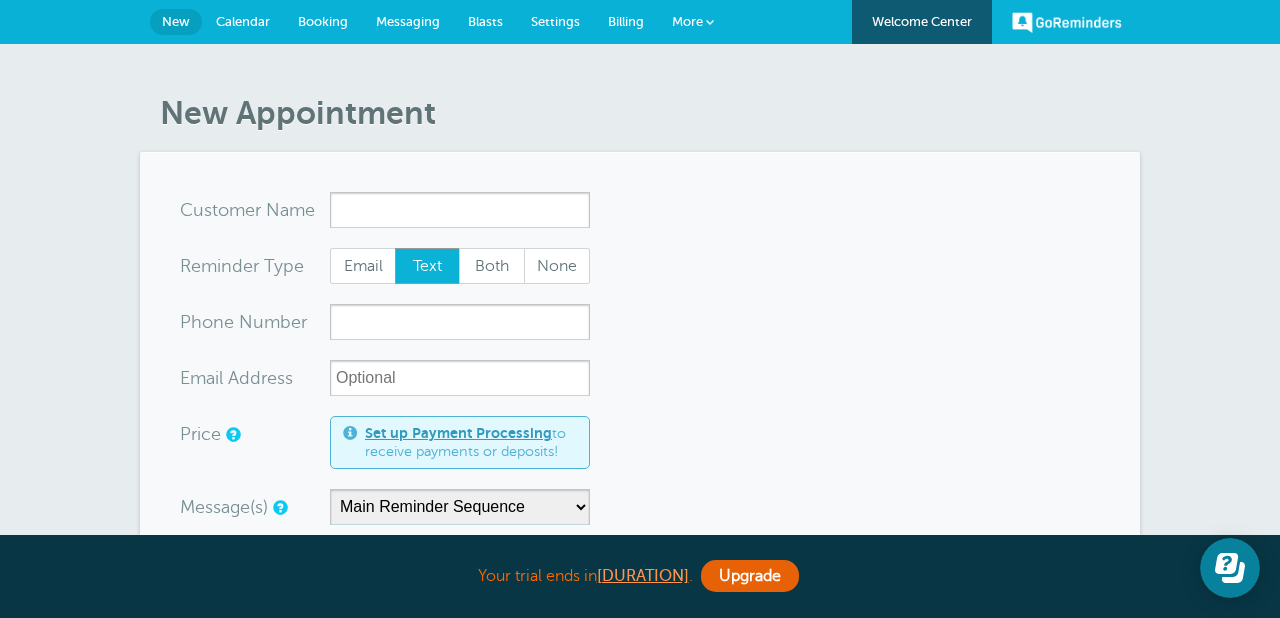 click on "Calendar" at bounding box center [243, 21] 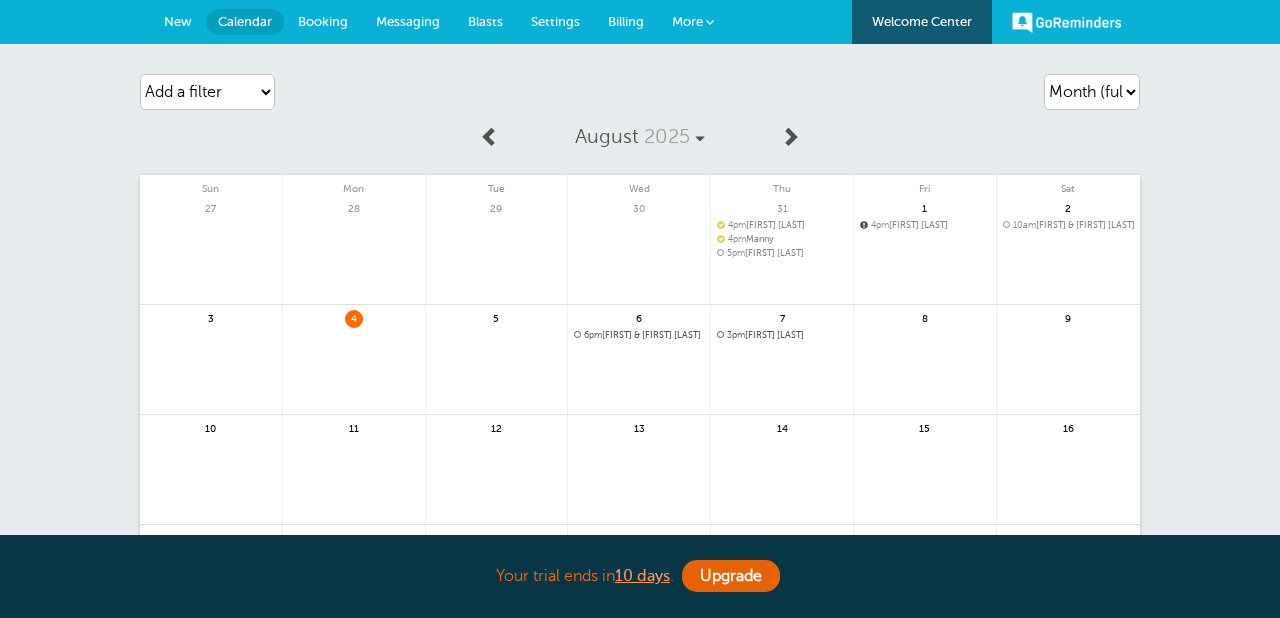 scroll, scrollTop: 0, scrollLeft: 0, axis: both 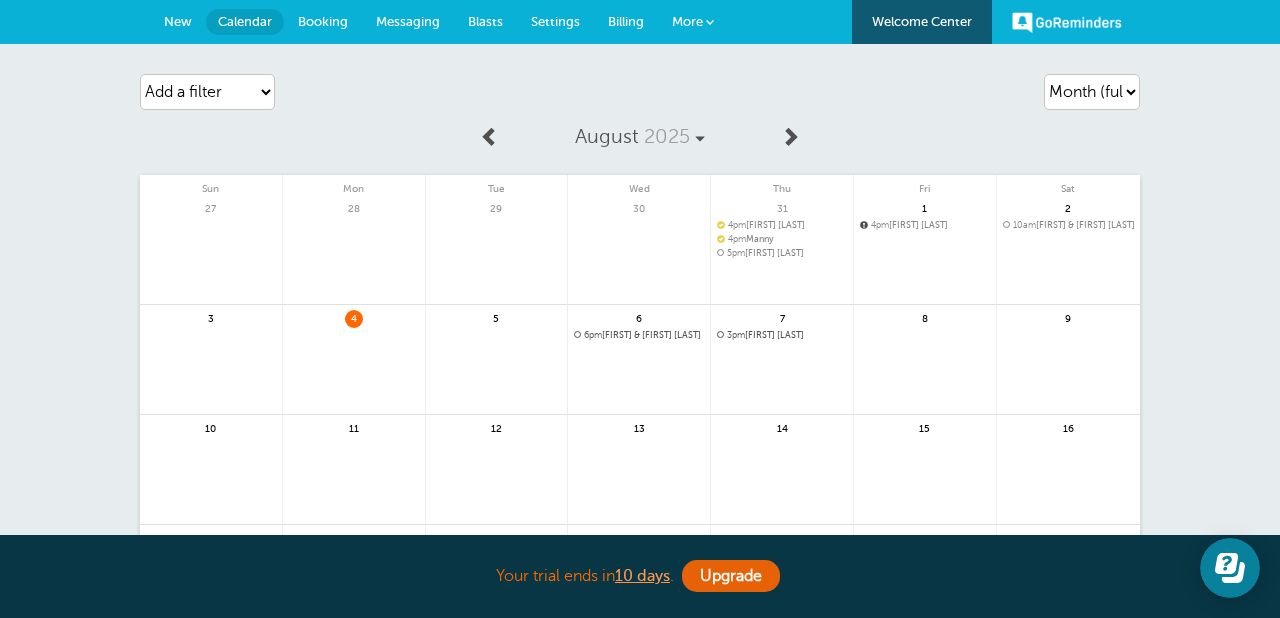click on "Booking" at bounding box center [323, 21] 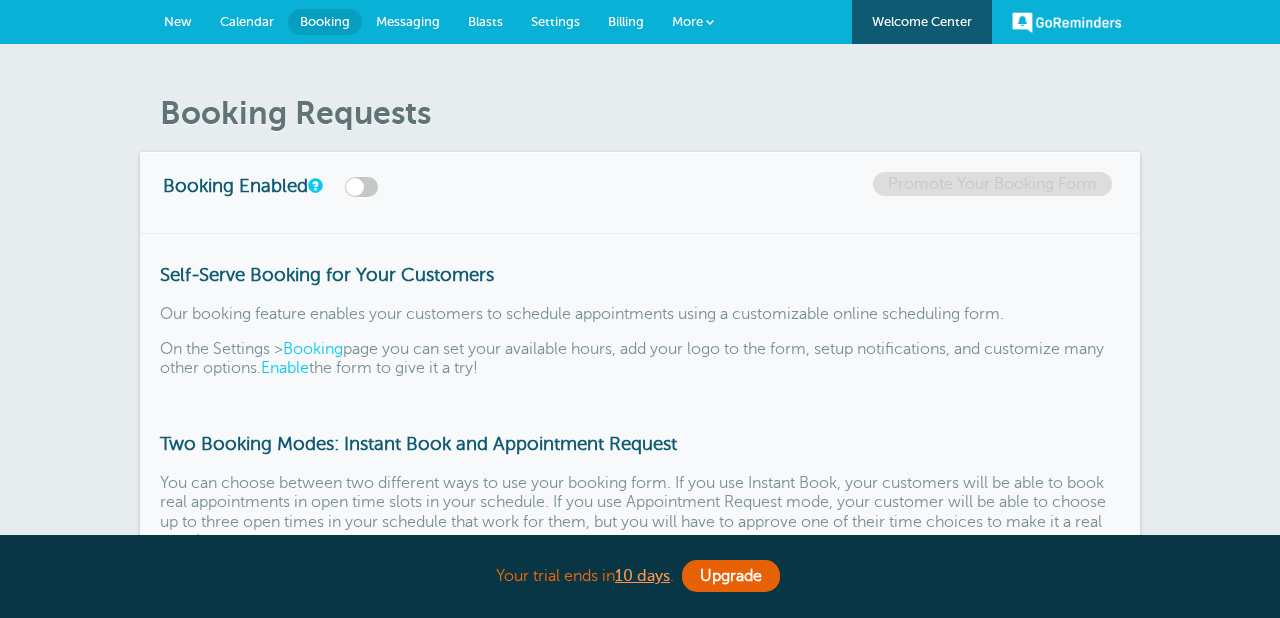 scroll, scrollTop: 0, scrollLeft: 0, axis: both 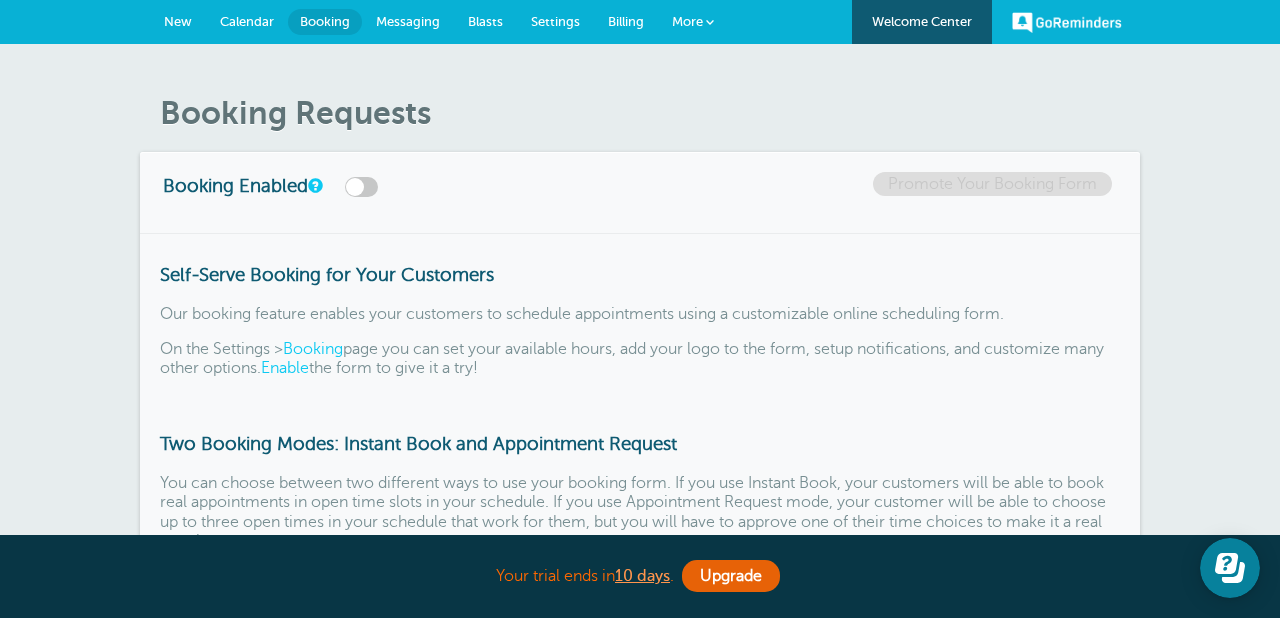 click on "Messaging" at bounding box center (408, 21) 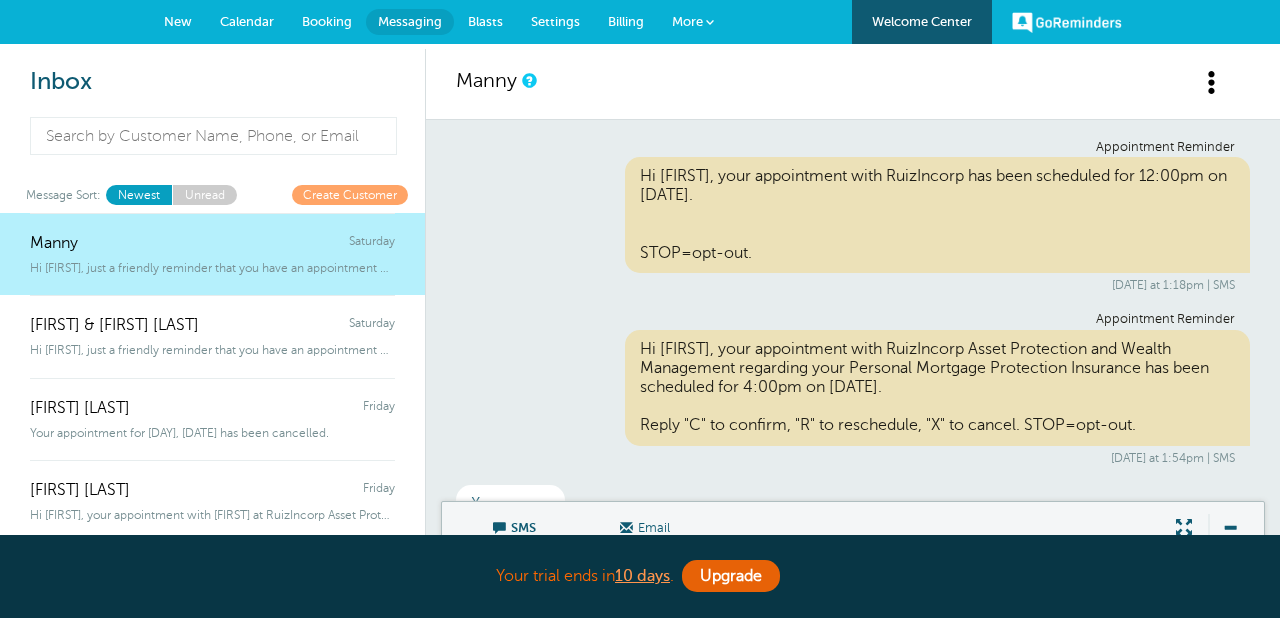 scroll, scrollTop: 0, scrollLeft: 0, axis: both 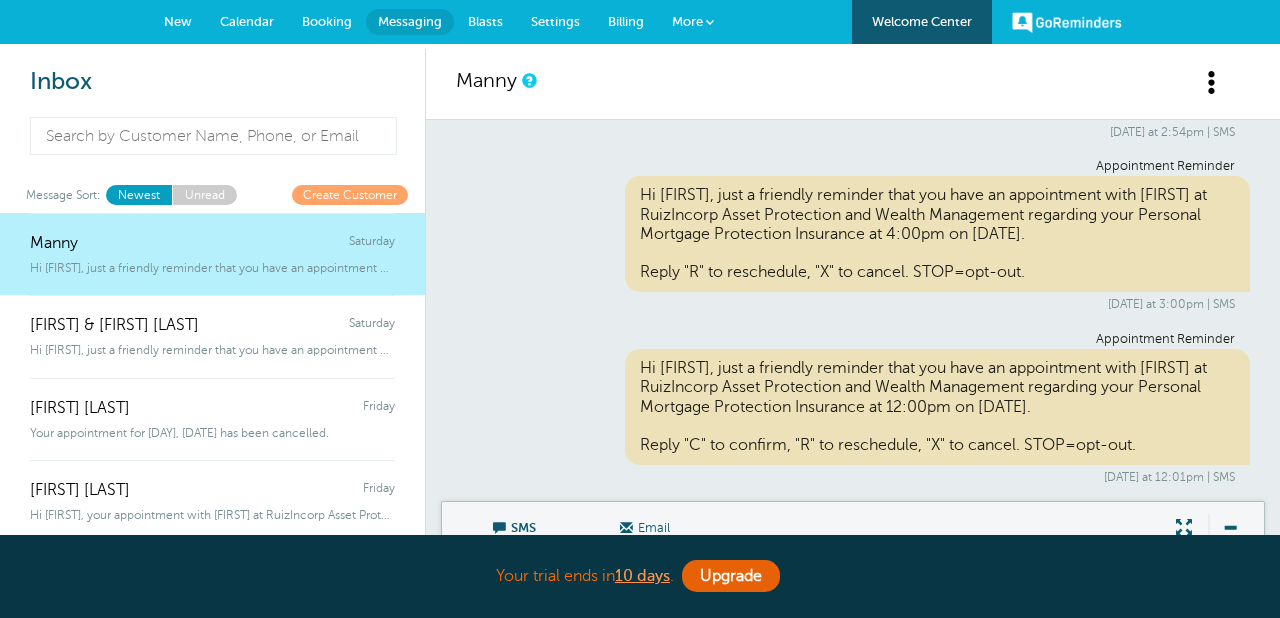 click on "Settings" at bounding box center [555, 21] 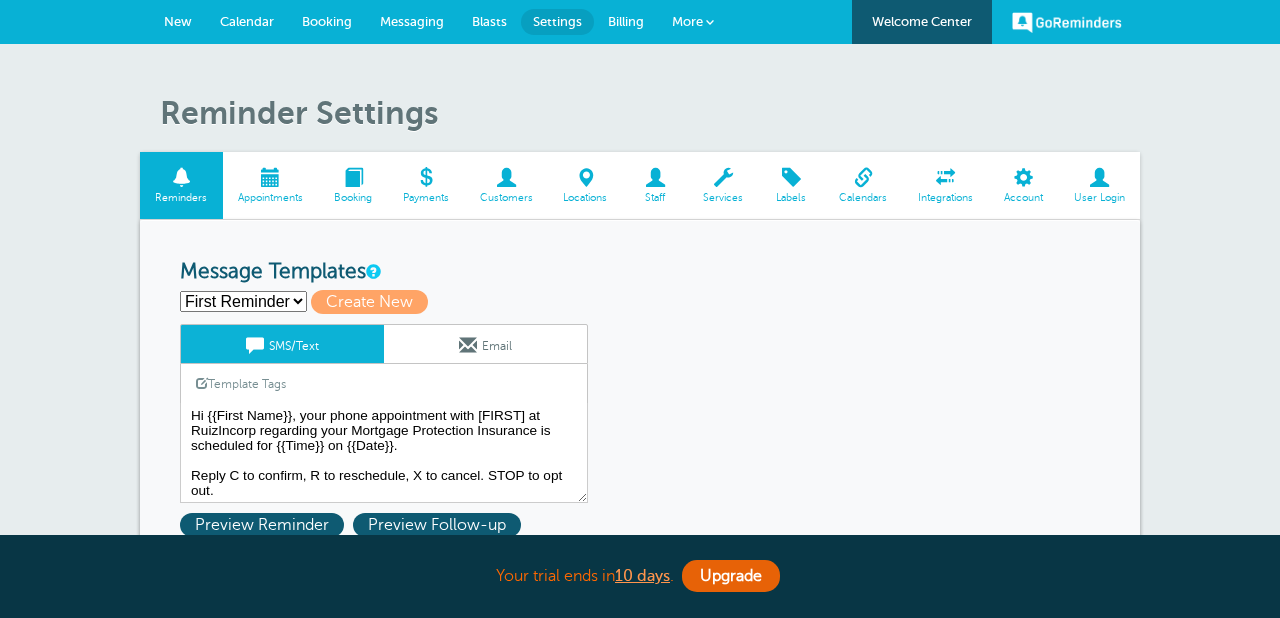 scroll, scrollTop: 0, scrollLeft: 0, axis: both 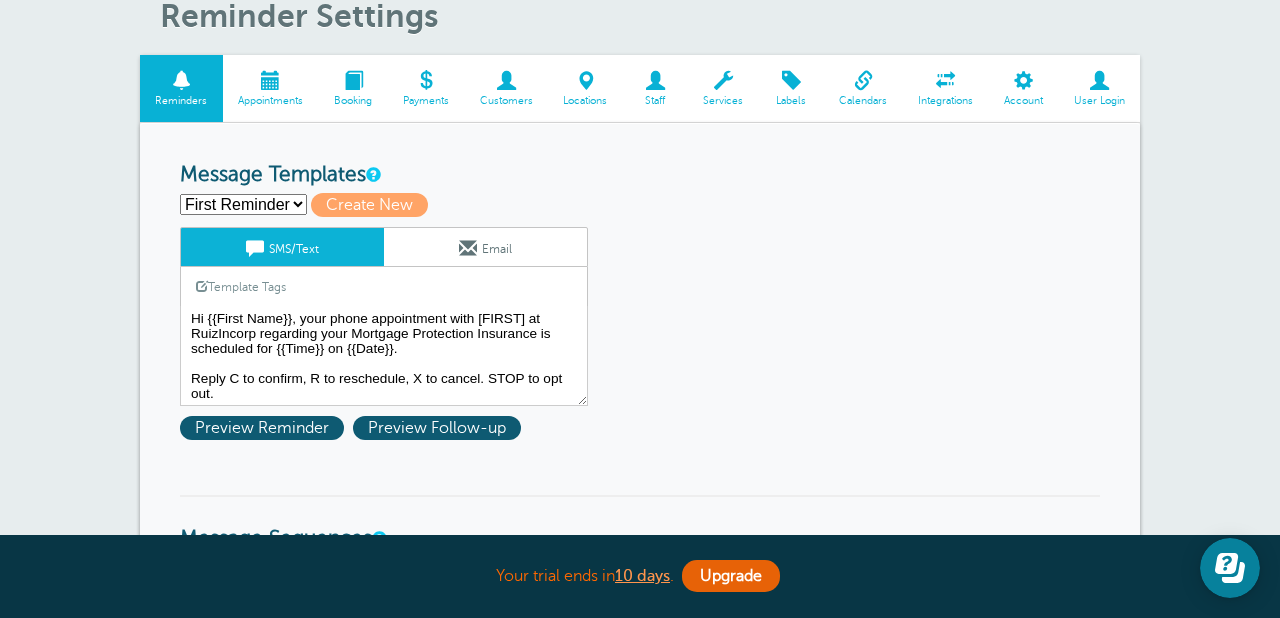click on "Email" at bounding box center [485, 247] 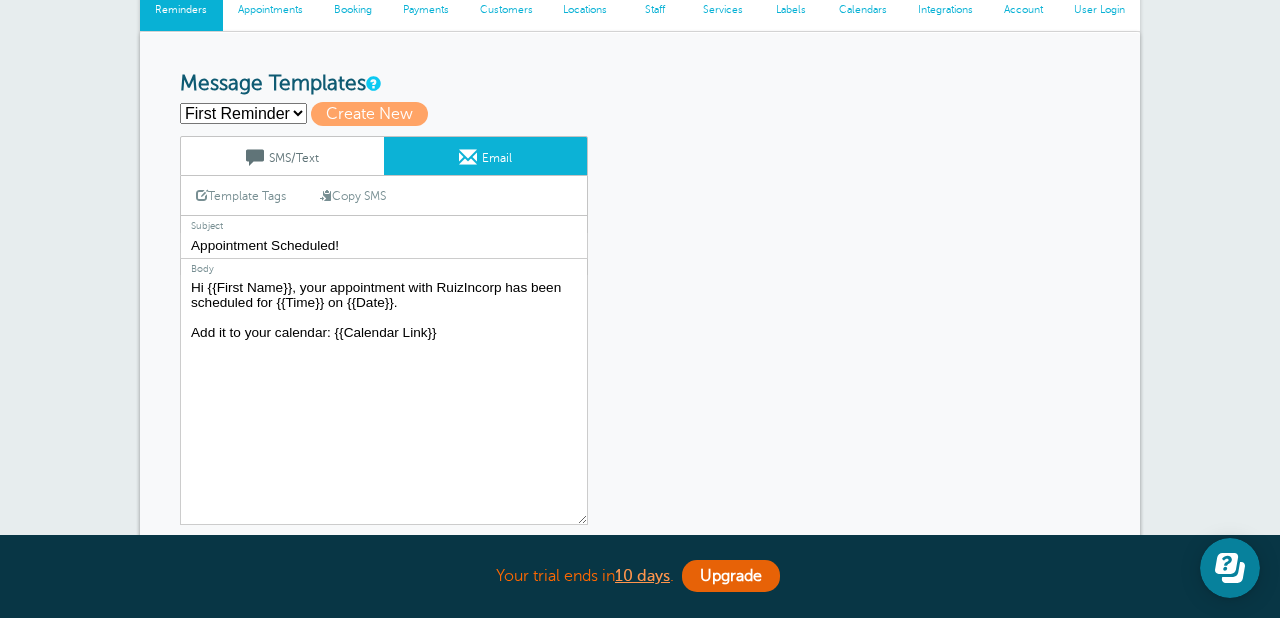 scroll, scrollTop: 195, scrollLeft: 0, axis: vertical 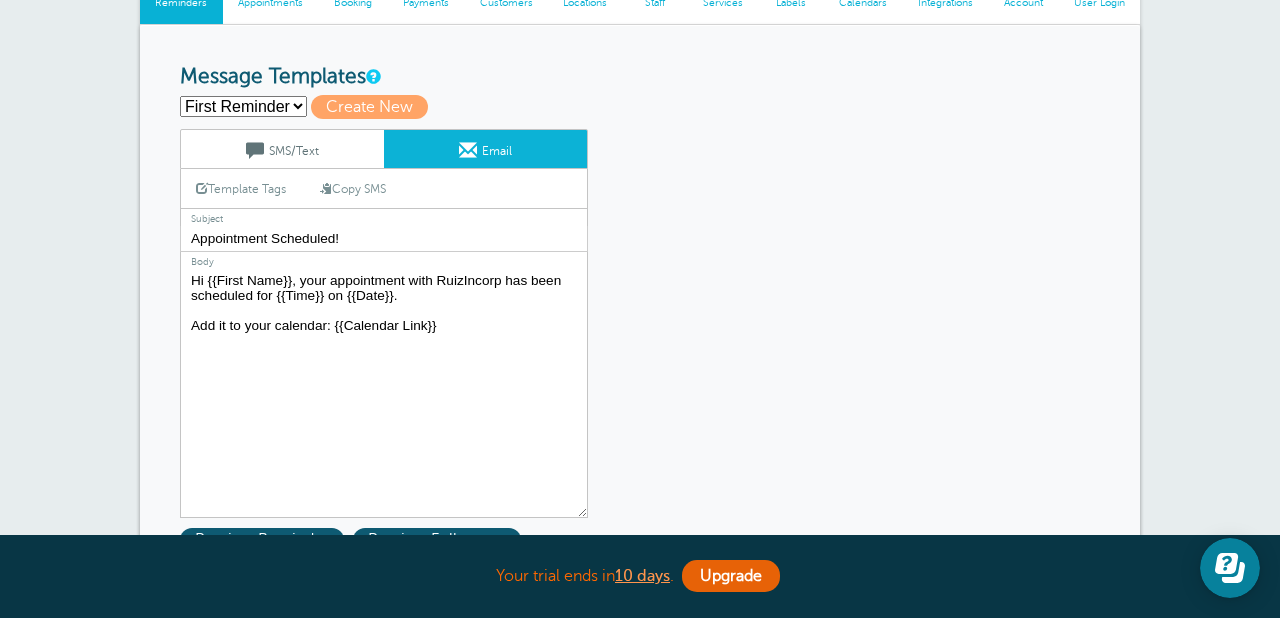 click on "Hi {{First Name}}, your appointment with RuizIncorp has been scheduled for {{Time}} on {{Date}}.
Add it to your calendar: {{Calendar Link}}" at bounding box center [384, 393] 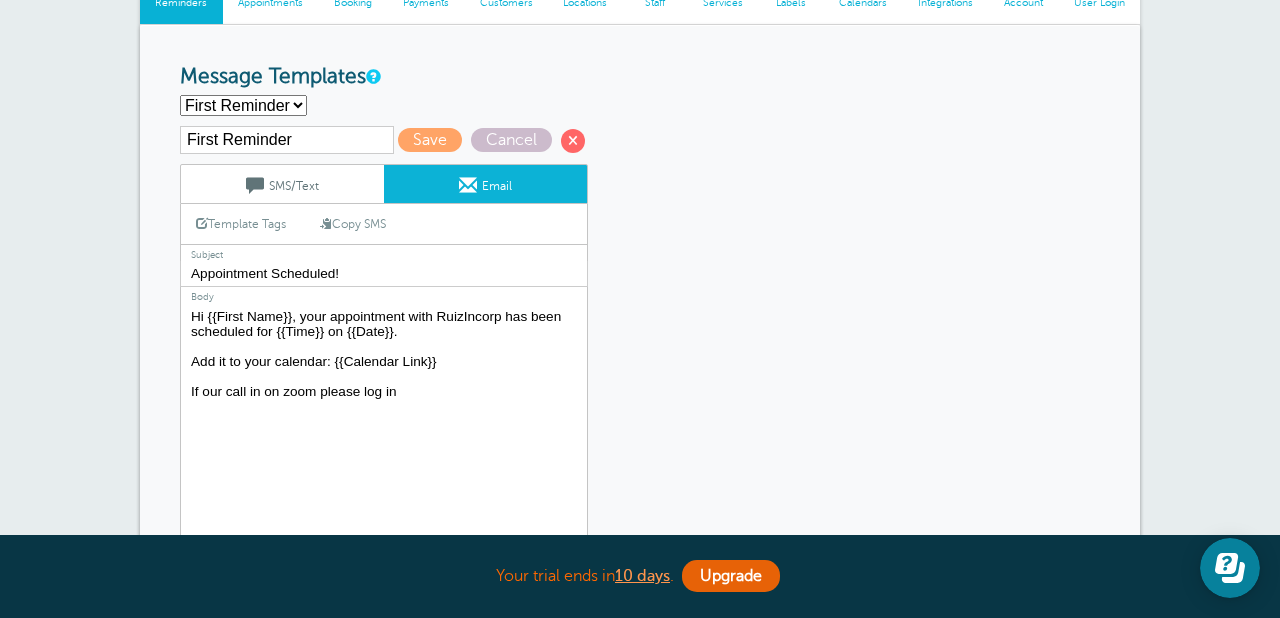 drag, startPoint x: 425, startPoint y: 399, endPoint x: 186, endPoint y: 393, distance: 239.0753 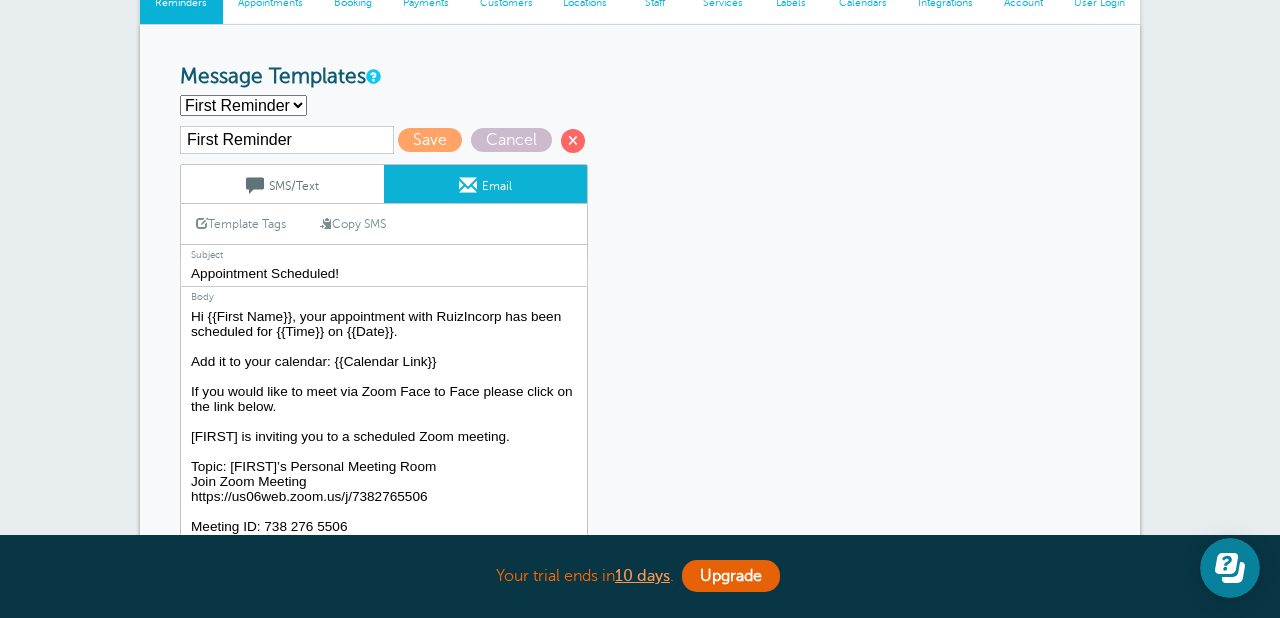 scroll, scrollTop: 9, scrollLeft: 0, axis: vertical 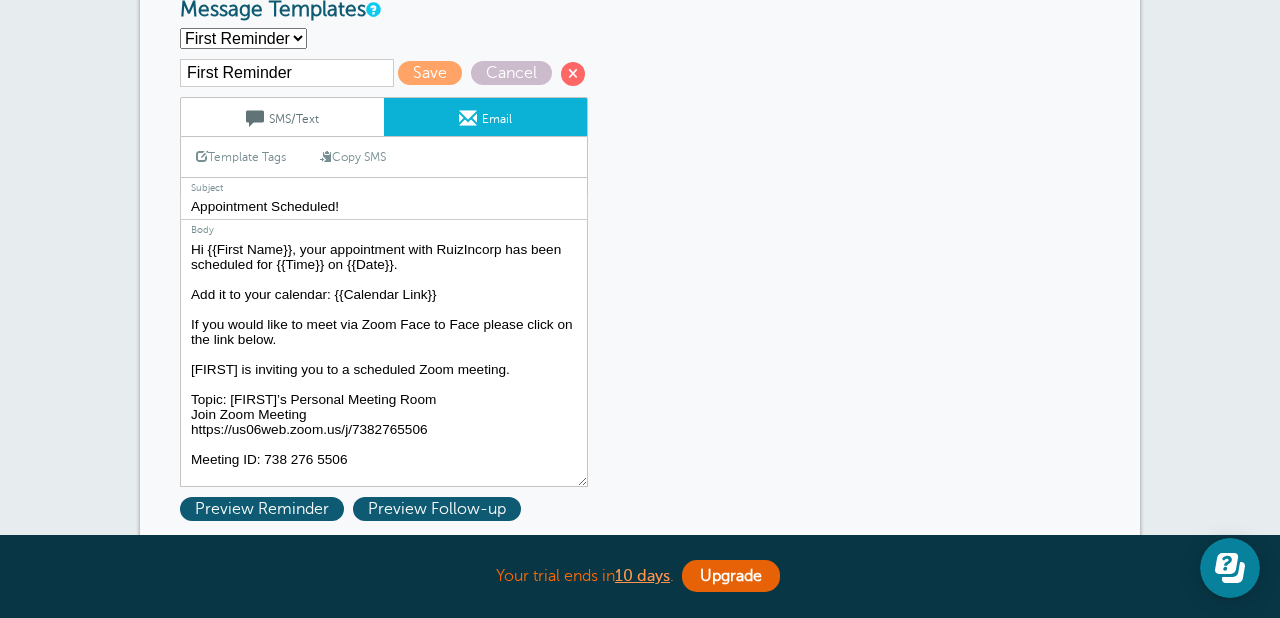 type on "Hi {{First Name}}, your appointment with RuizIncorp has been scheduled for {{Time}} on {{Date}}.
Add it to your calendar: {{Calendar Link}}
If you would like to meet via Zoom Face to Face please click on the link below.
[FIRST] is inviting you to a scheduled Zoom meeting.
Topic: [FIRST]’s Personal Meeting Room
Join Zoom Meeting
https://us06web.zoom.us/j/7382765506
Meeting ID: 738 276 5506" 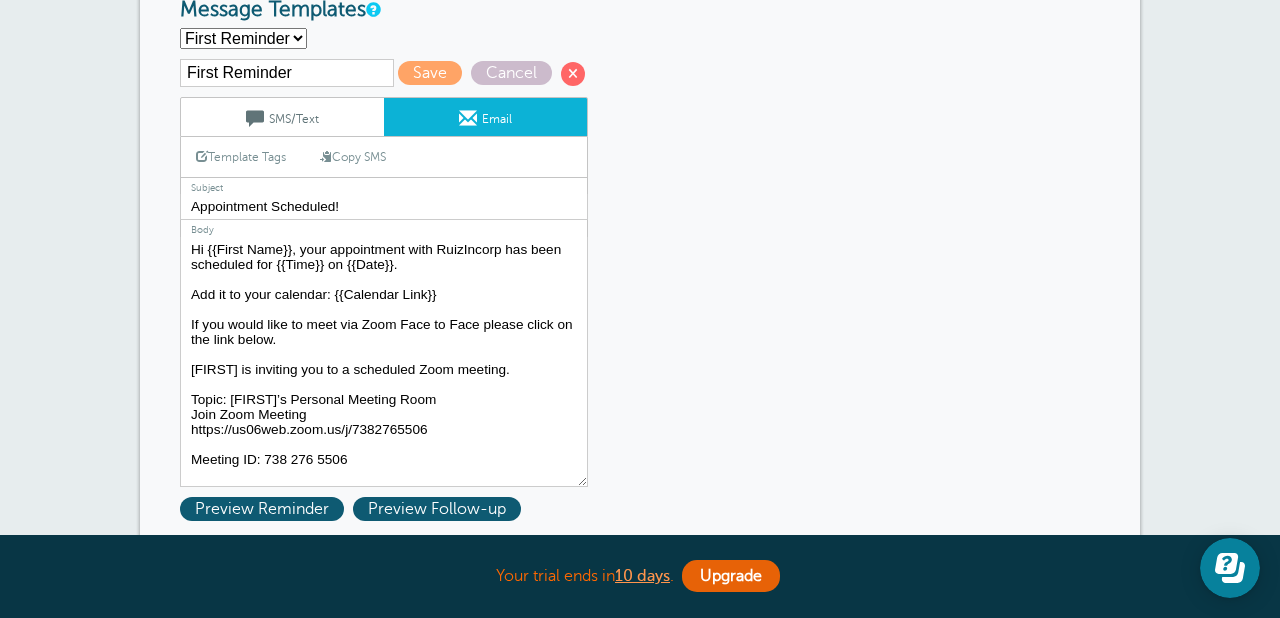 click on "SMS/Text" at bounding box center [282, 117] 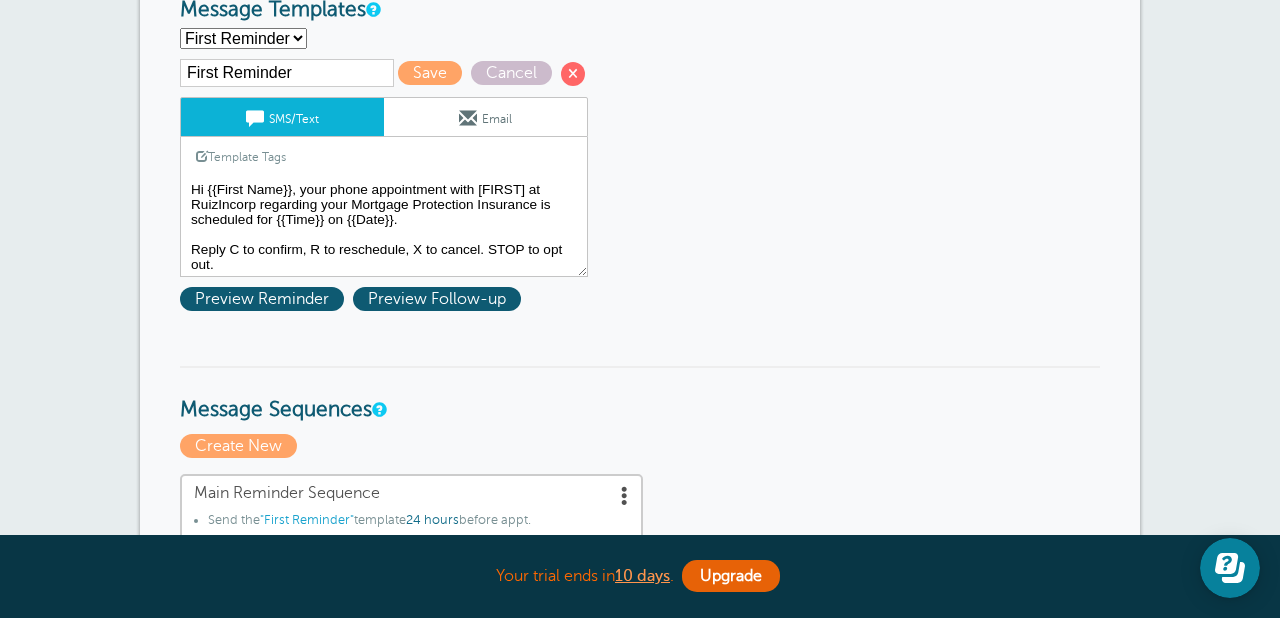 click on "Hi {{First Name}}, your phone appointment with [FIRST] at RuizIncorp regarding your Mortgage Protection Insurance is scheduled for {{Time}} on {{Date}}.
Reply C to confirm, R to reschedule, X to cancel. STOP to opt out." at bounding box center (384, 227) 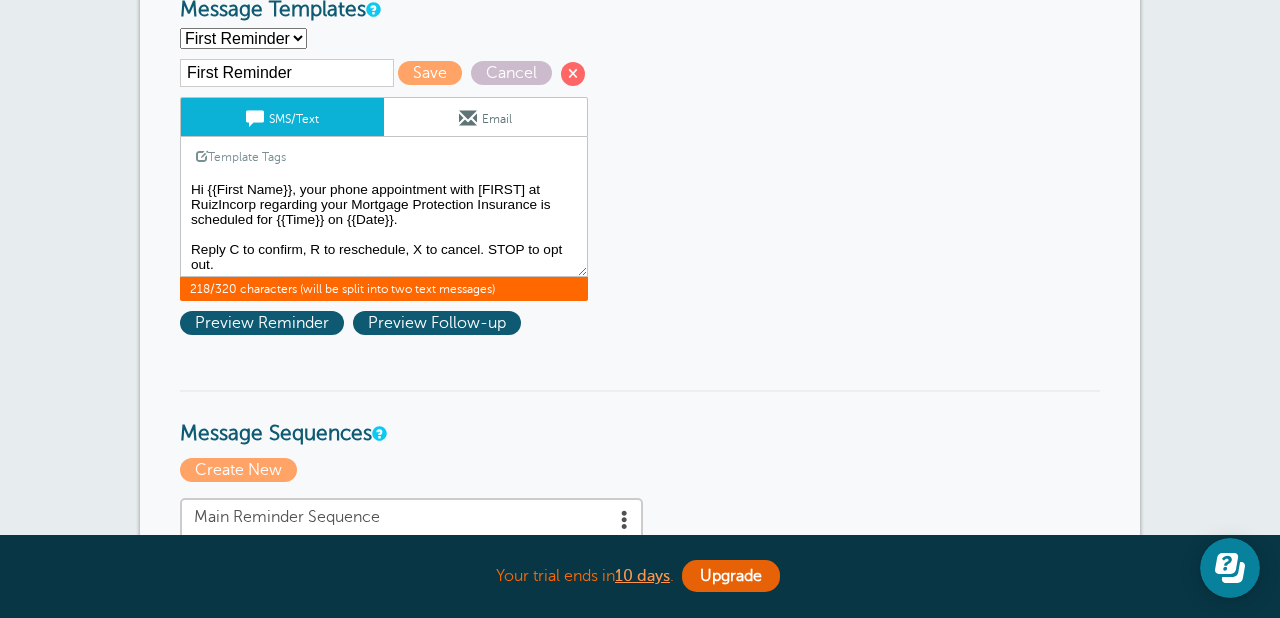 click on "Hi {{First Name}}, your phone appointment with Manny at RuizIncorp regarding your Mortgage Protection Insurance is scheduled for {{Time}} on {{Date}}.
Reply C to confirm, R to reschedule, X to cancel. STOP to opt out." at bounding box center (384, 227) 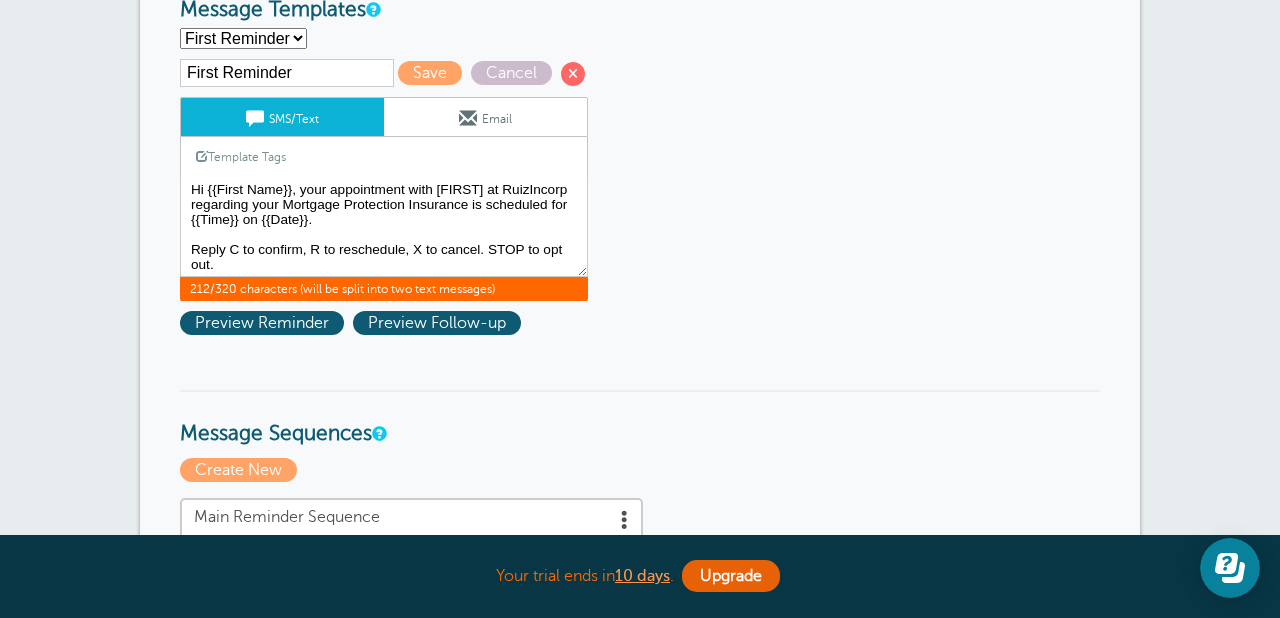 click on "Email" at bounding box center (485, 117) 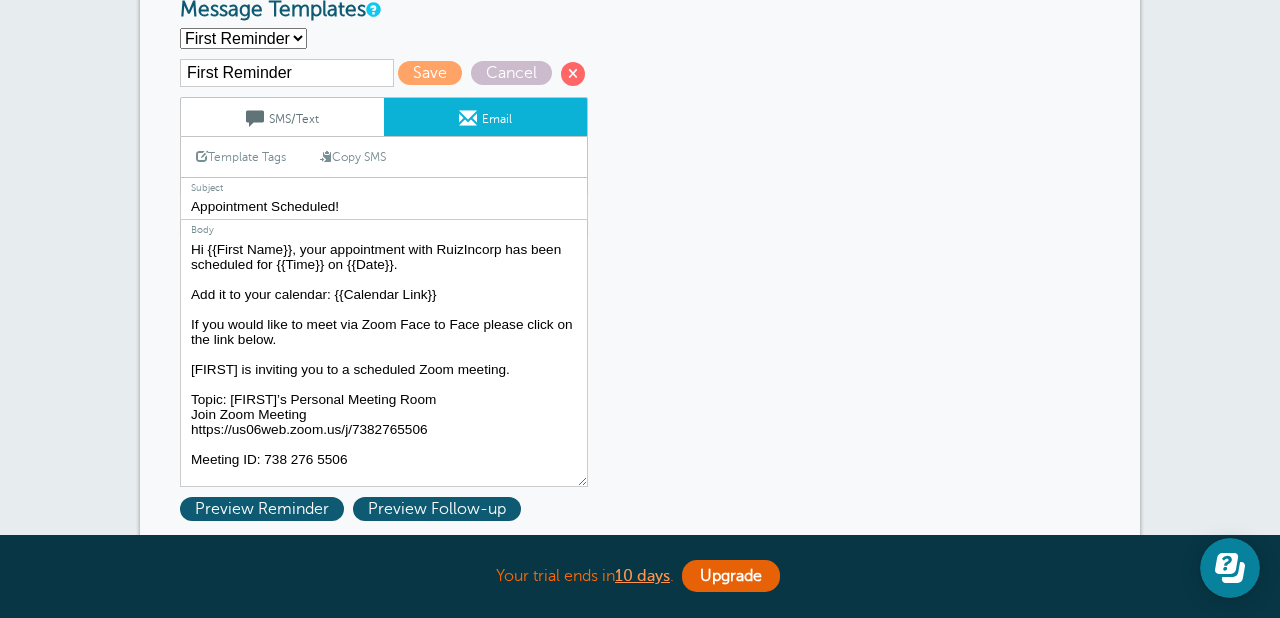 scroll, scrollTop: 9, scrollLeft: 0, axis: vertical 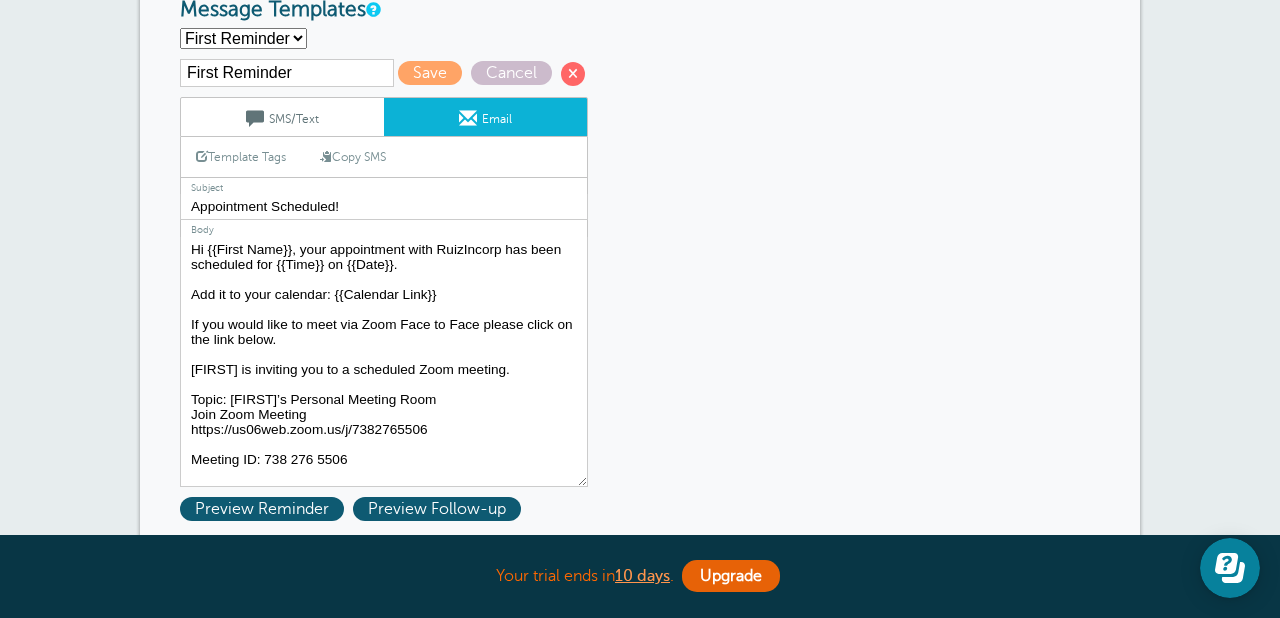 click on "SMS/Text" at bounding box center (282, 117) 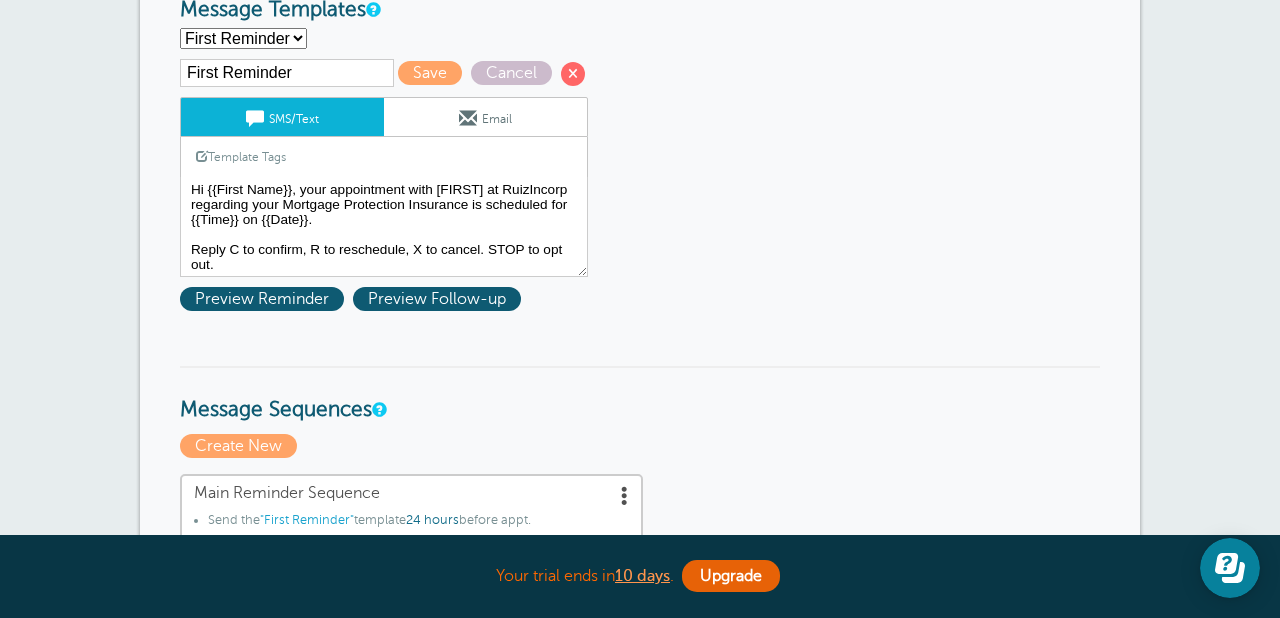 click on "Email" at bounding box center [485, 117] 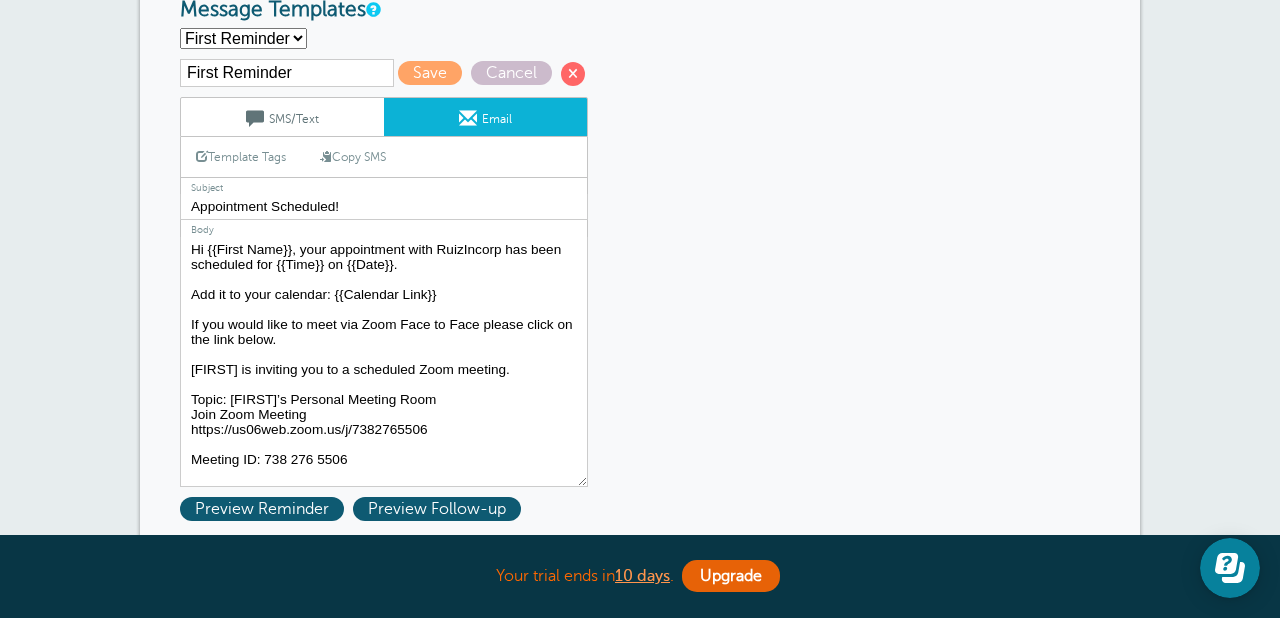 click on "SMS/Text" at bounding box center (282, 117) 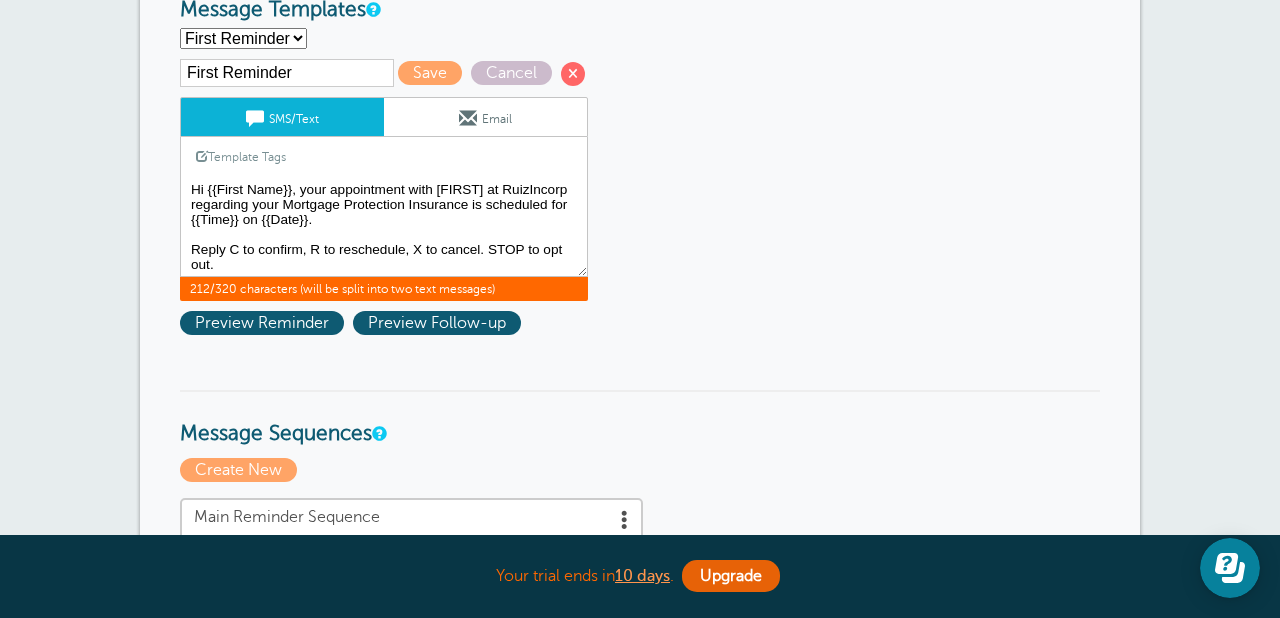 drag, startPoint x: 298, startPoint y: 192, endPoint x: 450, endPoint y: 212, distance: 153.31015 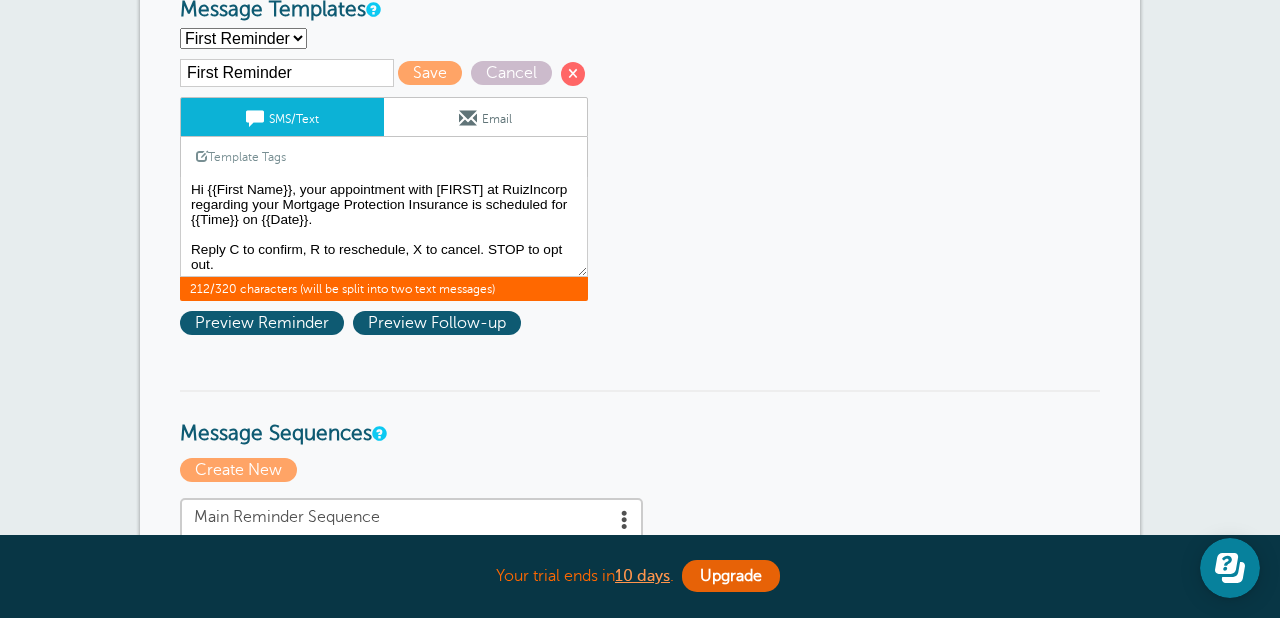 click on "Email" at bounding box center [485, 117] 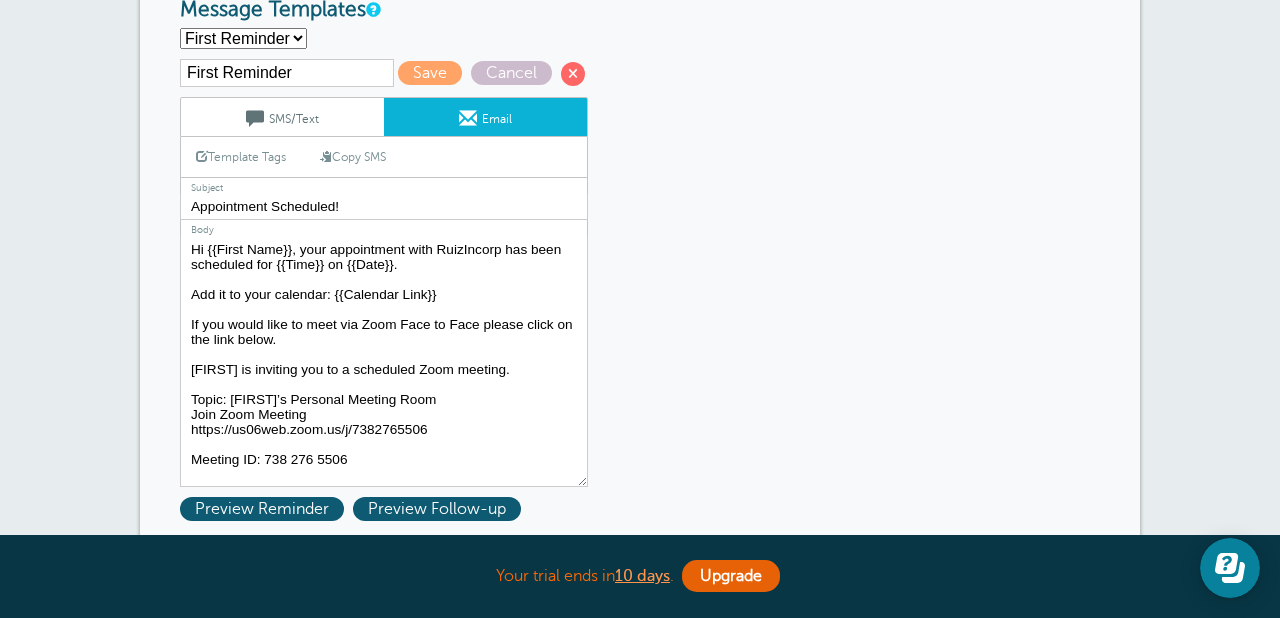 scroll, scrollTop: 0, scrollLeft: 0, axis: both 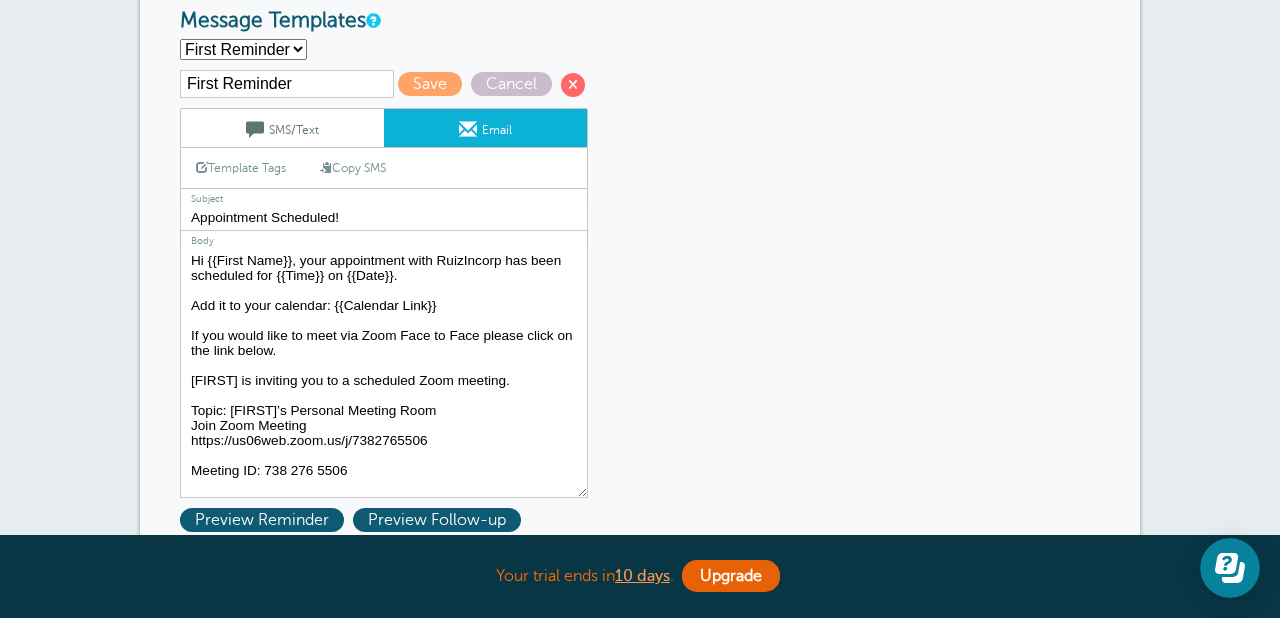 click on "SMS/Text" at bounding box center (282, 128) 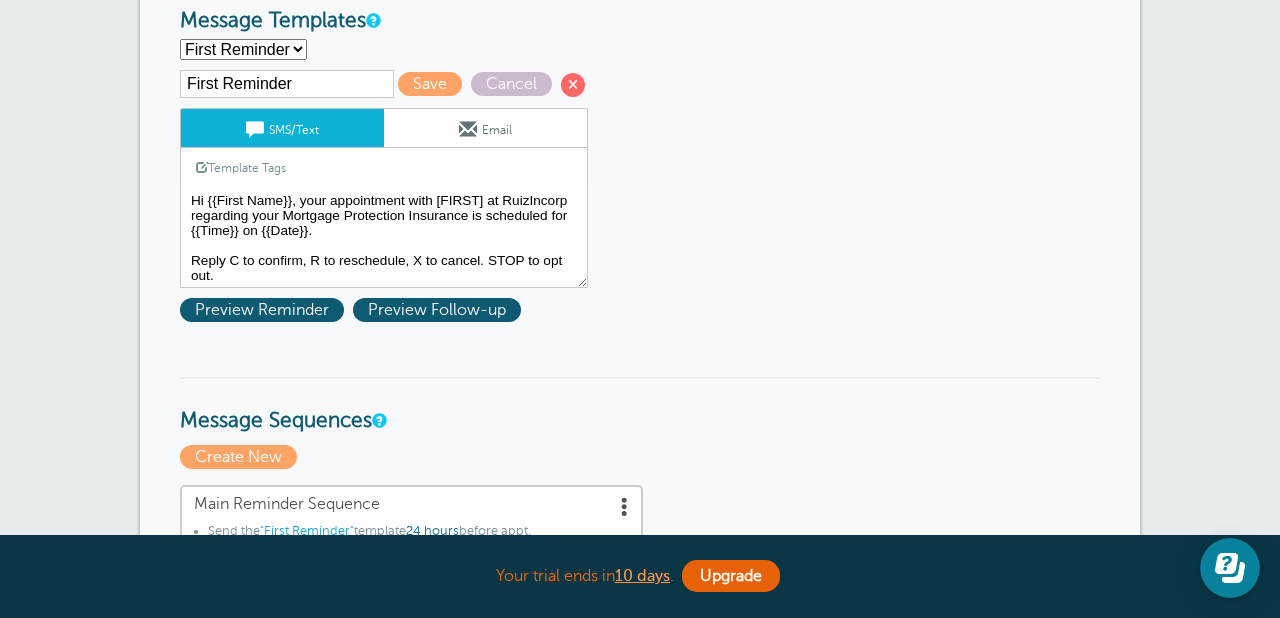 click on "Email" at bounding box center [485, 128] 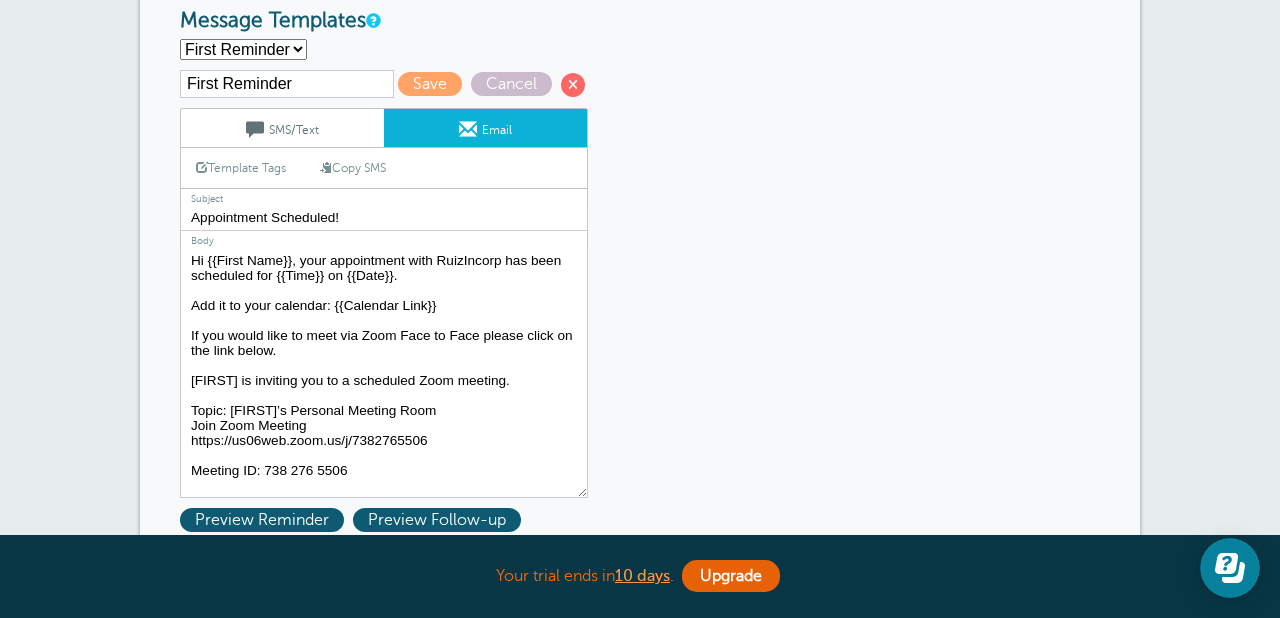click on "SMS/Text" at bounding box center (282, 128) 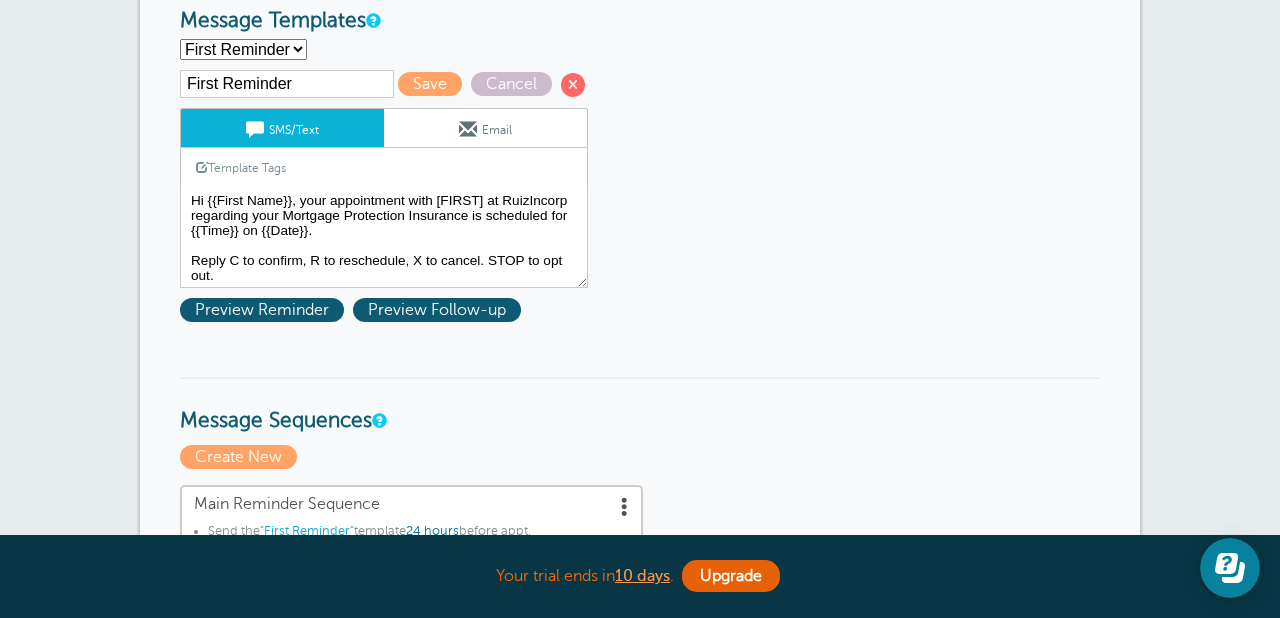 click on "Email" at bounding box center (485, 128) 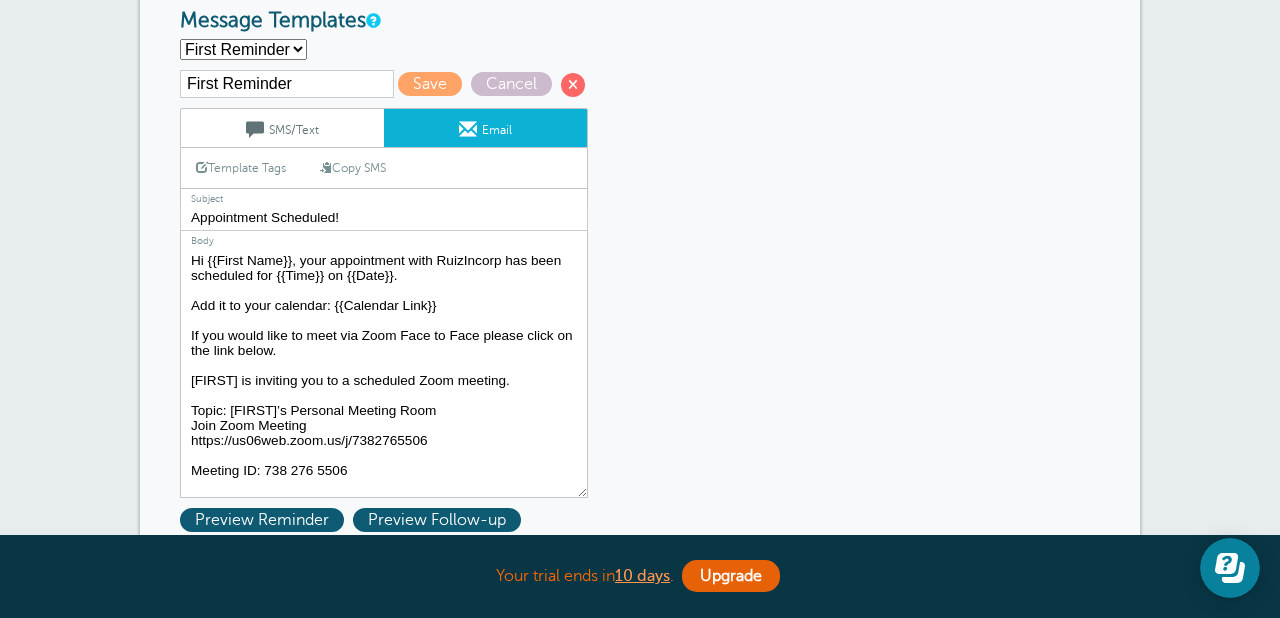 click on "Hi {{First Name}}, your appointment with RuizIncorp has been scheduled for {{Time}} on {{Date}}.
Add it to your calendar: {{Calendar Link}}" at bounding box center [384, 373] 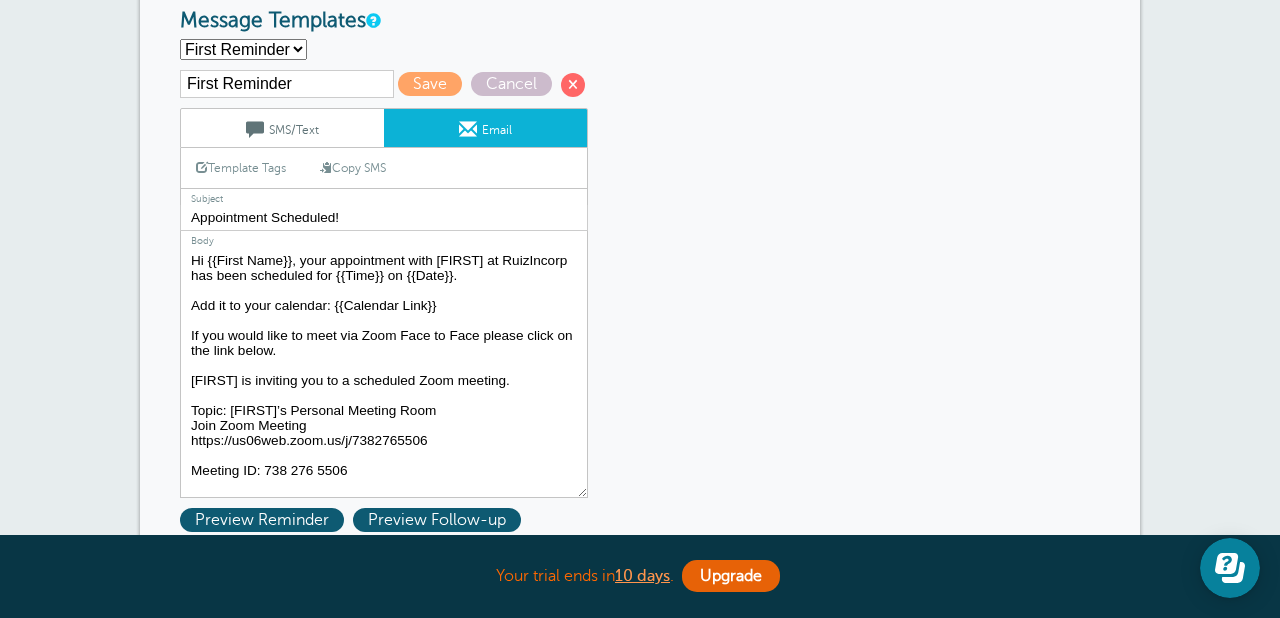 click on "Hi {{First Name}}, your appointment with RuizIncorp has been scheduled for {{Time}} on {{Date}}.
Add it to your calendar: {{Calendar Link}}" at bounding box center [384, 373] 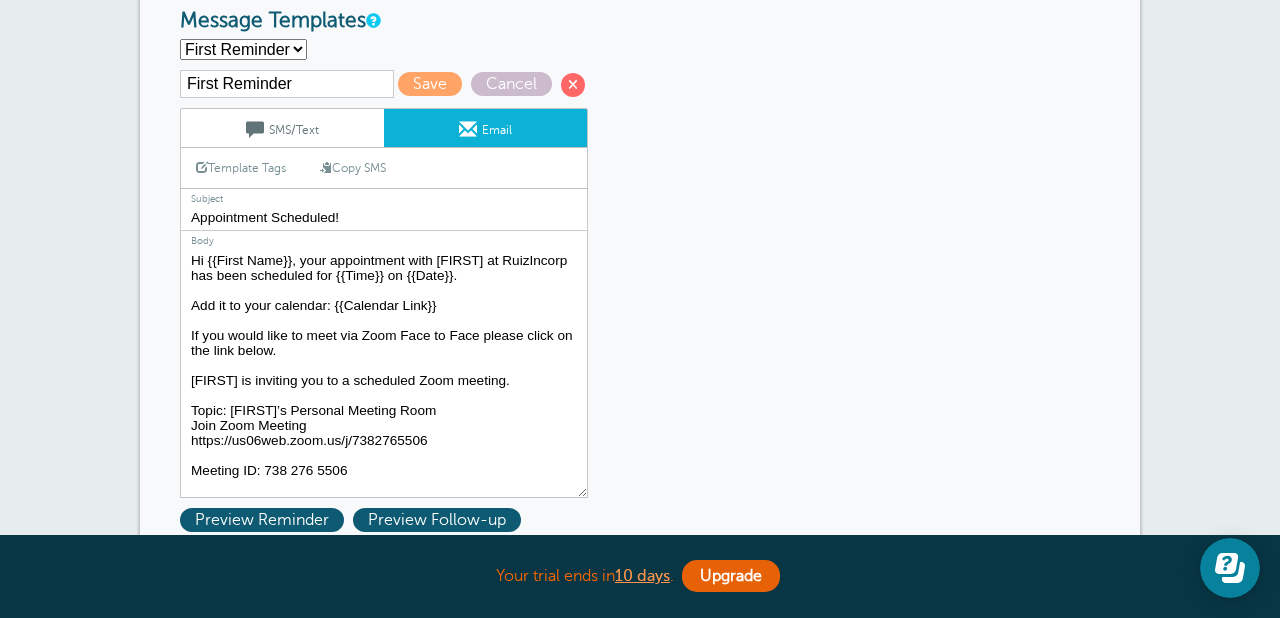 click on "Hi {{First Name}}, your appointment with RuizIncorp has been scheduled for {{Time}} on {{Date}}.
Add it to your calendar: {{Calendar Link}}" at bounding box center [384, 373] 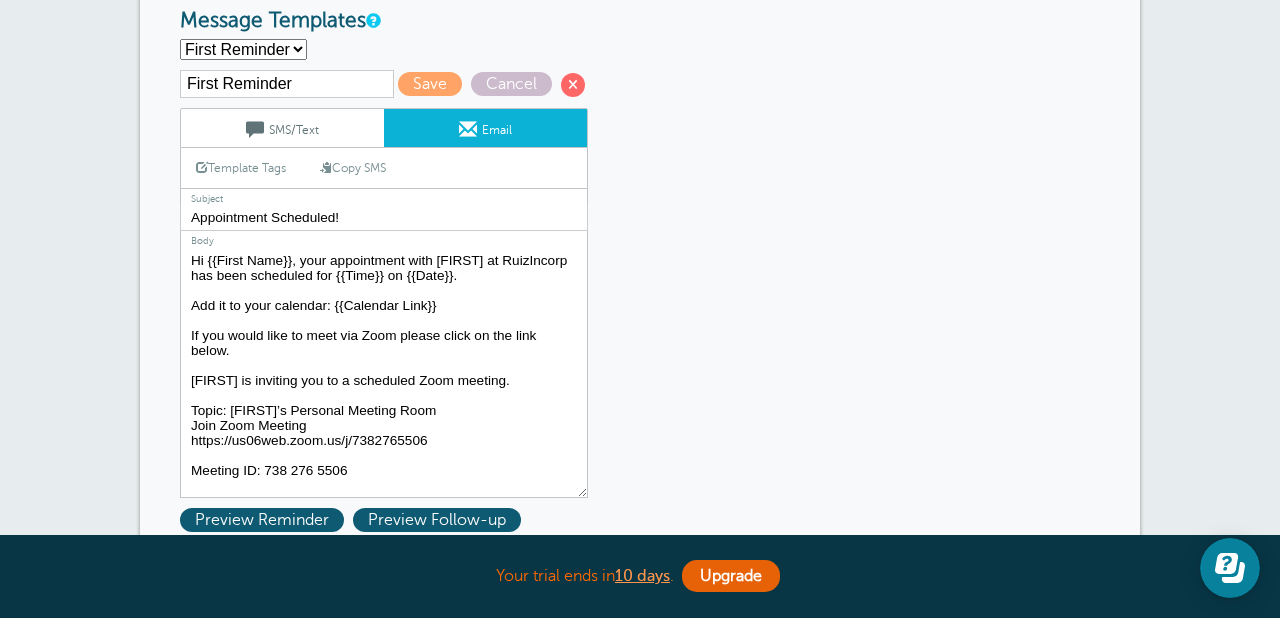 scroll, scrollTop: 9, scrollLeft: 0, axis: vertical 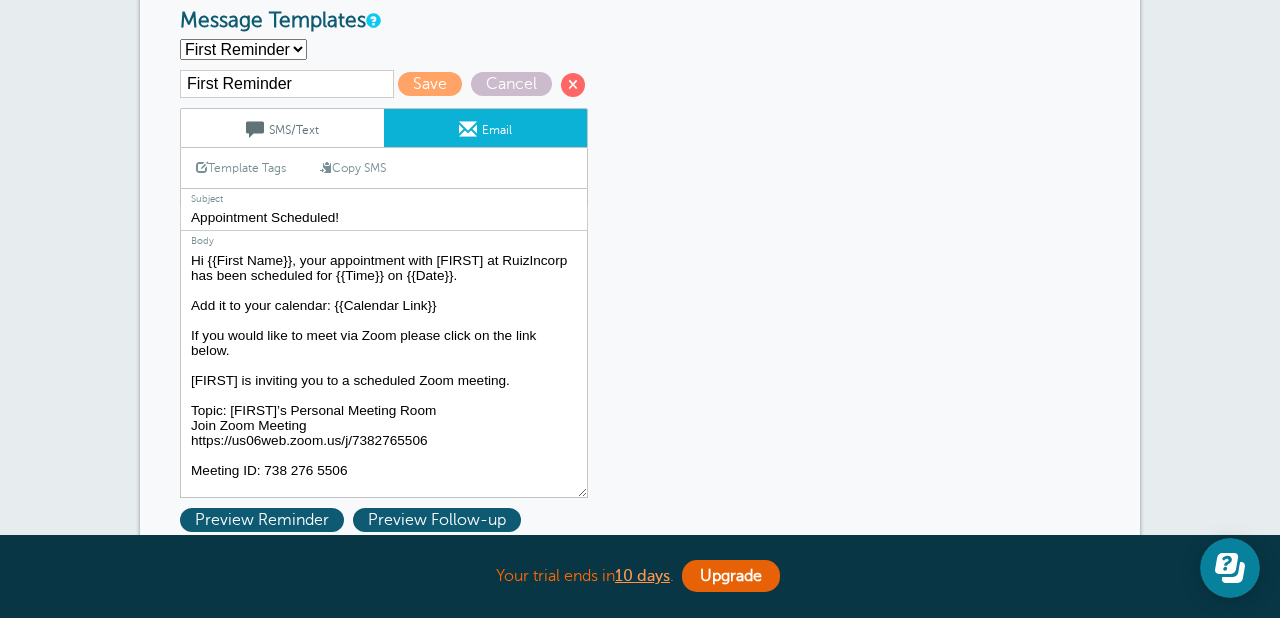 click on "Hi {{First Name}}, your appointment with RuizIncorp has been scheduled for {{Time}} on {{Date}}.
Add it to your calendar: {{Calendar Link}}" at bounding box center [384, 373] 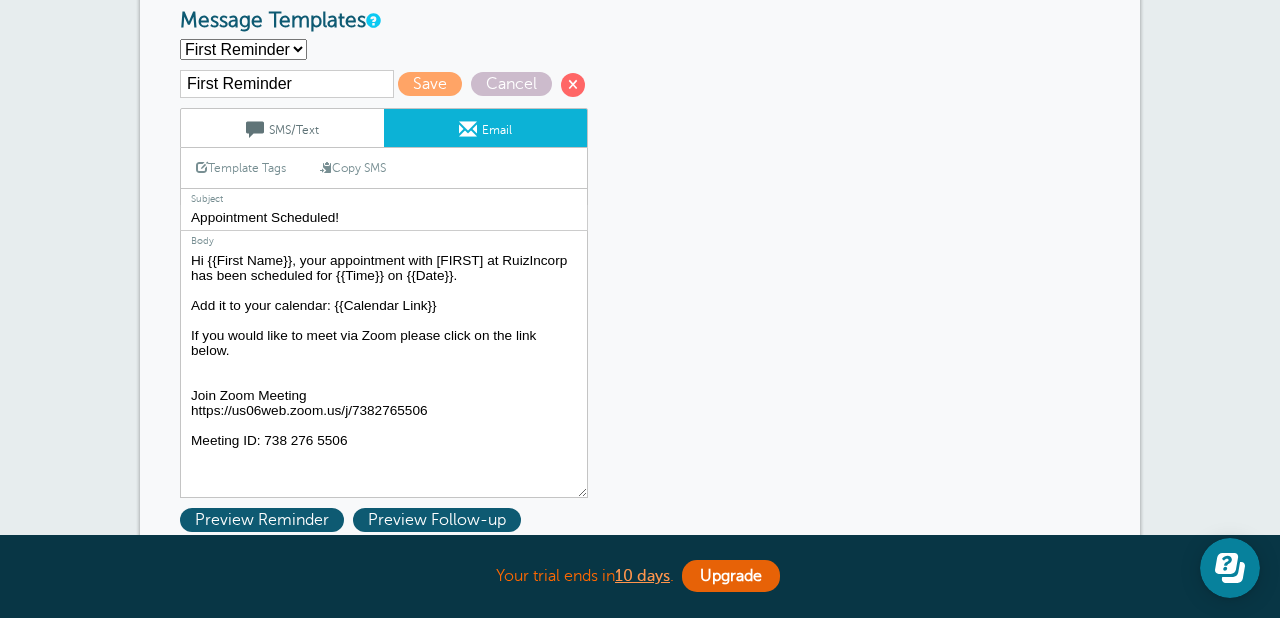 scroll, scrollTop: 0, scrollLeft: 0, axis: both 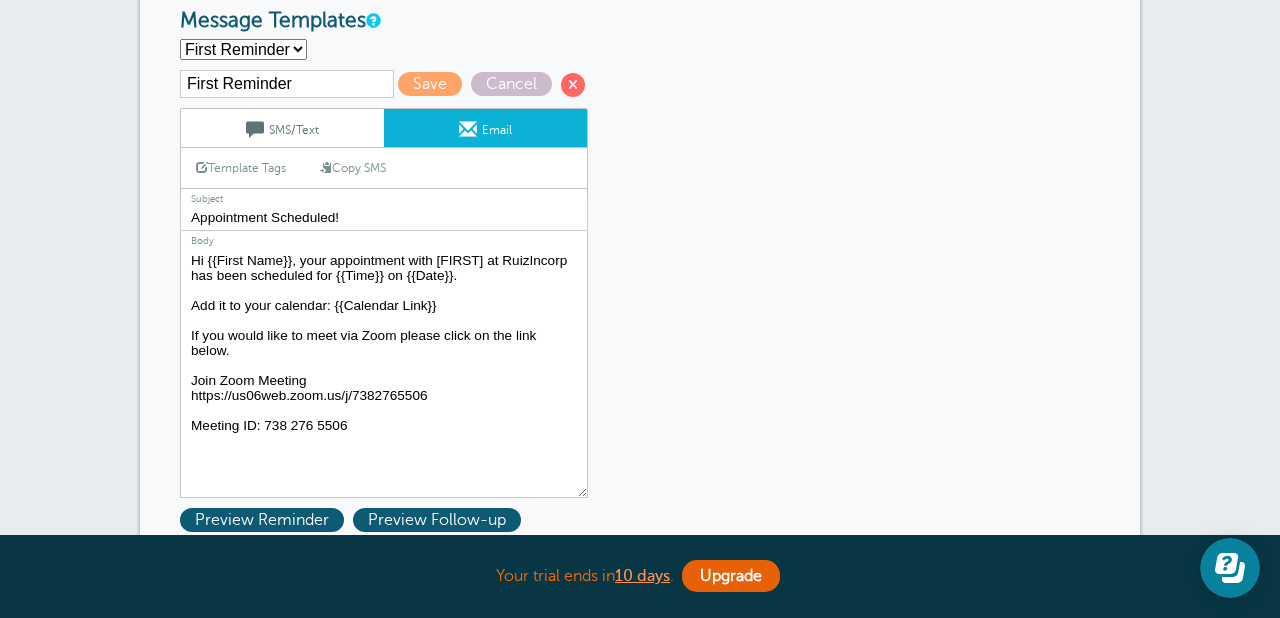 drag, startPoint x: 316, startPoint y: 380, endPoint x: 183, endPoint y: 378, distance: 133.01503 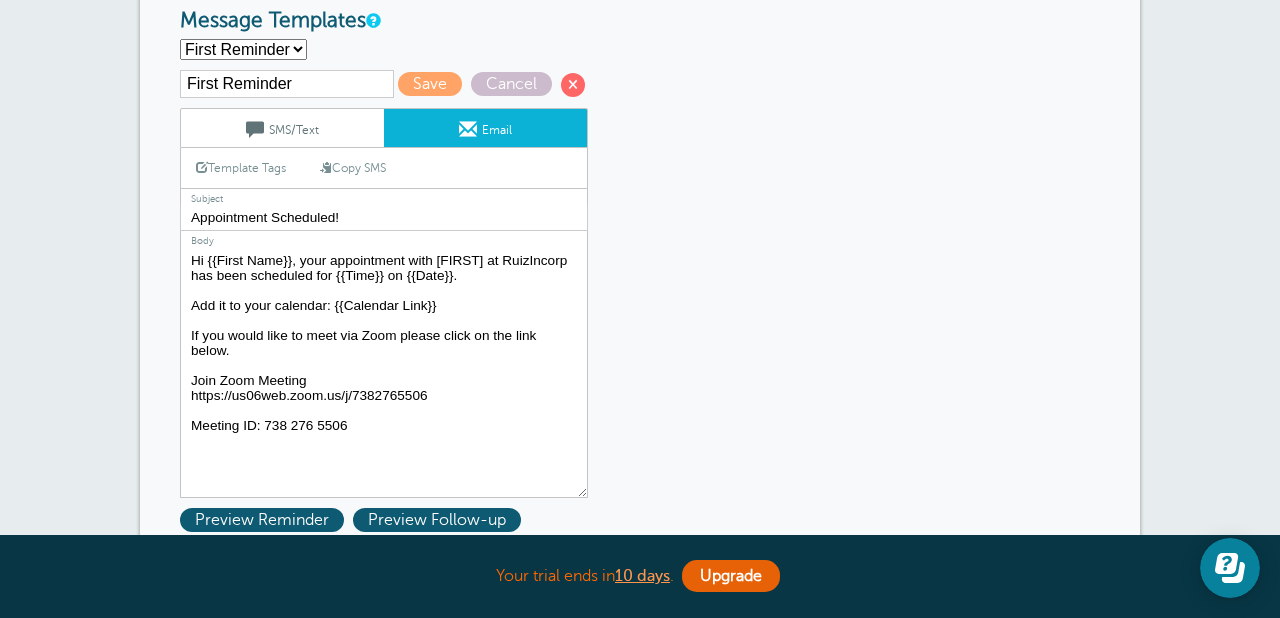 click on "Hi {{First Name}}, your appointment with RuizIncorp has been scheduled for {{Time}} on {{Date}}.
Add it to your calendar: {{Calendar Link}}" at bounding box center (384, 373) 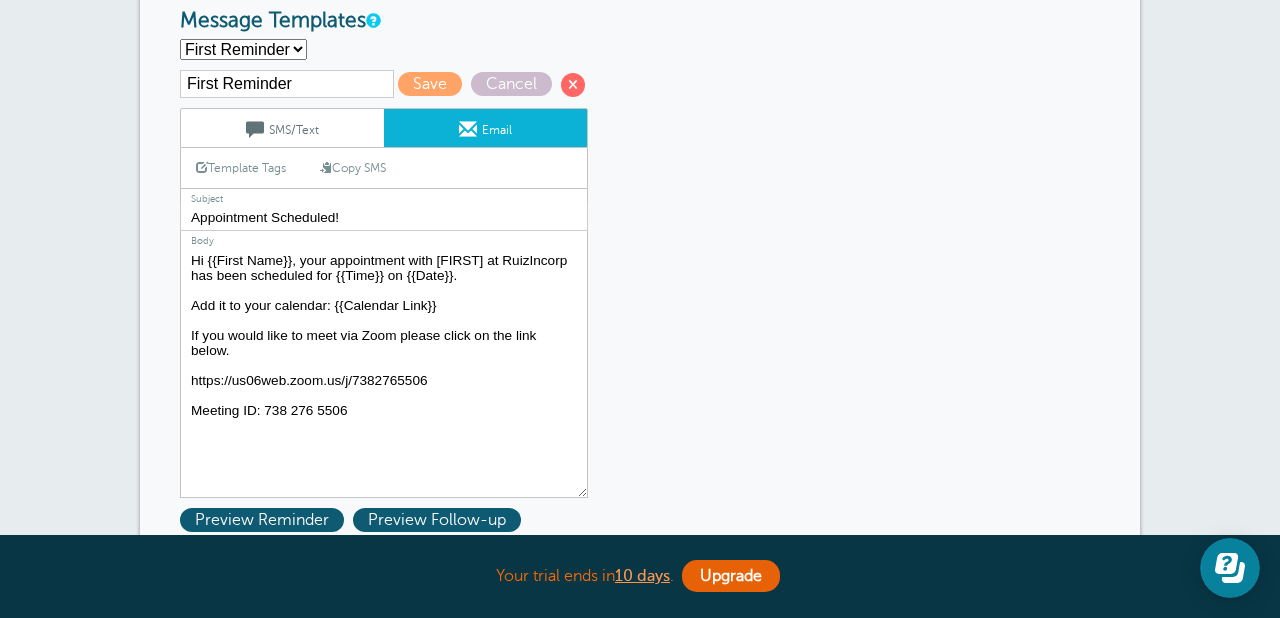 click on "Hi {{First Name}}, your appointment with RuizIncorp has been scheduled for {{Time}} on {{Date}}.
Add it to your calendar: {{Calendar Link}}" at bounding box center (384, 373) 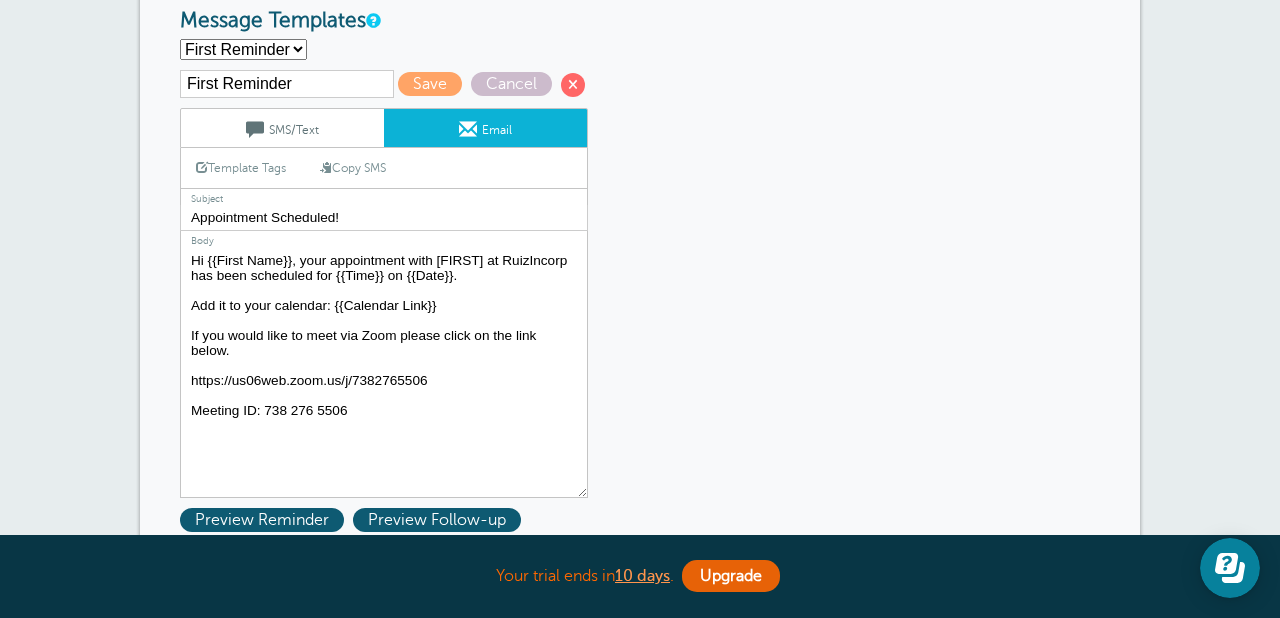 click on "Hi {{First Name}}, your appointment with RuizIncorp has been scheduled for {{Time}} on {{Date}}.
Add it to your calendar: {{Calendar Link}}" at bounding box center [384, 373] 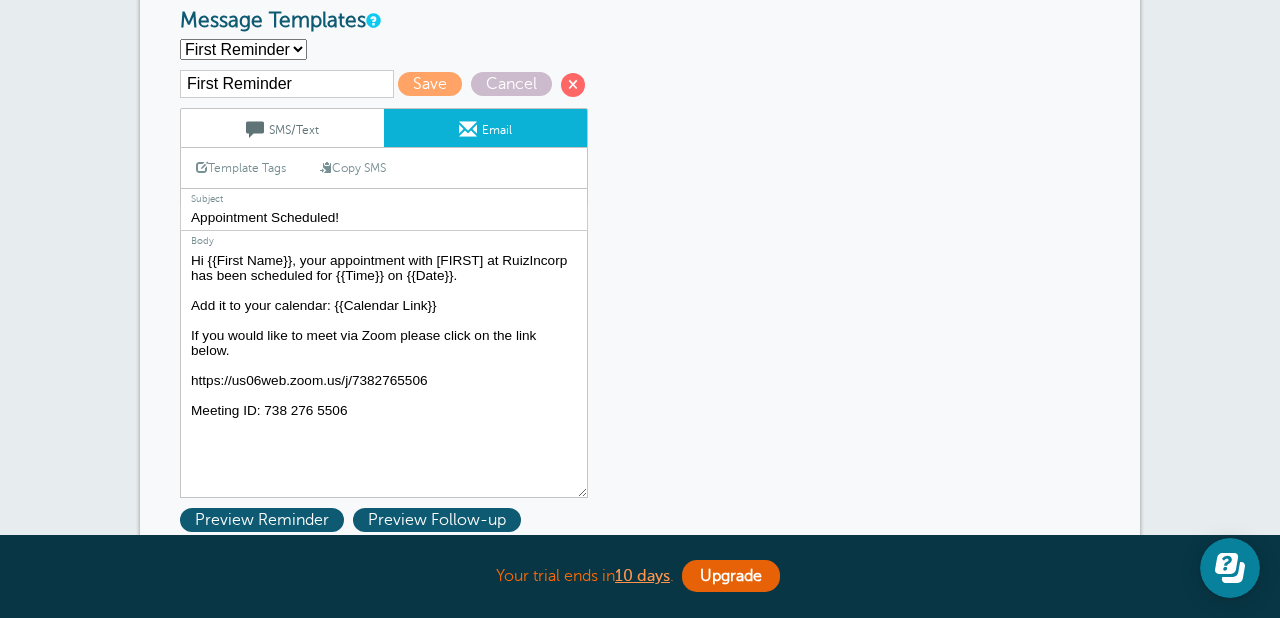 click on "Hi {{First Name}}, your appointment with RuizIncorp has been scheduled for {{Time}} on {{Date}}.
Add it to your calendar: {{Calendar Link}}" at bounding box center (384, 373) 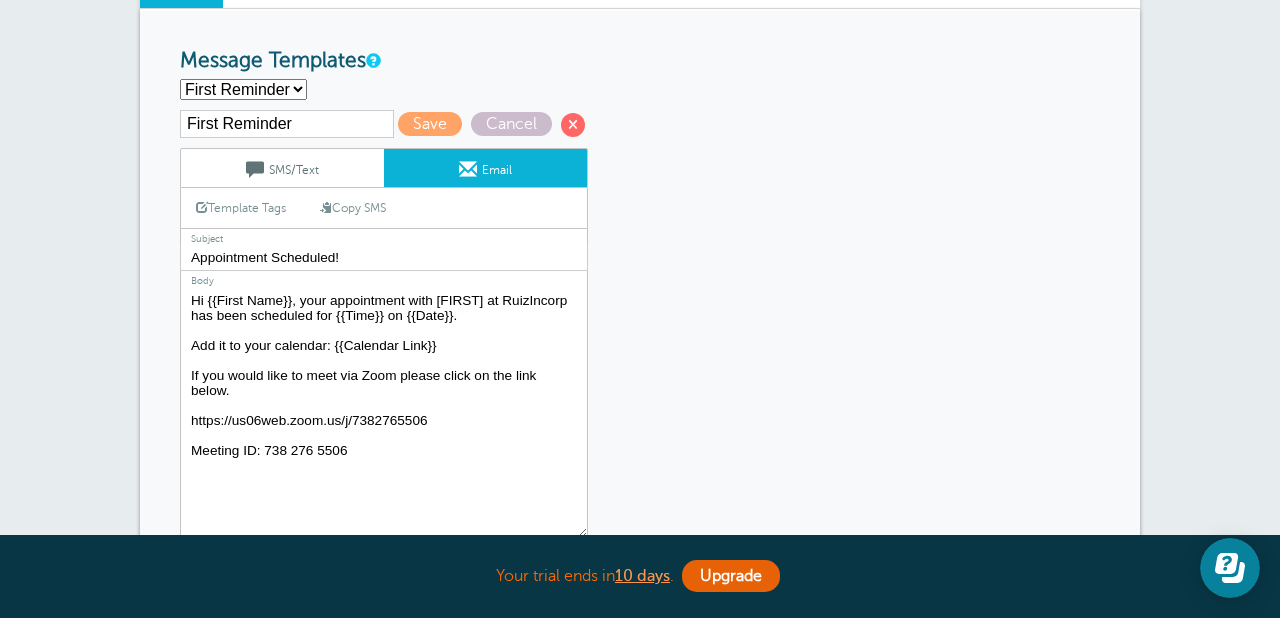 scroll, scrollTop: 218, scrollLeft: 0, axis: vertical 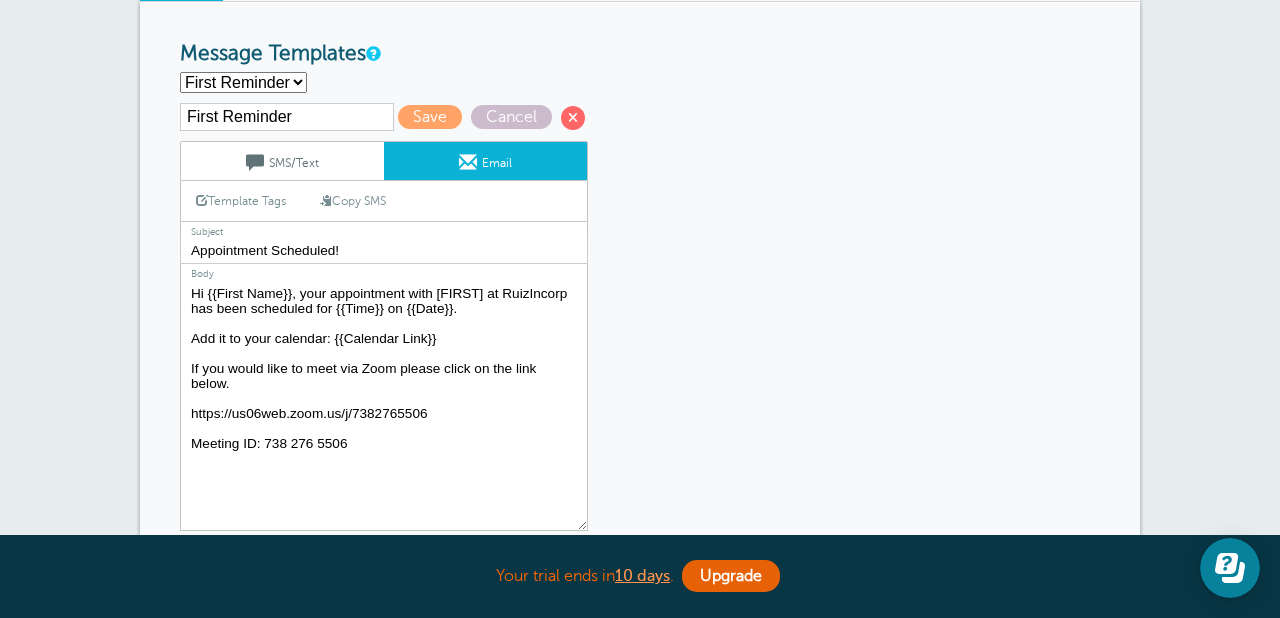 type on "Hi {{FIRST}} {{LAST}}, your appointment with Manny at RuizIncorp has been scheduled for {{TIME}} on {{DATE}}.
Add it to your calendar: {{CALENDAR LINK}}
If you would like to meet via Zoom please click on the link below.
https://us06web.zoom.us/j/7382765506
Meeting ID: 7382765506" 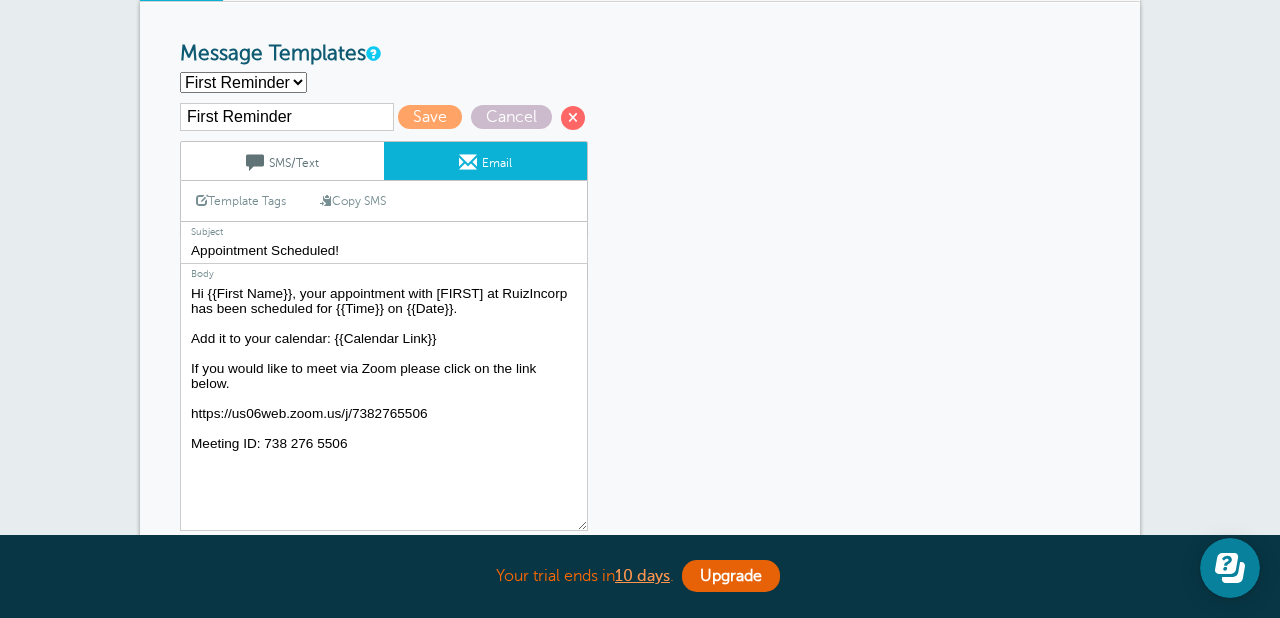 click on "SMS/Text" at bounding box center (282, 161) 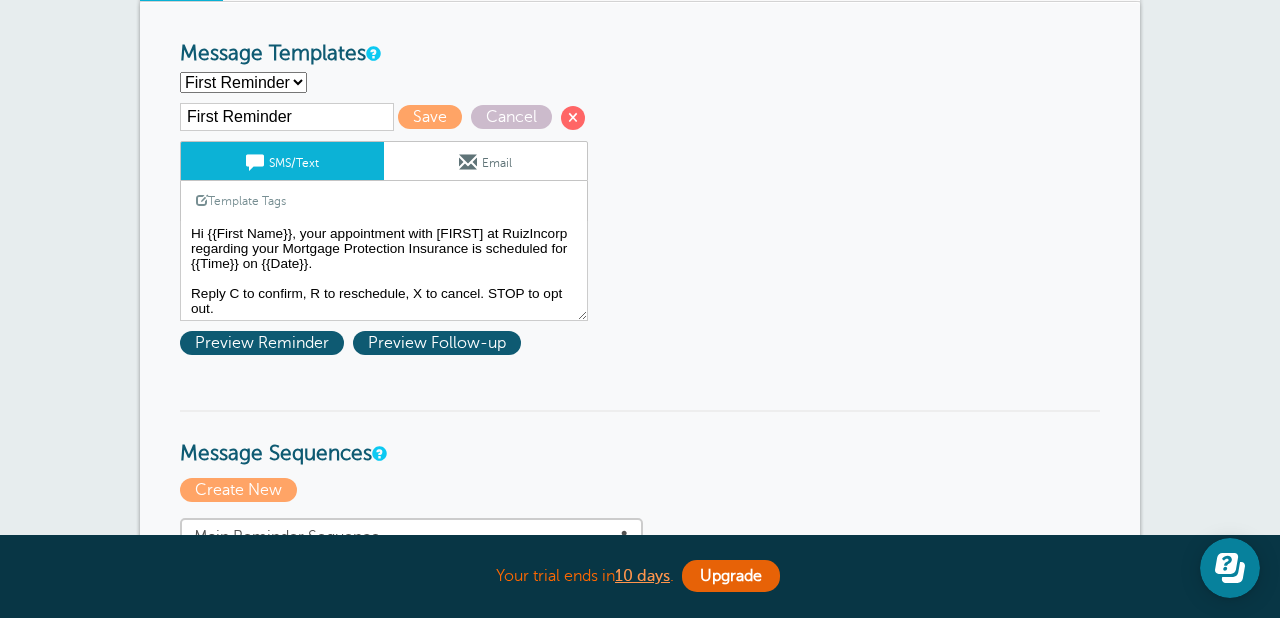 click on "Email" at bounding box center (485, 161) 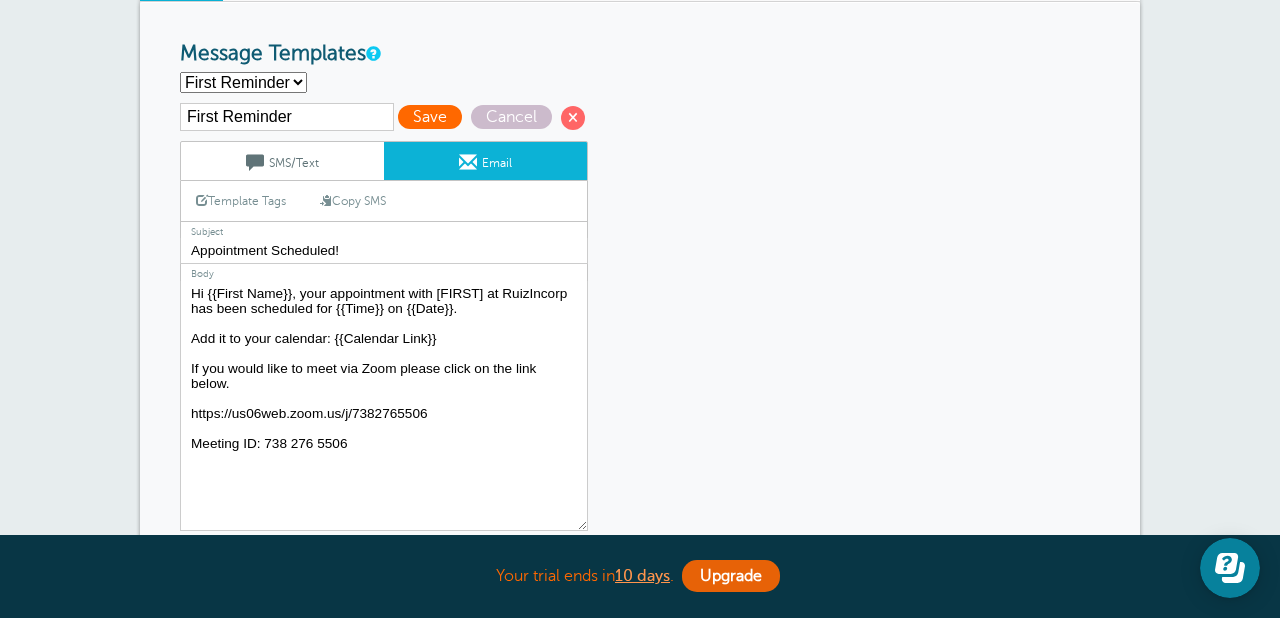 click on "Save" at bounding box center (430, 117) 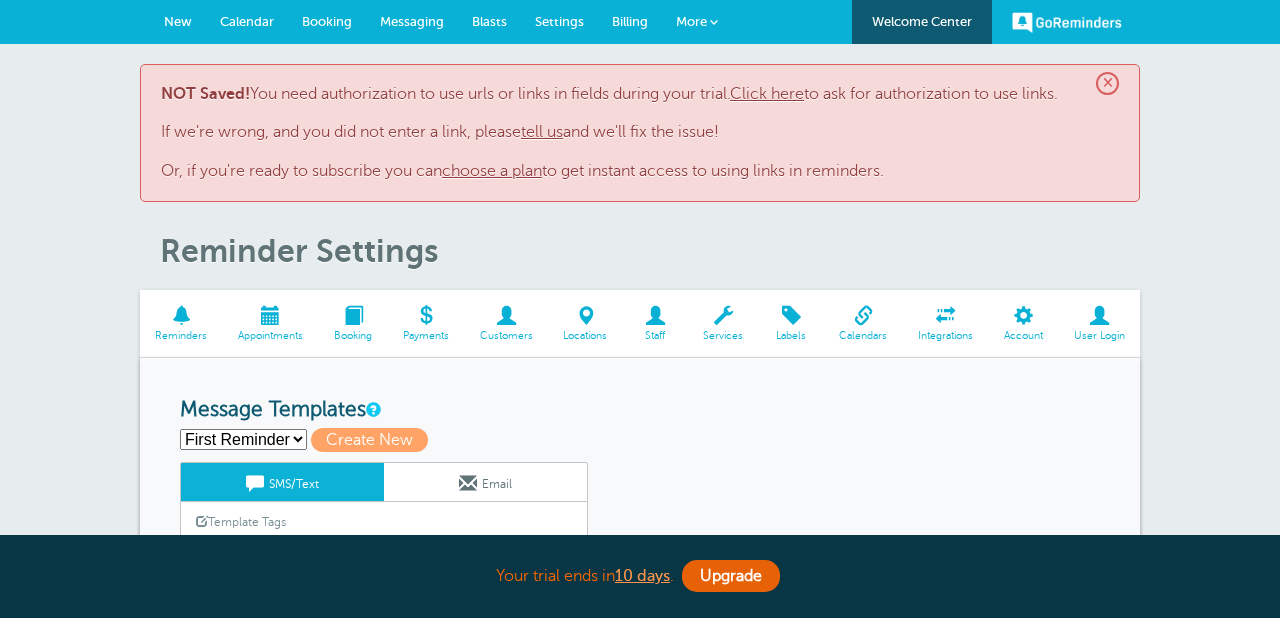 scroll, scrollTop: 0, scrollLeft: 0, axis: both 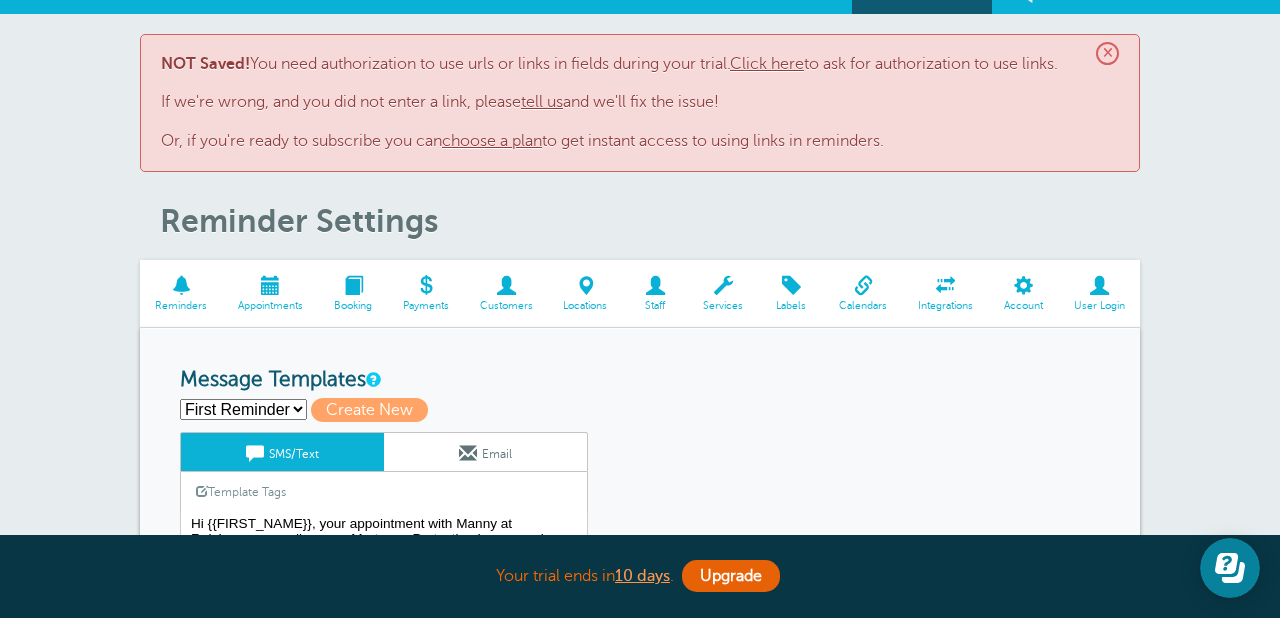 click on "Click here" at bounding box center (767, 64) 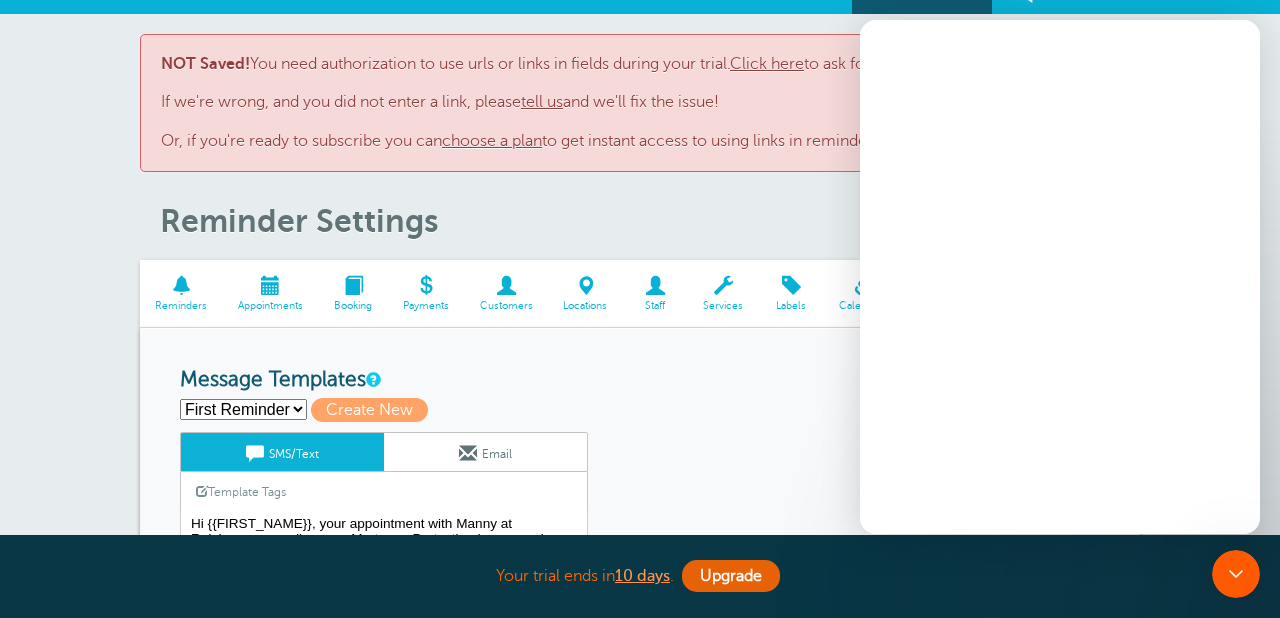 scroll, scrollTop: 0, scrollLeft: 0, axis: both 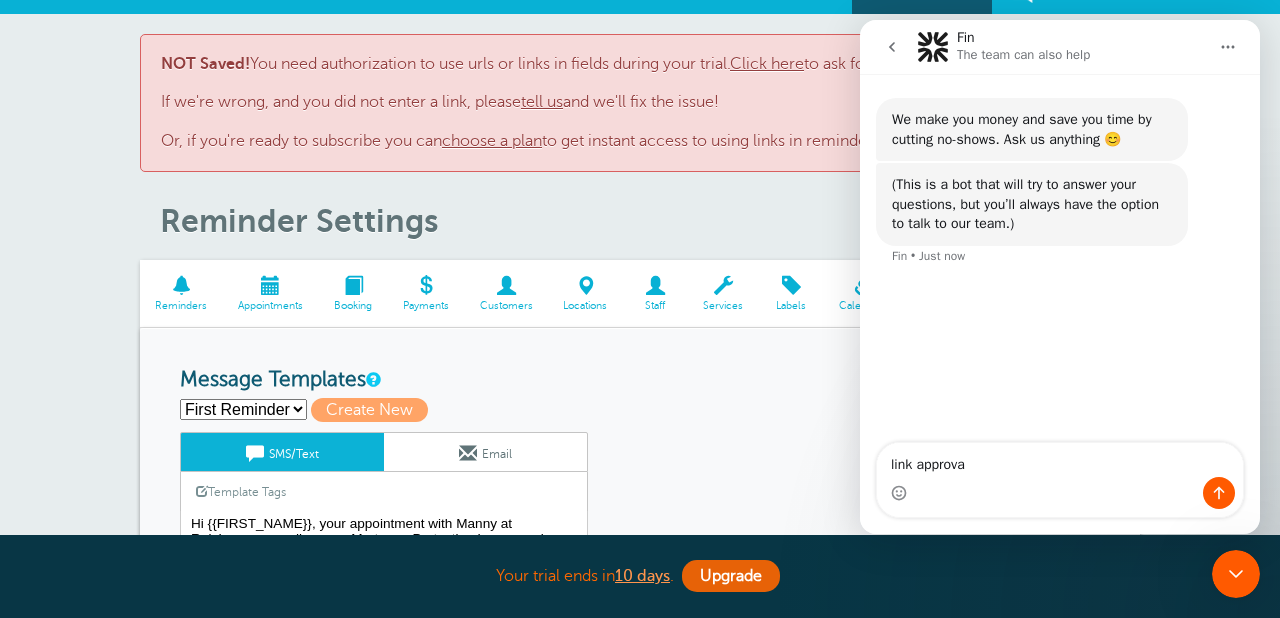 type on "link approval" 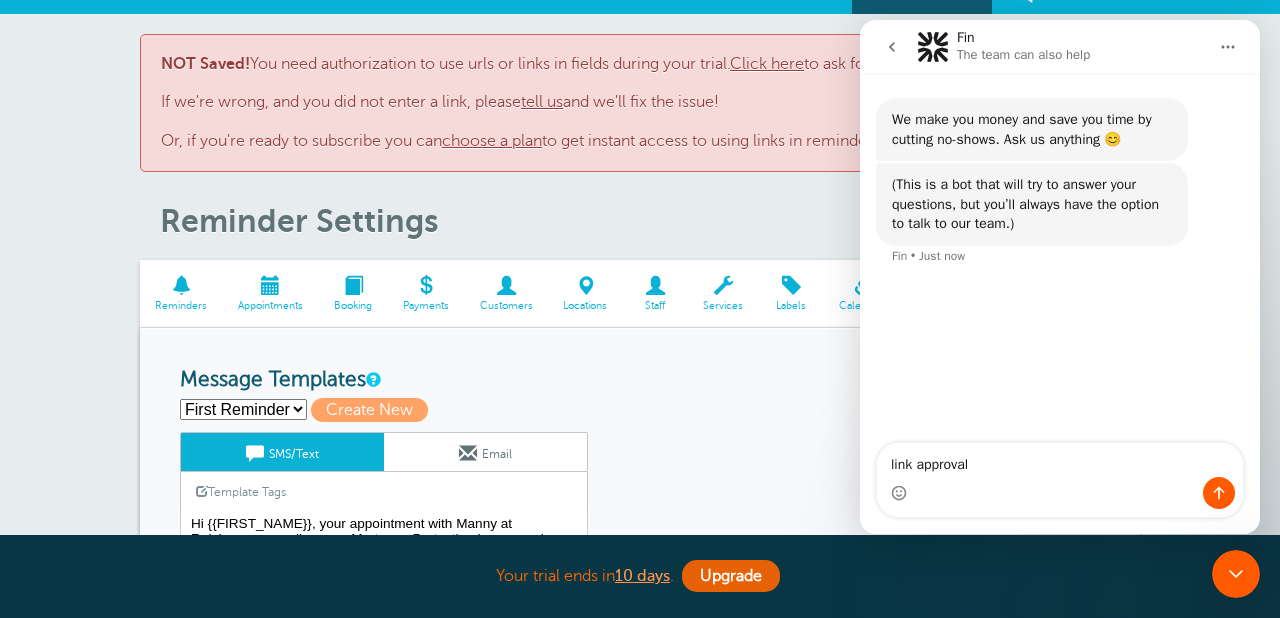 type 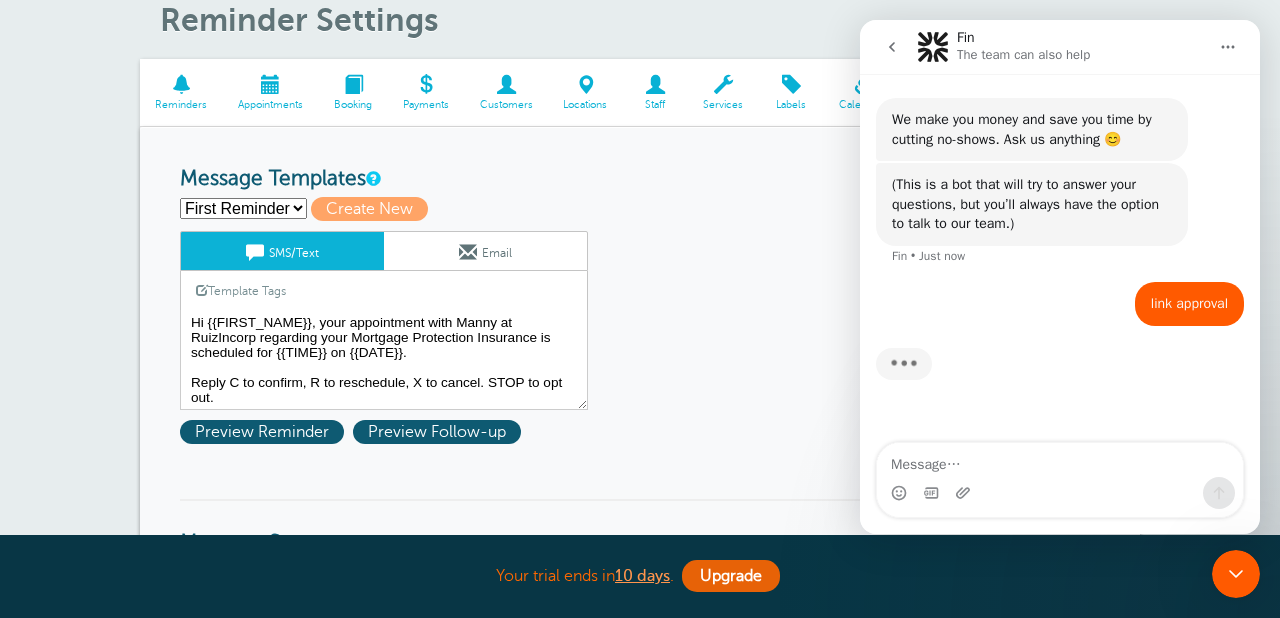 scroll, scrollTop: 235, scrollLeft: 0, axis: vertical 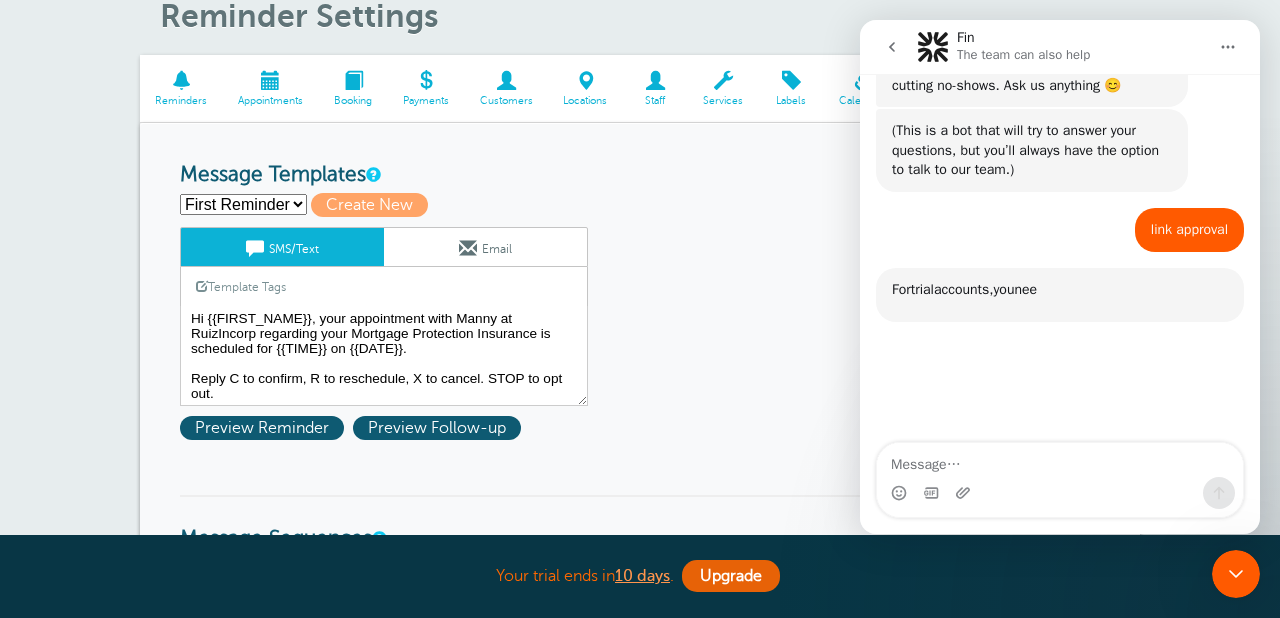 click on "Email" at bounding box center [485, 247] 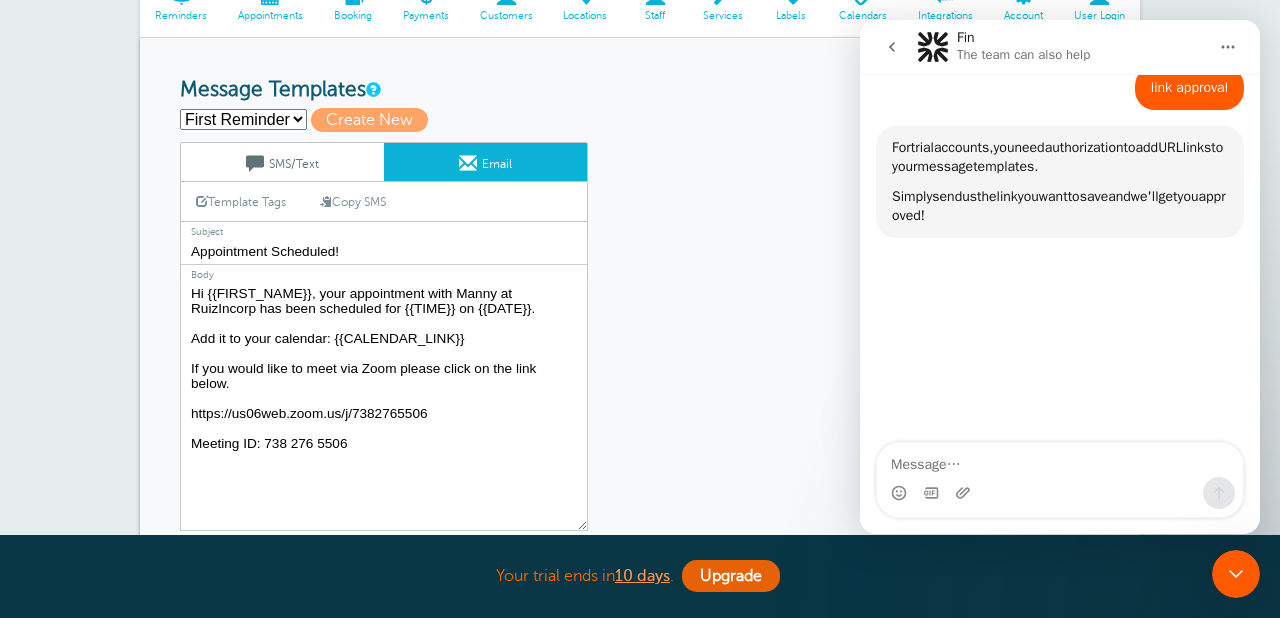 scroll, scrollTop: 364, scrollLeft: 0, axis: vertical 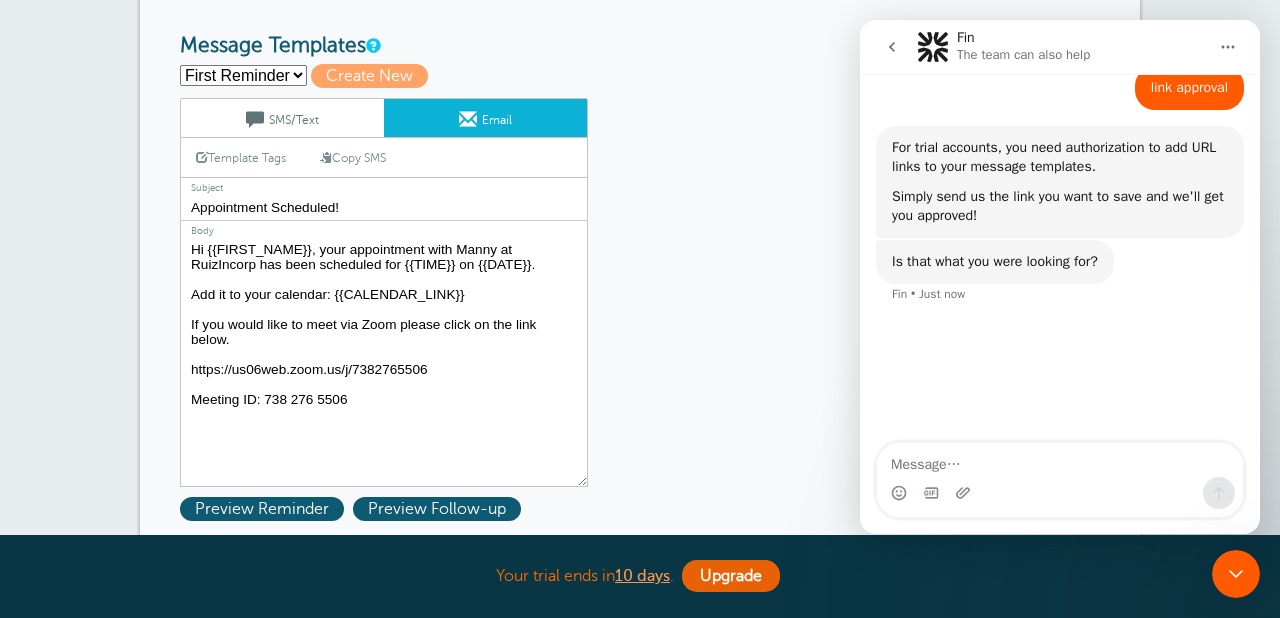drag, startPoint x: 449, startPoint y: 374, endPoint x: 185, endPoint y: 371, distance: 264.01706 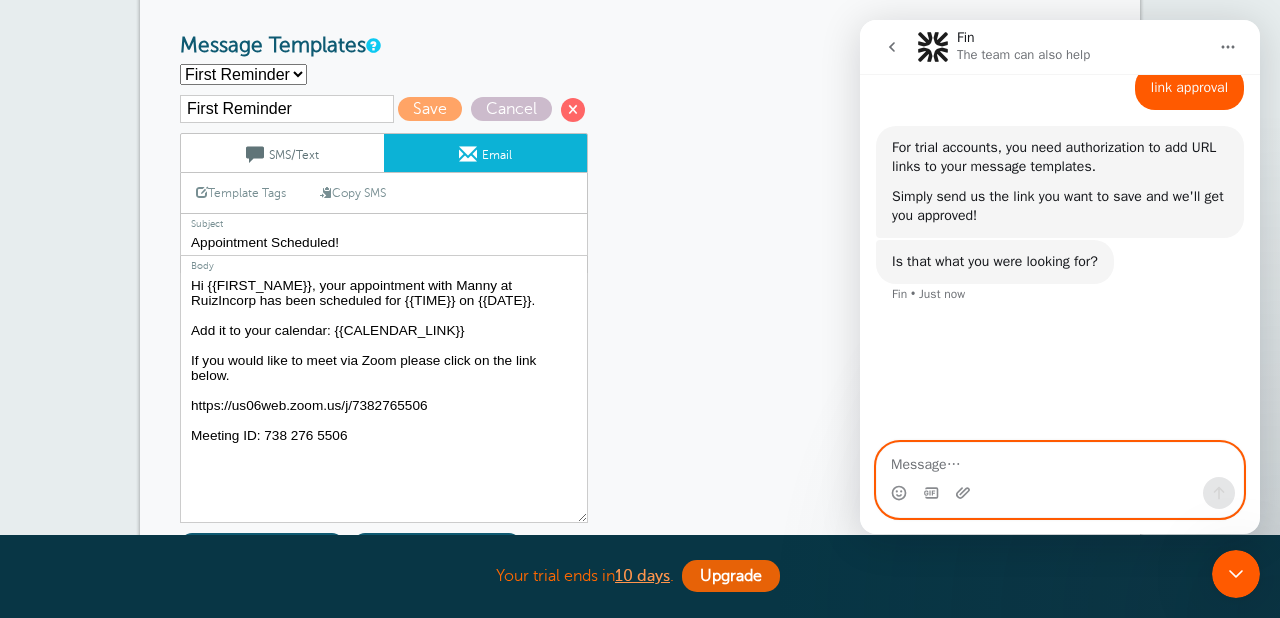 click at bounding box center [1060, 460] 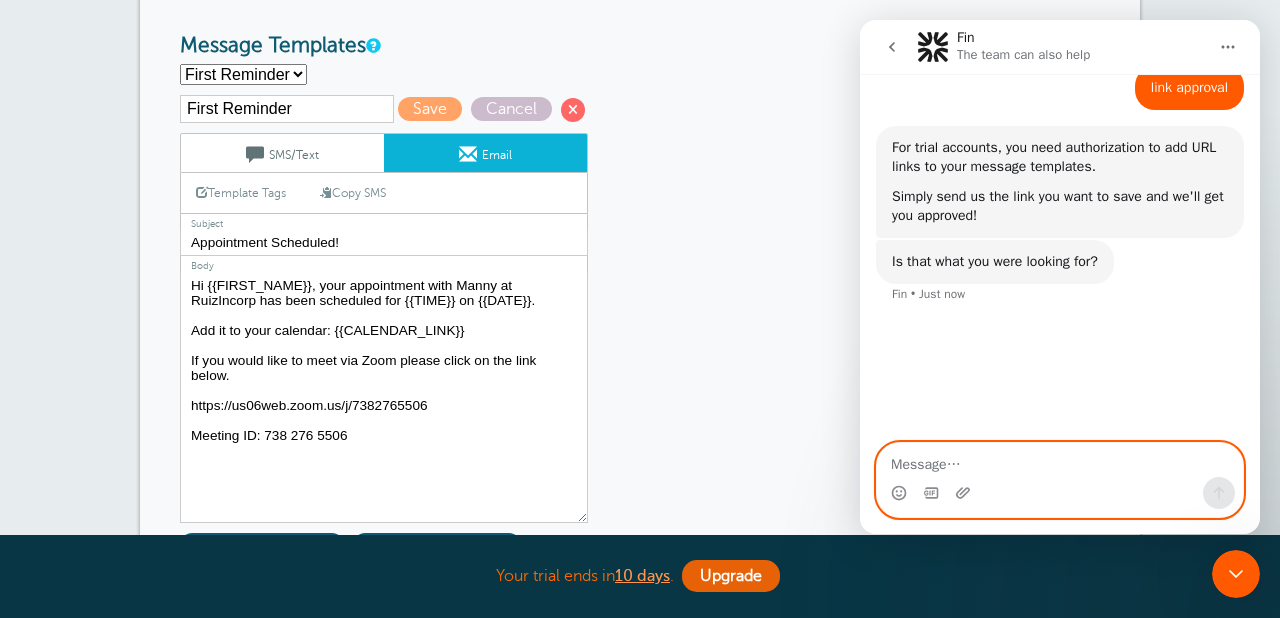 paste on "https://us06web.zoom.us/j/7382765506" 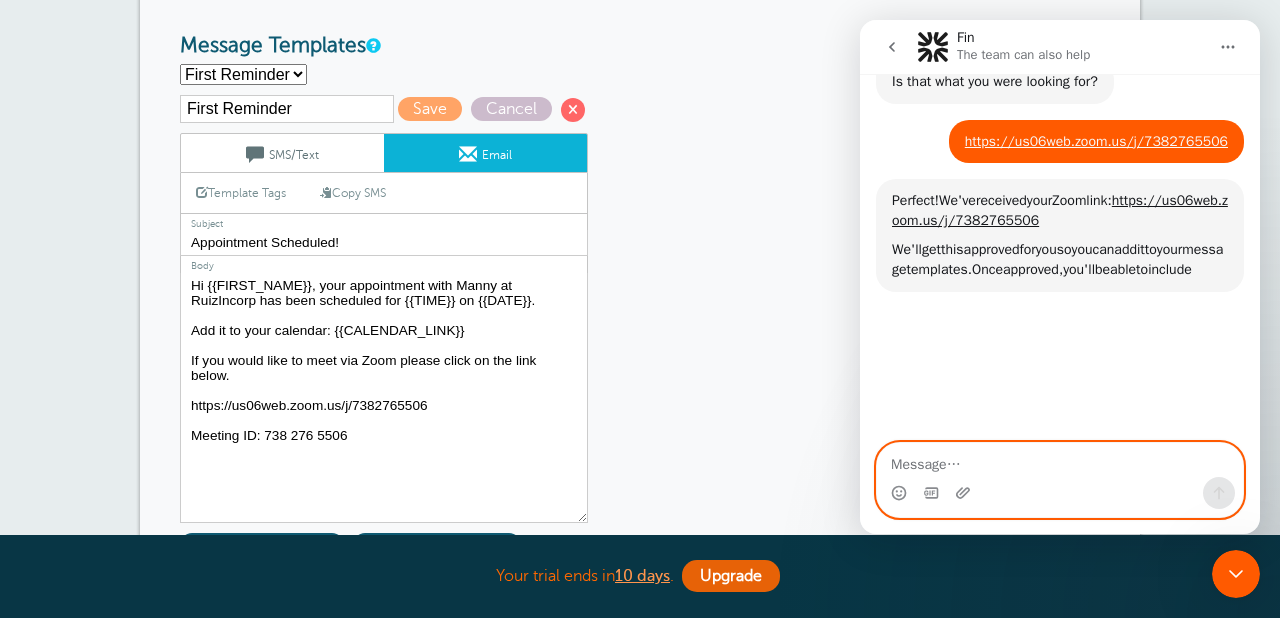 scroll, scrollTop: 426, scrollLeft: 0, axis: vertical 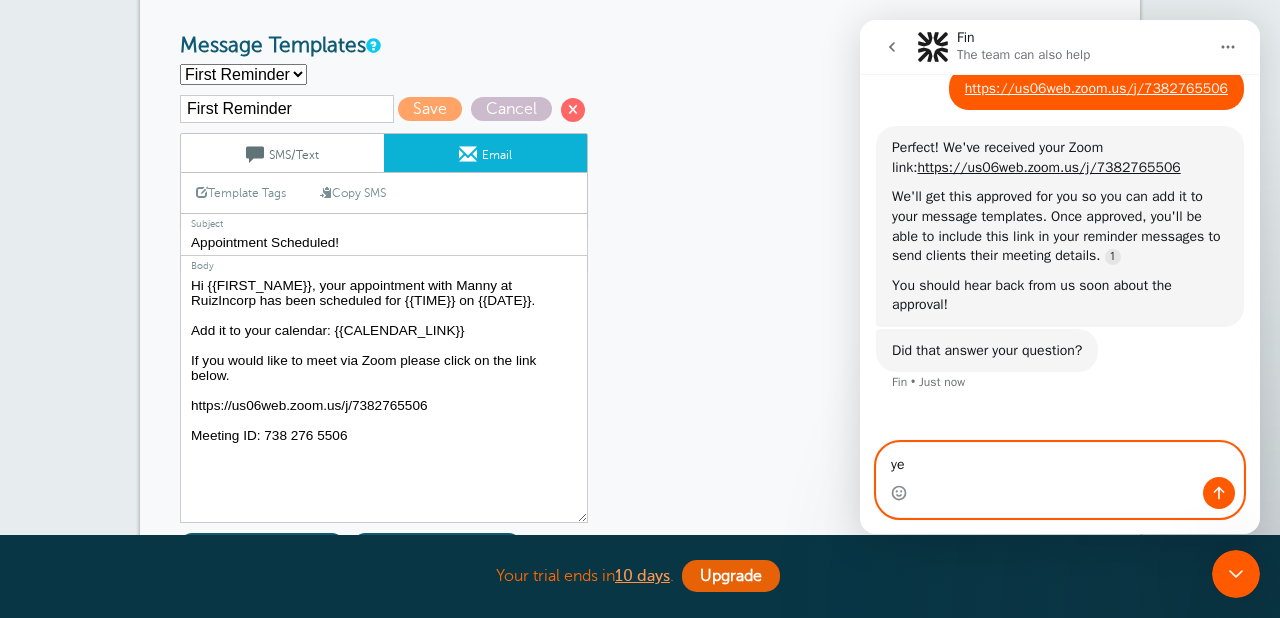 type on "yes" 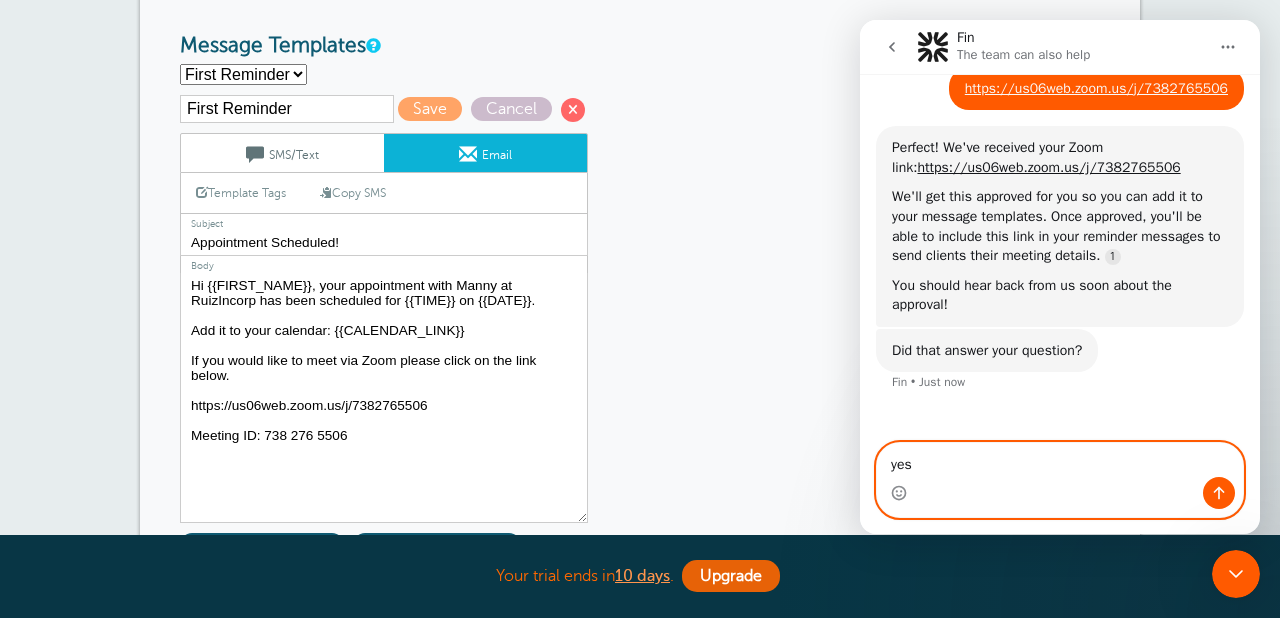 type 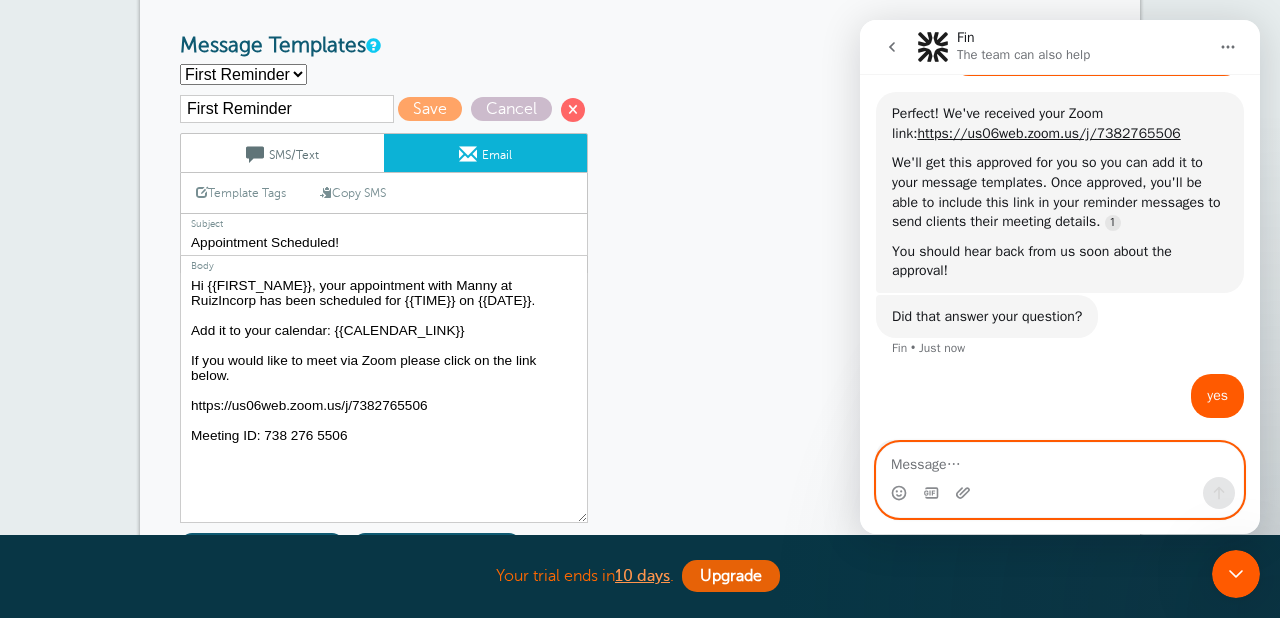 scroll, scrollTop: 468, scrollLeft: 0, axis: vertical 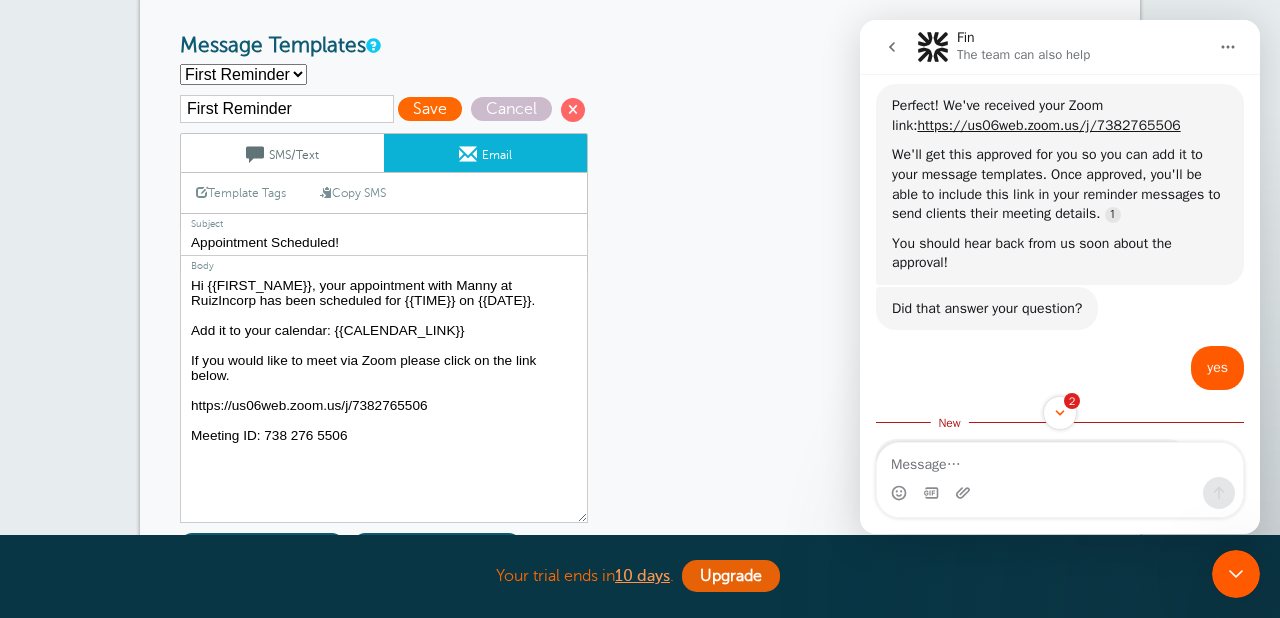 click on "Save" at bounding box center [430, 109] 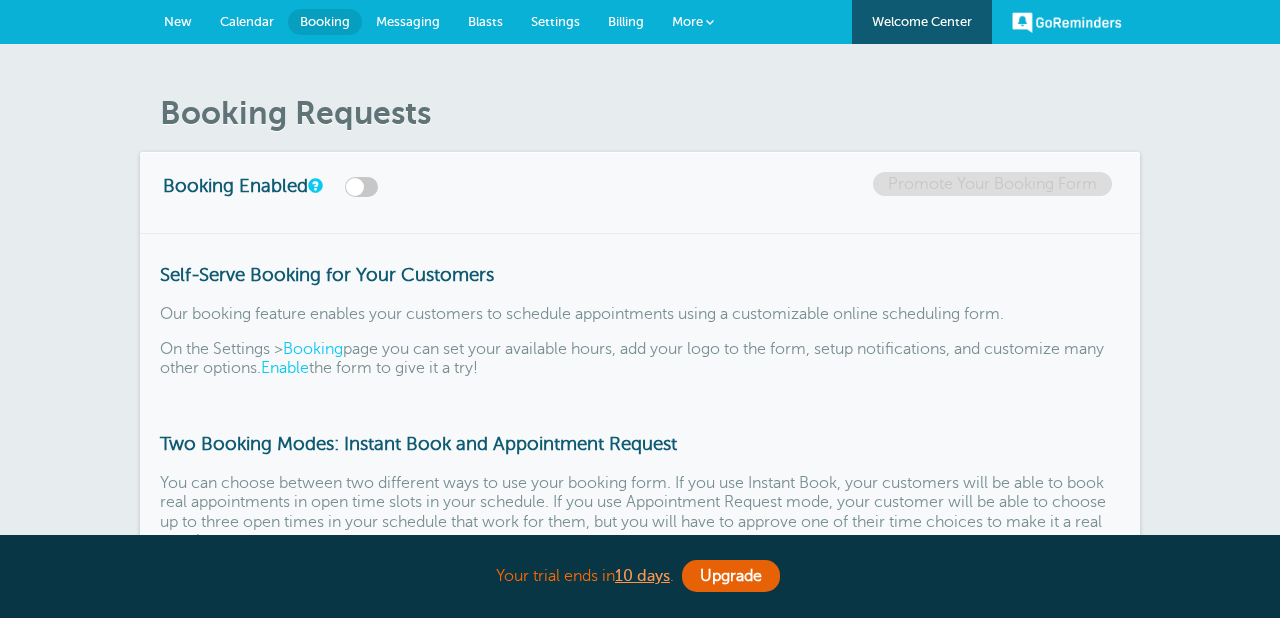 scroll, scrollTop: 0, scrollLeft: 0, axis: both 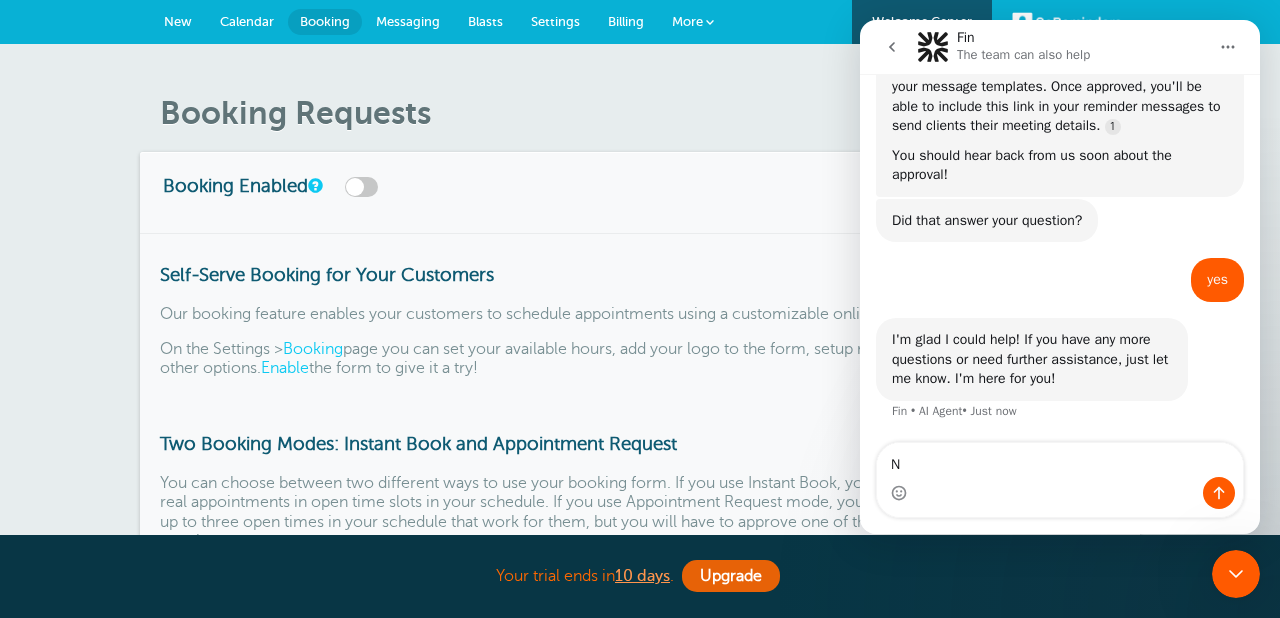 type on "No" 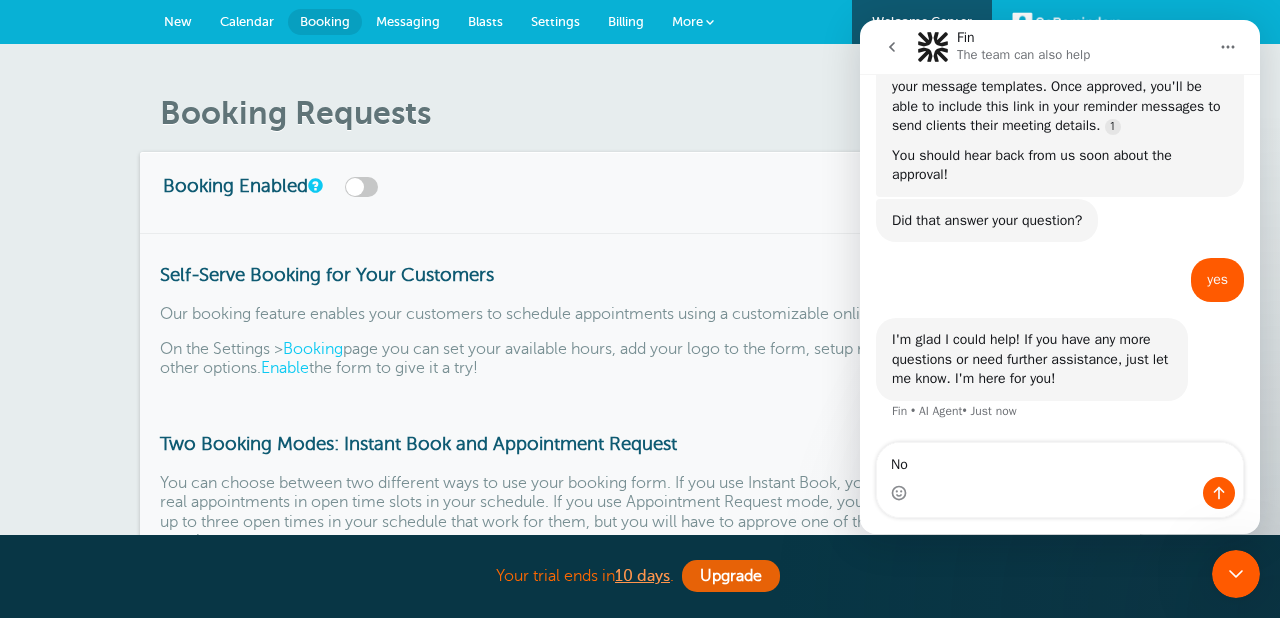 type 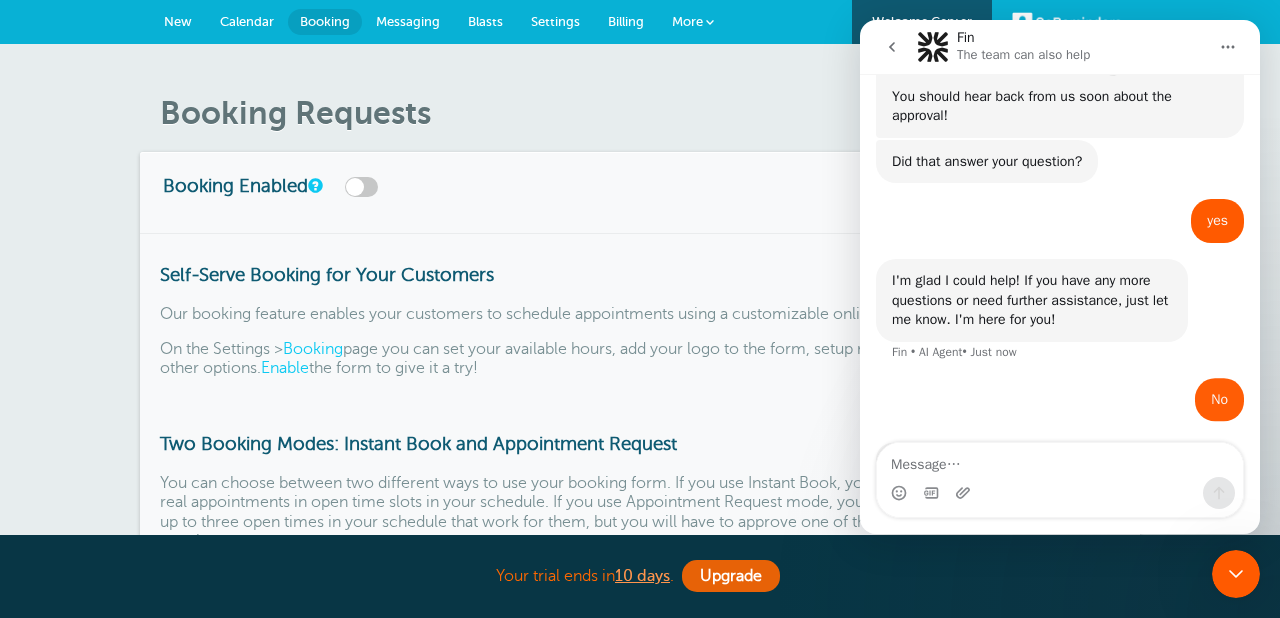 scroll, scrollTop: 683, scrollLeft: 0, axis: vertical 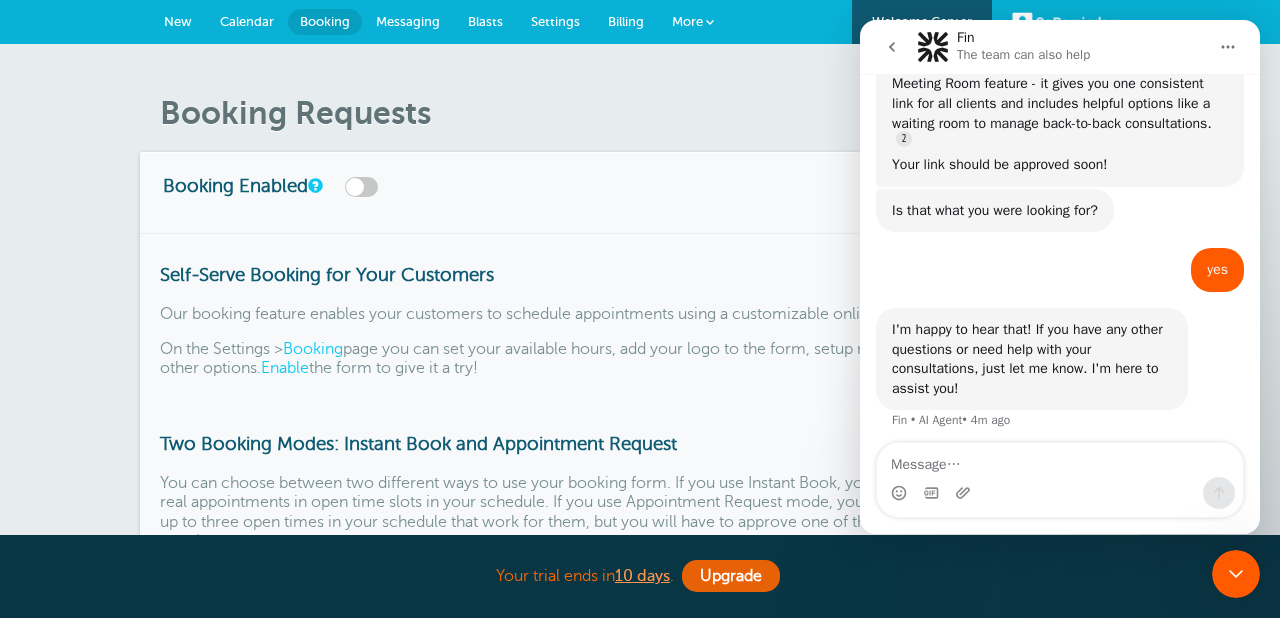 click 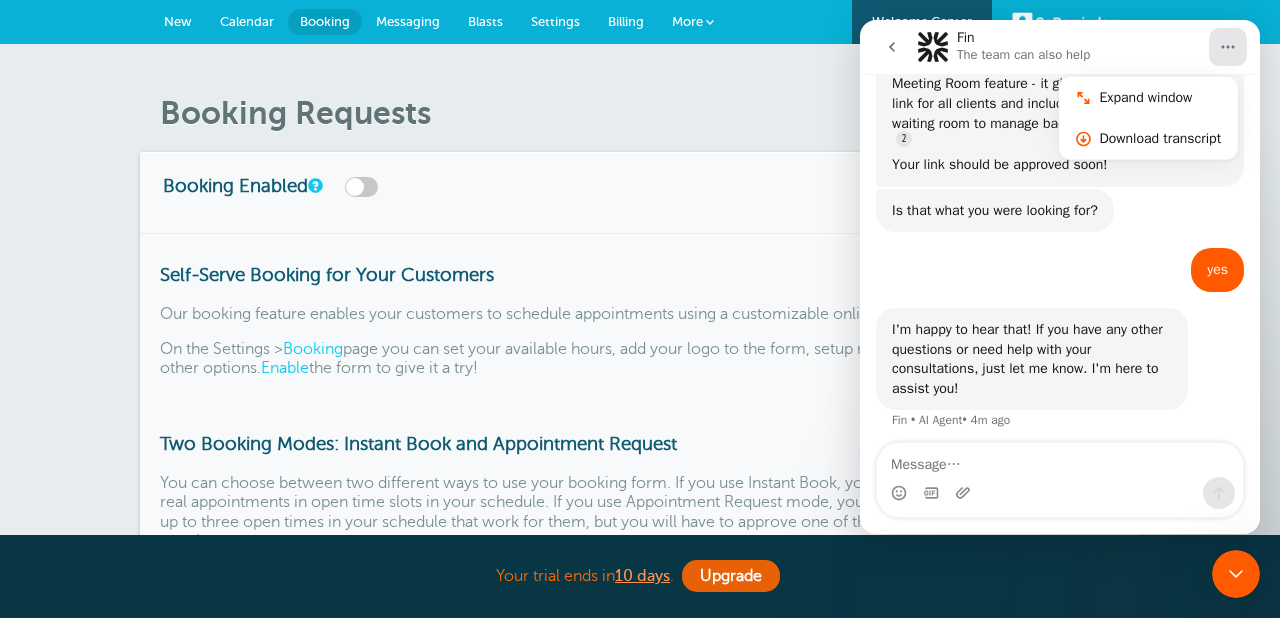 click at bounding box center [892, 47] 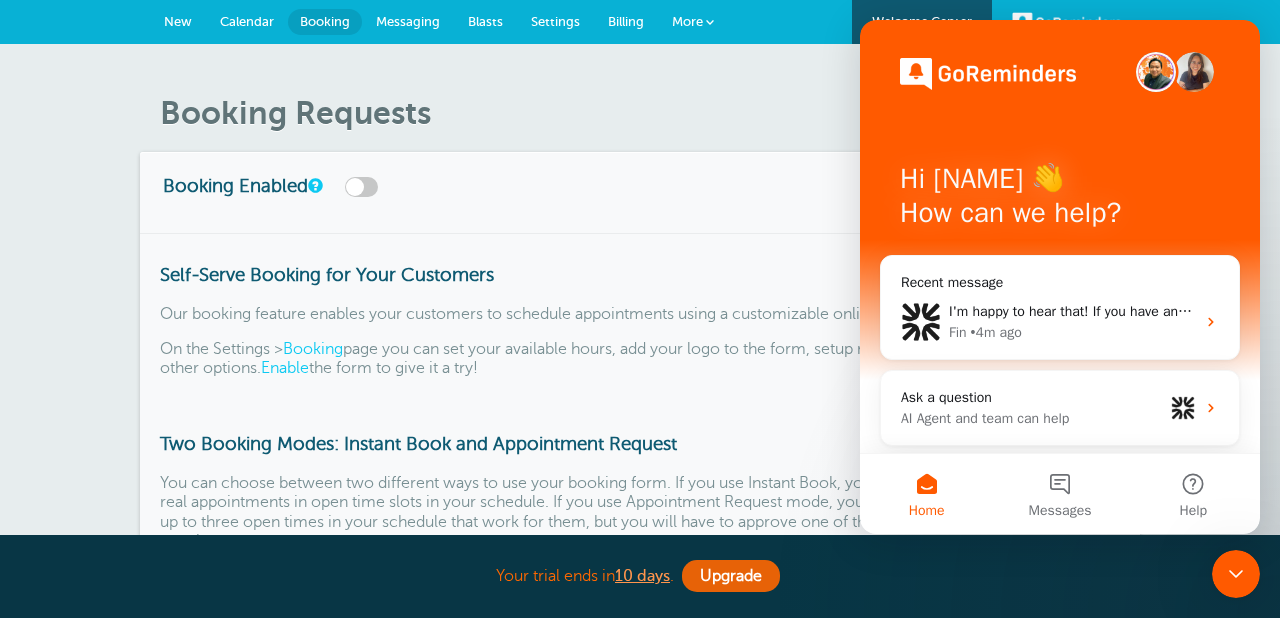 scroll, scrollTop: 966, scrollLeft: 0, axis: vertical 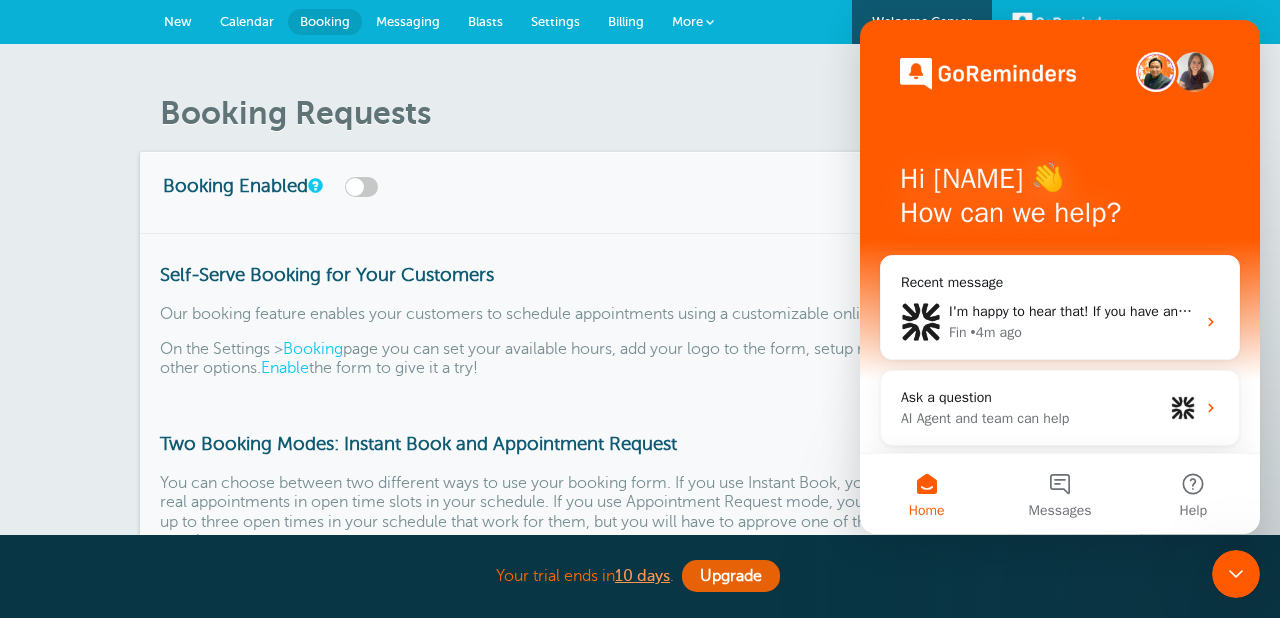 click on "Booking Requests
Booking Enabled
Promote Your Booking Form
Self-Serve Booking for Your Customers
Our booking feature enables your customers to schedule appointments using a
customizable online scheduling form.
On the Settings >  Booking  page you can
set your available hours, add your logo to the form, setup notifications, and customize
many other options.  Enable  the form to give it a try!
Two Booking Modes: Instant Book and Appointment Request
You can pick your booking mode on Settings >  Booking .
Want a  free month" at bounding box center (640, 419) 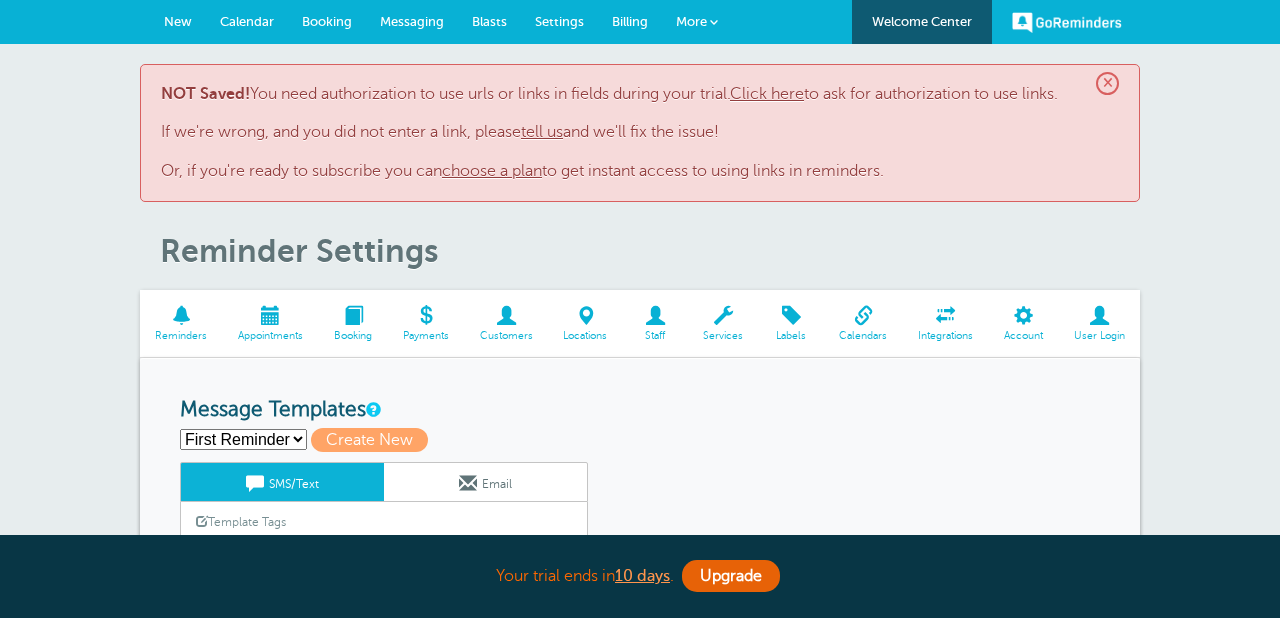 scroll, scrollTop: 0, scrollLeft: 0, axis: both 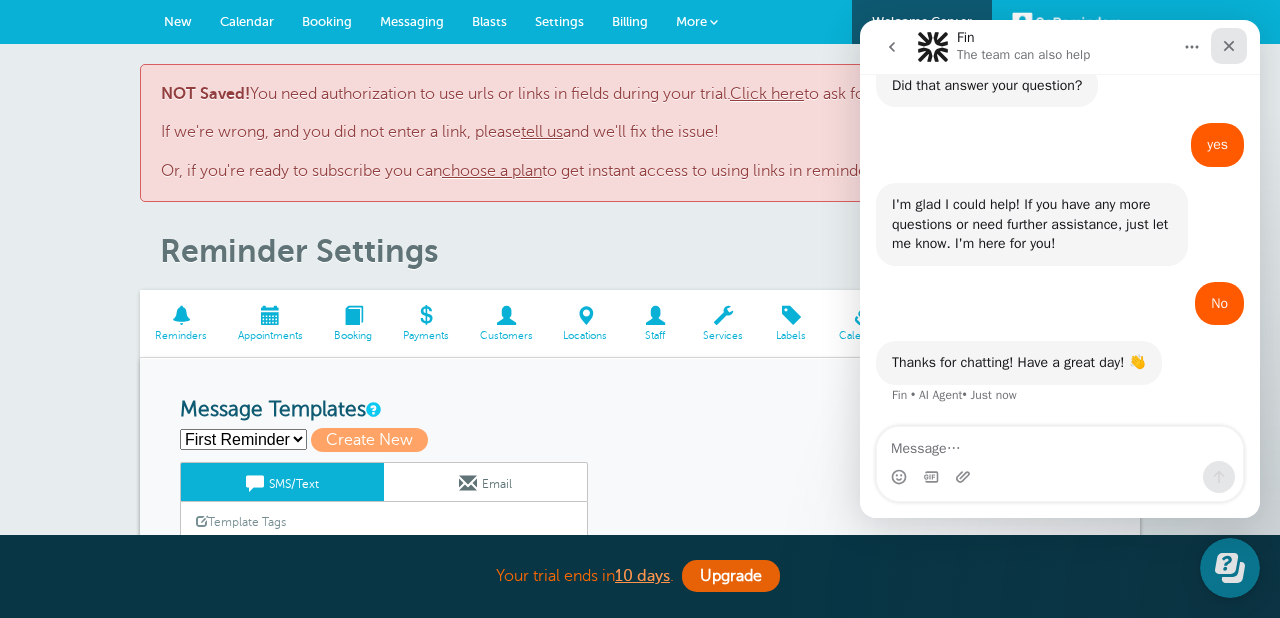 click at bounding box center (1229, 46) 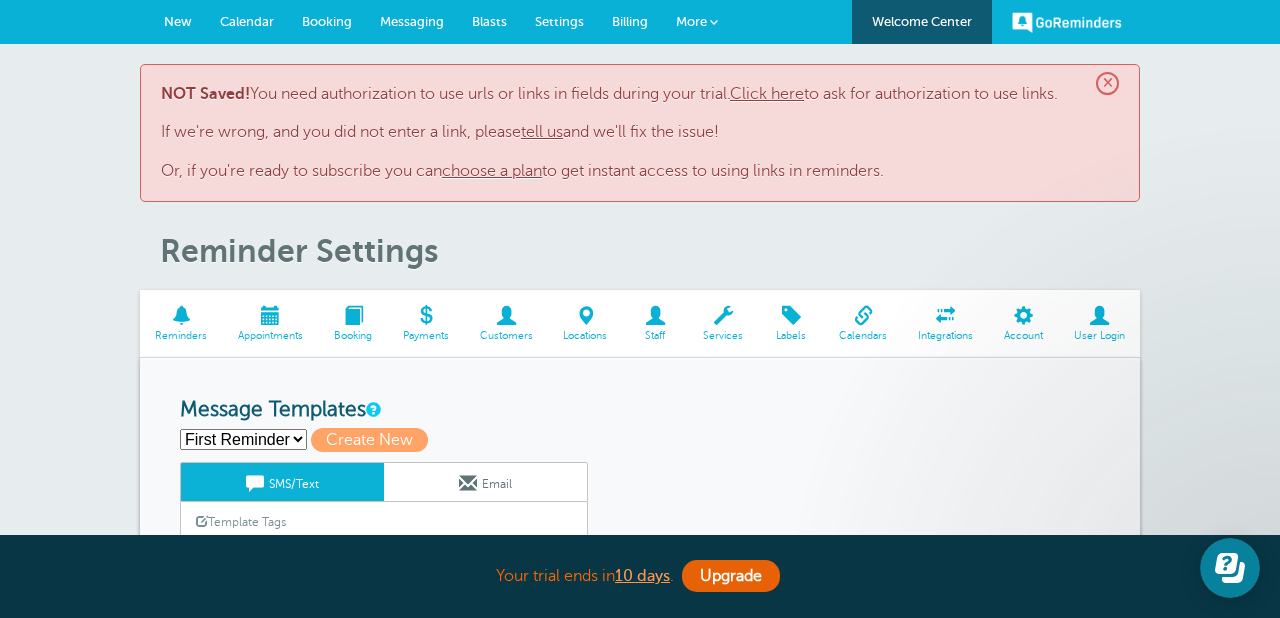 scroll, scrollTop: 0, scrollLeft: 0, axis: both 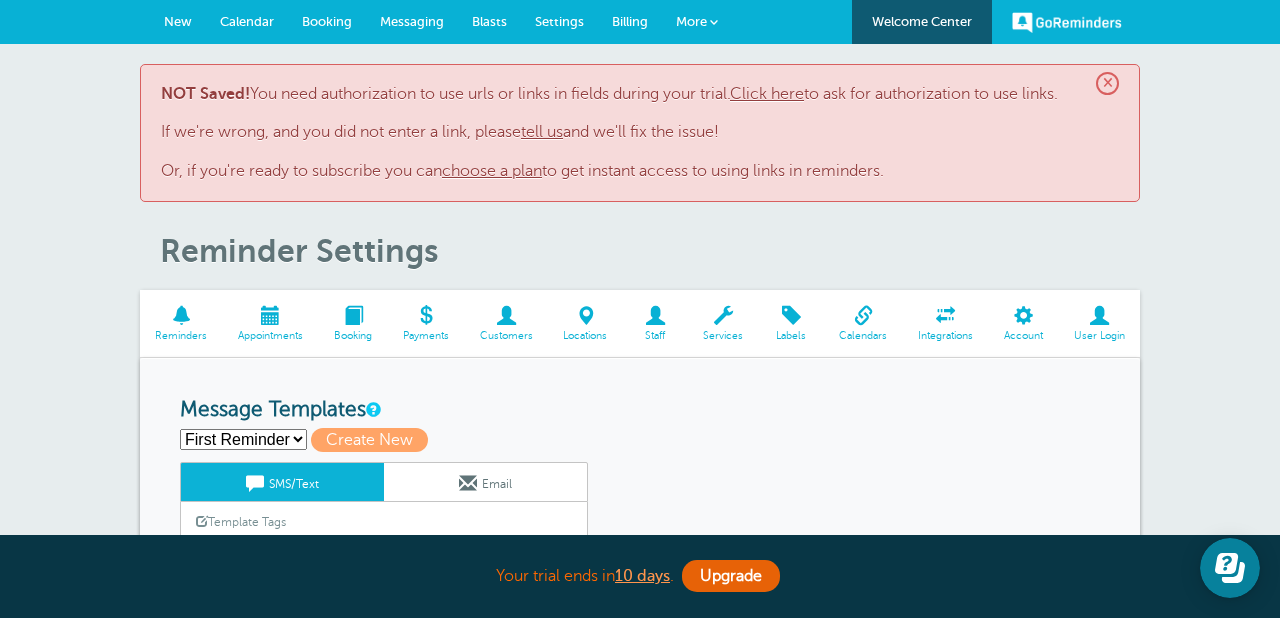 click on "×" at bounding box center (1107, 83) 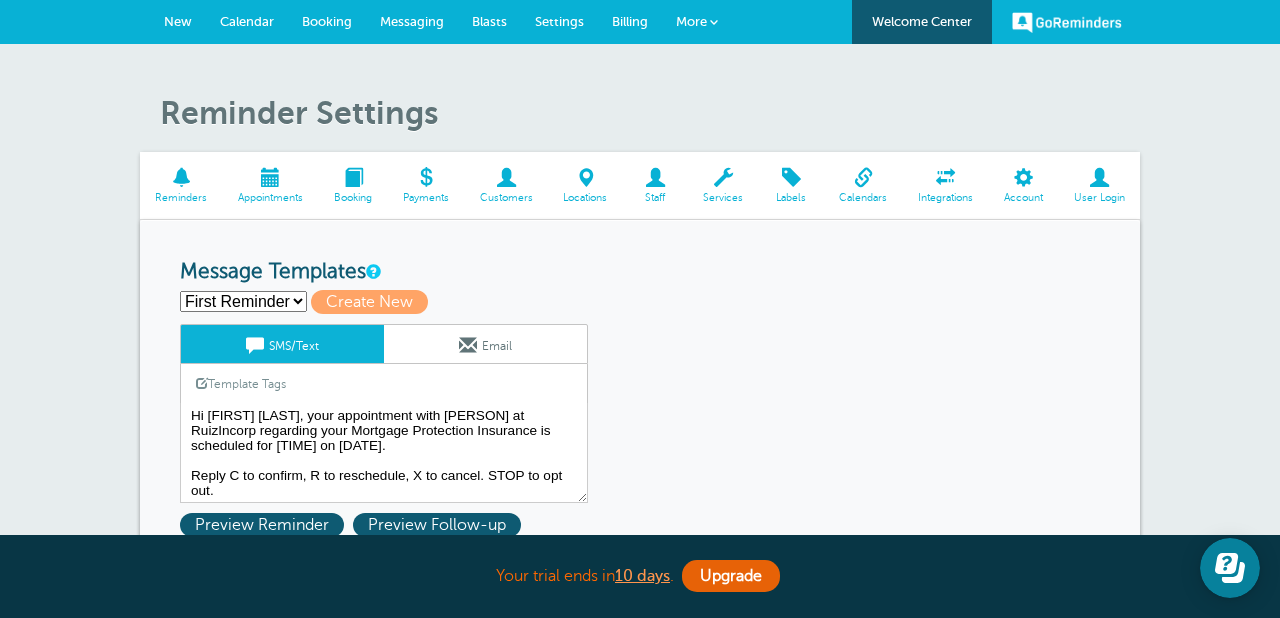click on "Email" at bounding box center (485, 344) 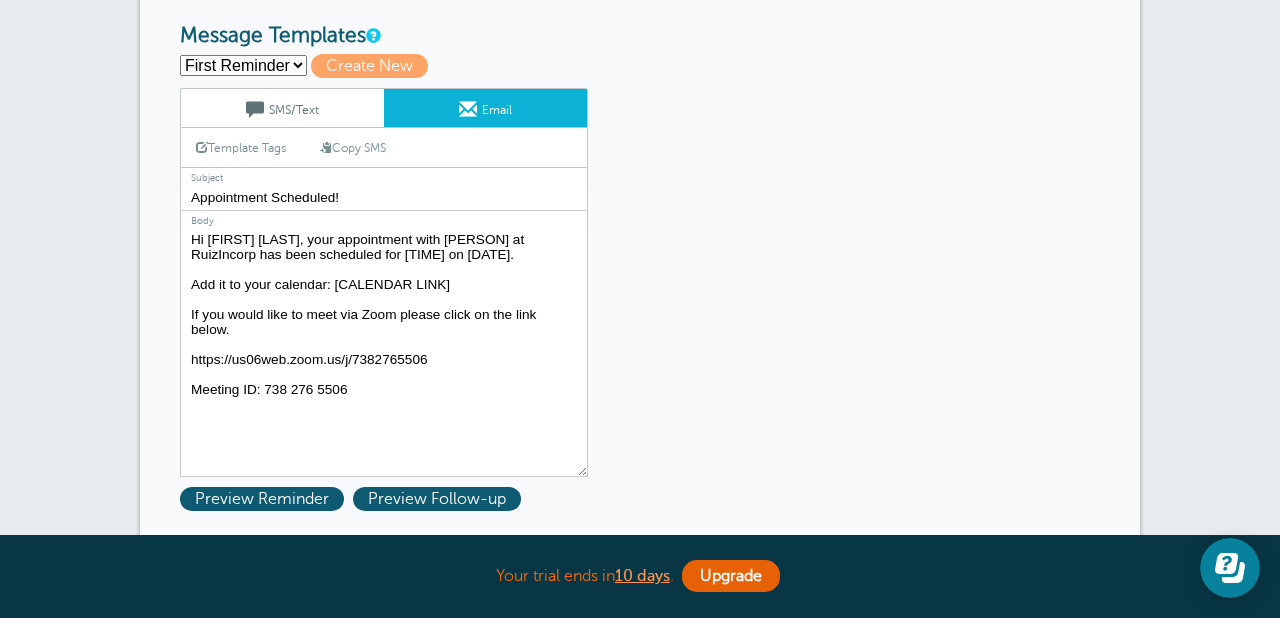 scroll, scrollTop: 95, scrollLeft: 0, axis: vertical 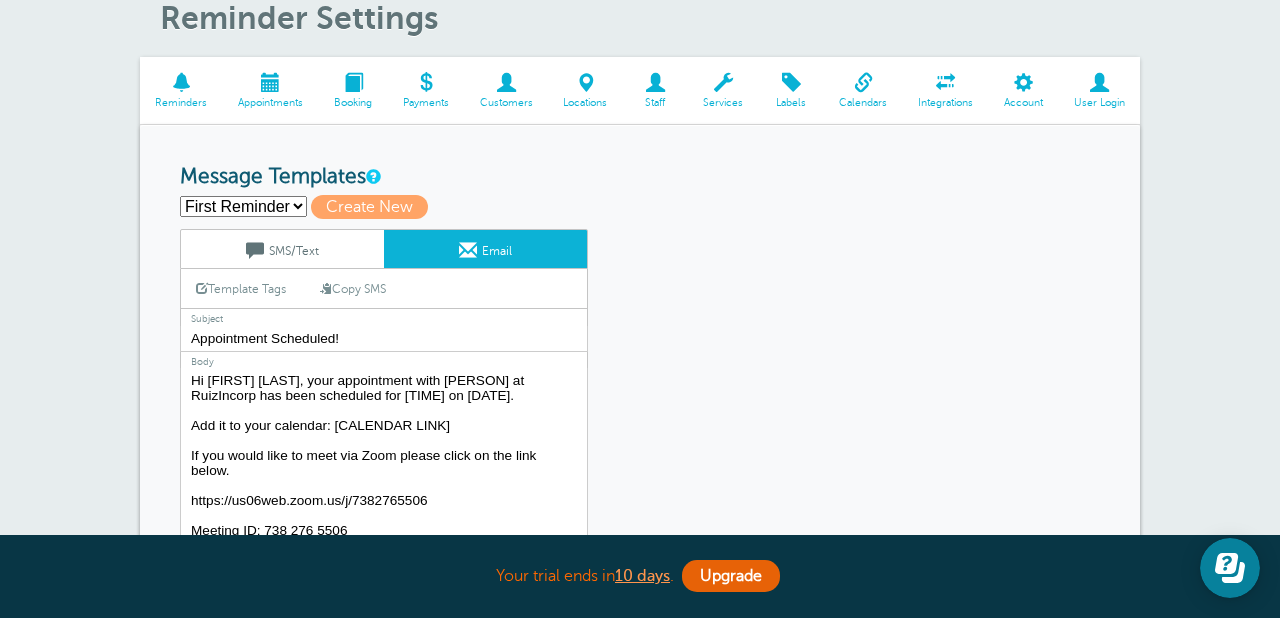 click on "SMS/Text" at bounding box center [282, 249] 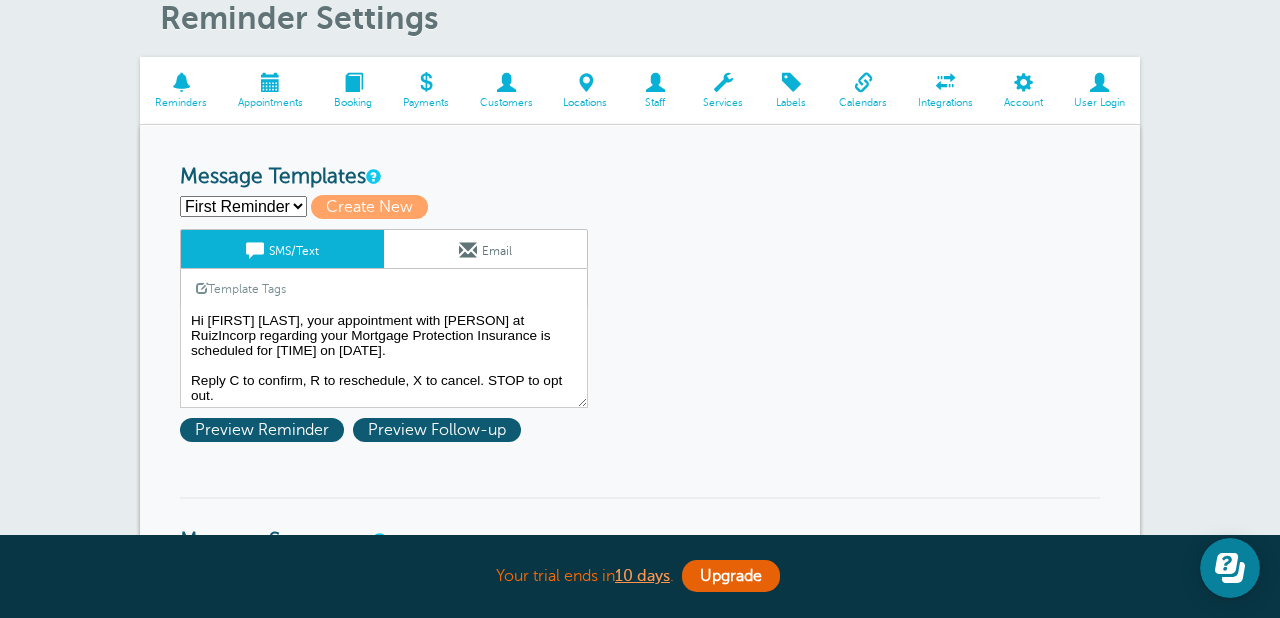 click on "Email" at bounding box center (485, 249) 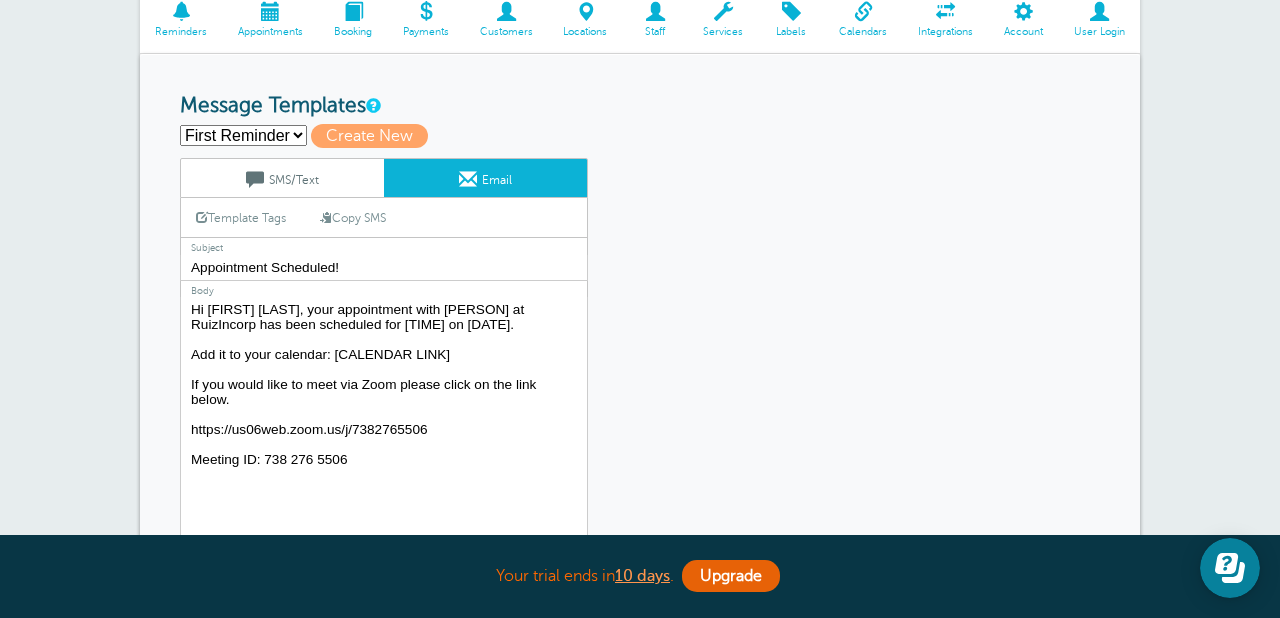 scroll, scrollTop: 176, scrollLeft: 0, axis: vertical 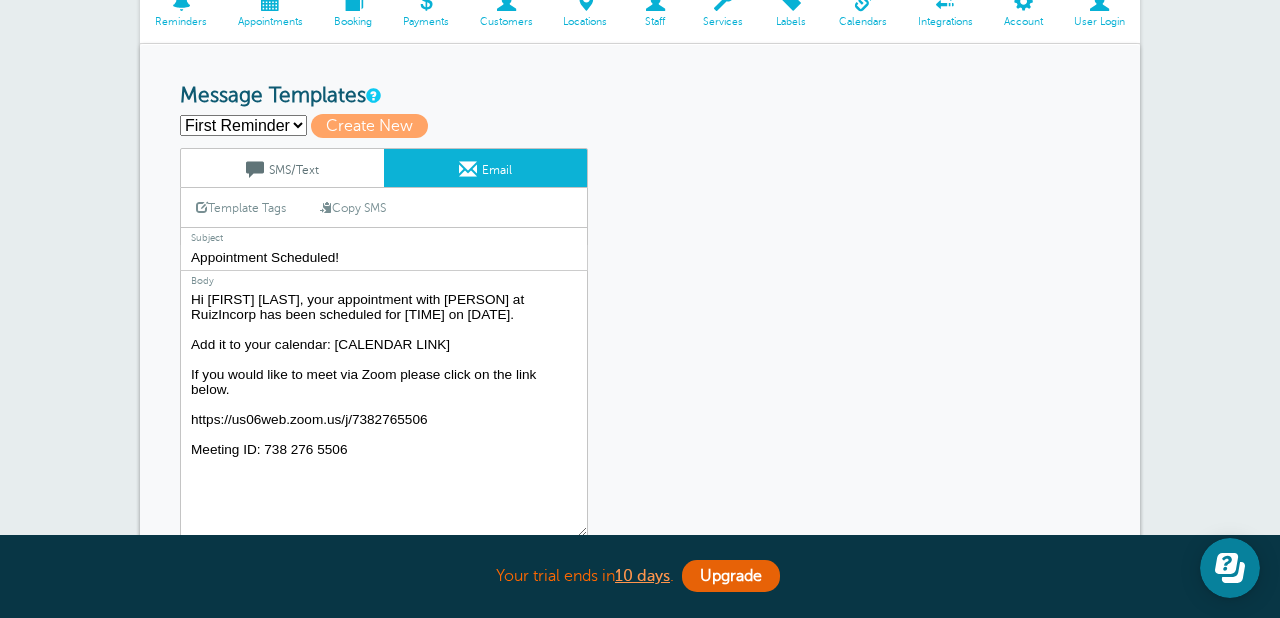 click on "Hi [FIRST] [LAST], your appointment with [FIRST] [LAST] at RuizIncorp has been scheduled for [TIME] on [DATE].
Add it to your calendar: [URL]
If you would like to meet via Zoom please click on the link below.
https://us06web.zoom.us/j/[PHONE]
Meeting ID: [PHONE]" at bounding box center [384, 412] 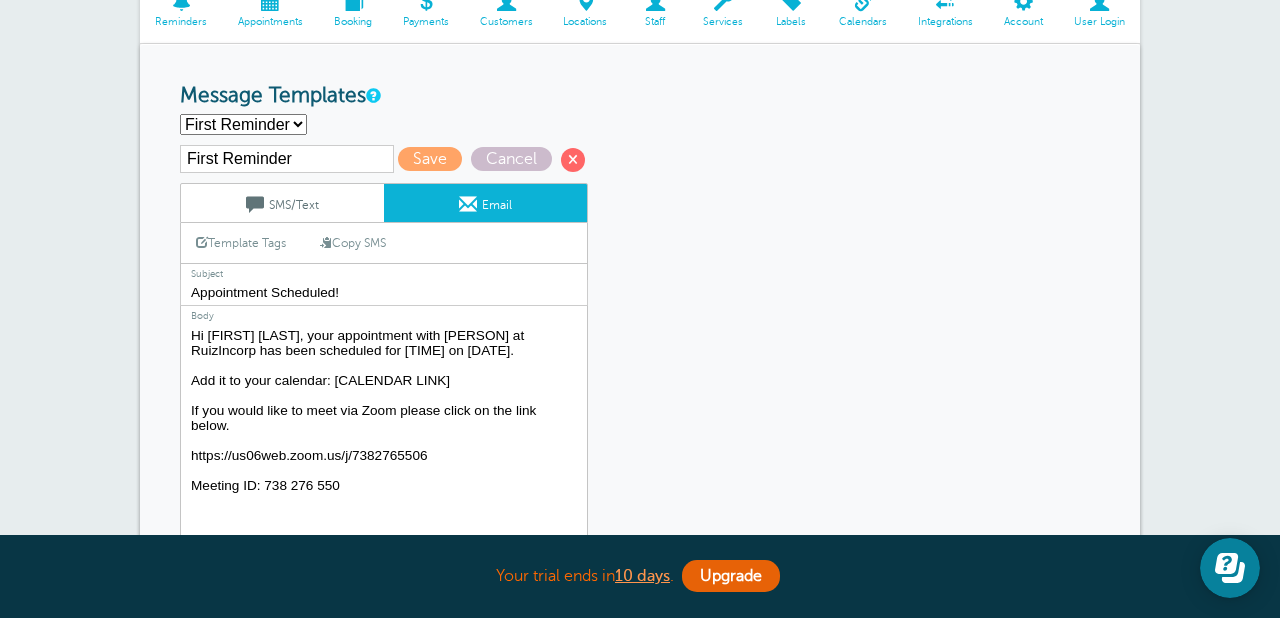 type on "Hi [FIRST] [LAST], your appointment with [FIRST] [LAST] at RuizIncorp has been scheduled for [TIME] on [DATE].
Add it to your calendar: [URL]
If you would like to meet via Zoom please click on the link below.
https://us06web.zoom.us/j/[PHONE]
Meeting ID: [PHONE]" 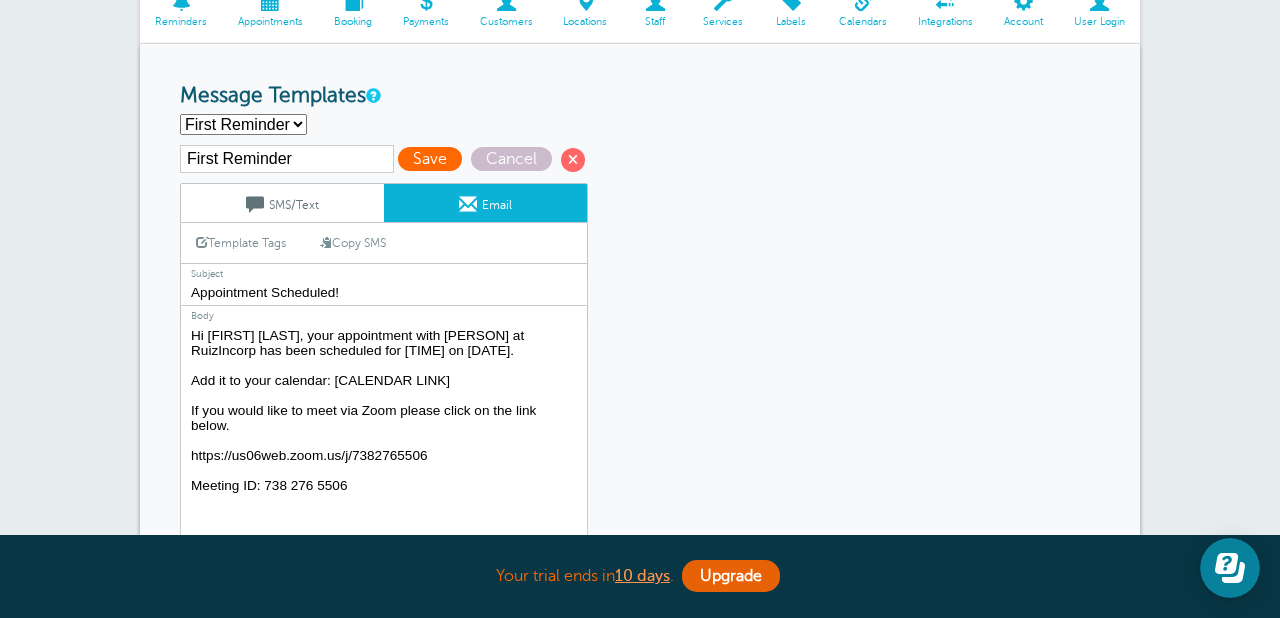click on "Save" at bounding box center [430, 159] 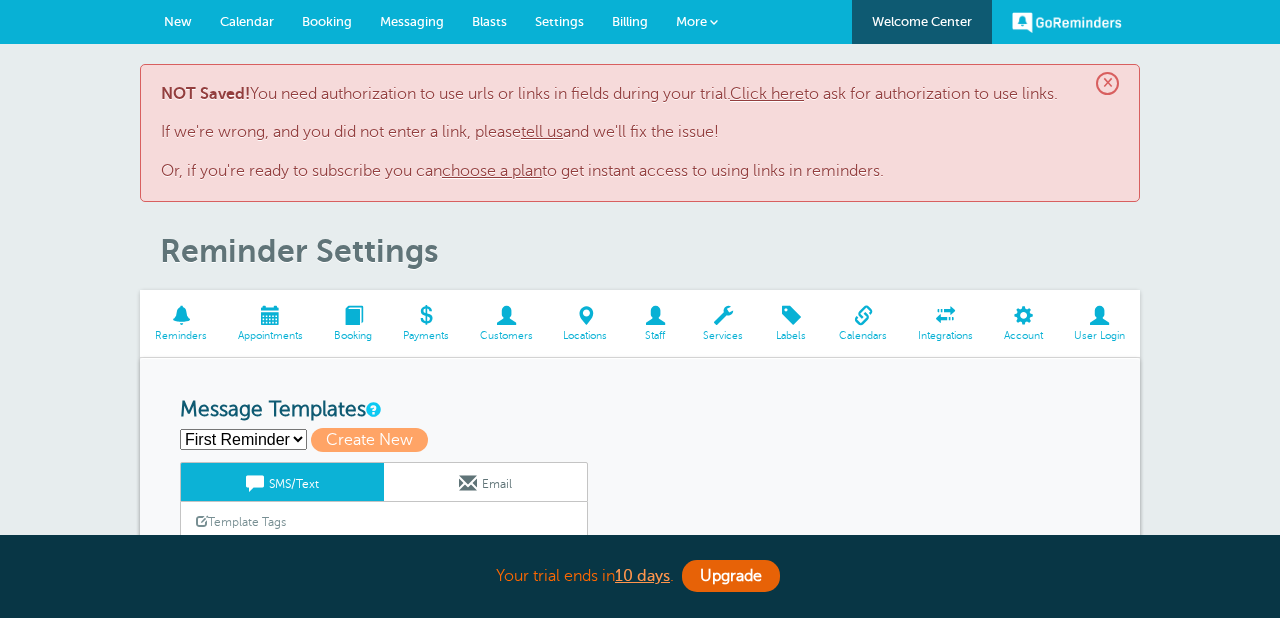 scroll, scrollTop: 0, scrollLeft: 0, axis: both 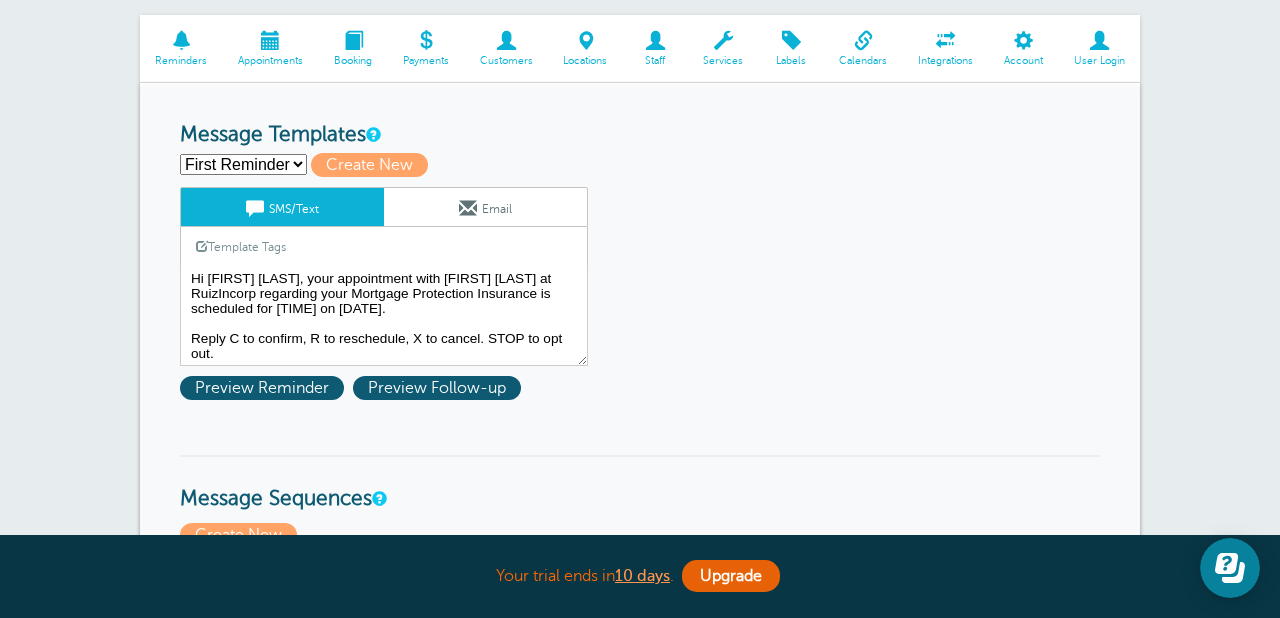 click on "Email" at bounding box center [485, 207] 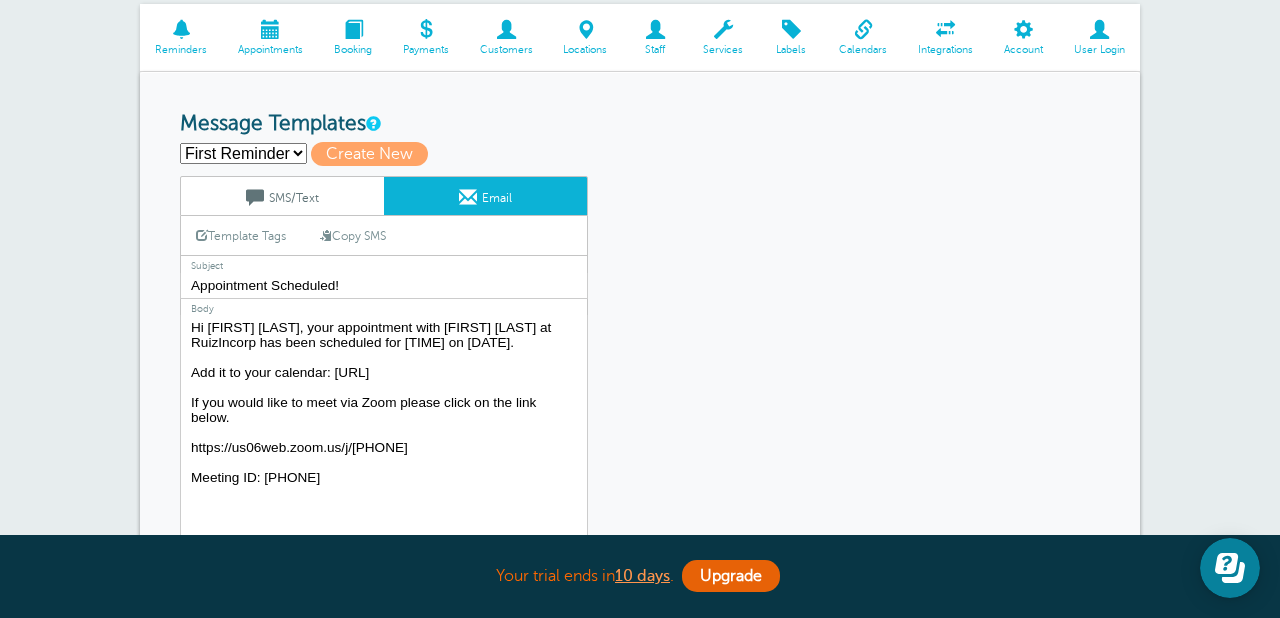 scroll, scrollTop: 274, scrollLeft: 0, axis: vertical 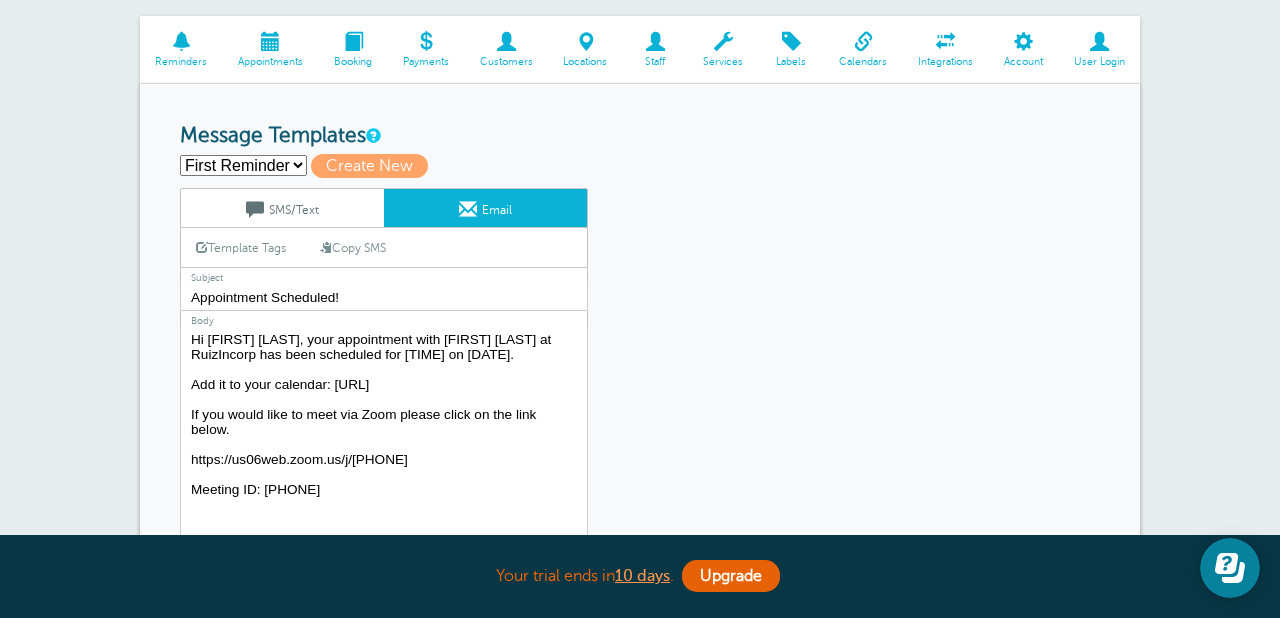 click on "SMS/Text" at bounding box center (282, 208) 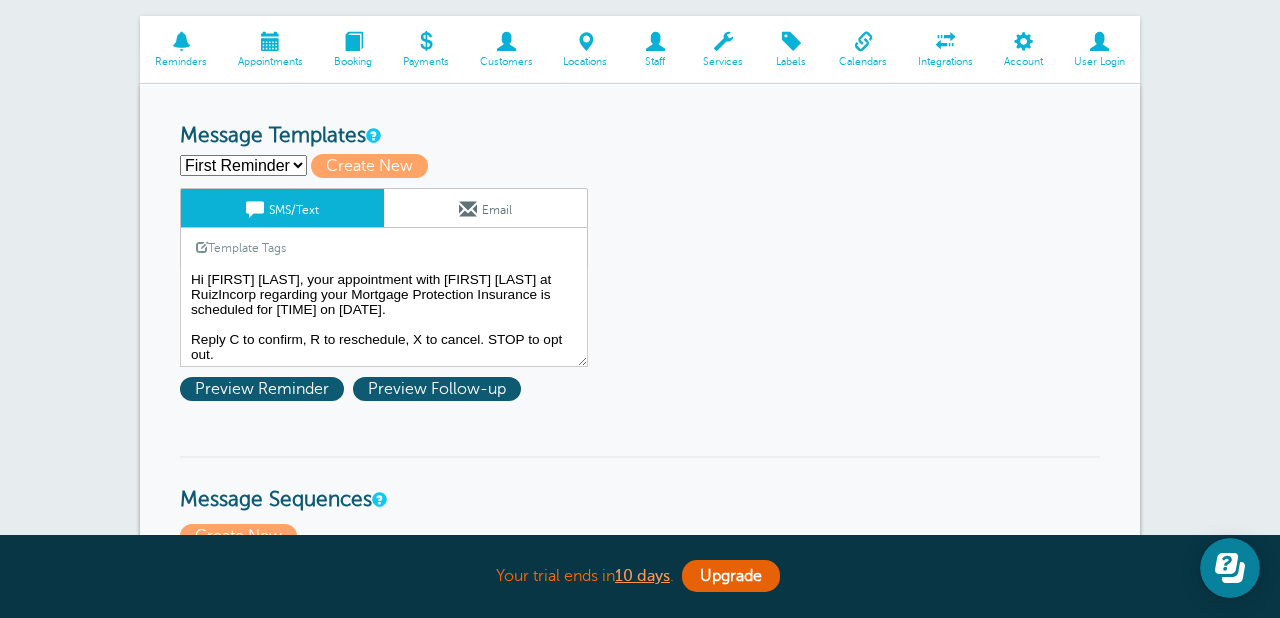 click at bounding box center (468, 209) 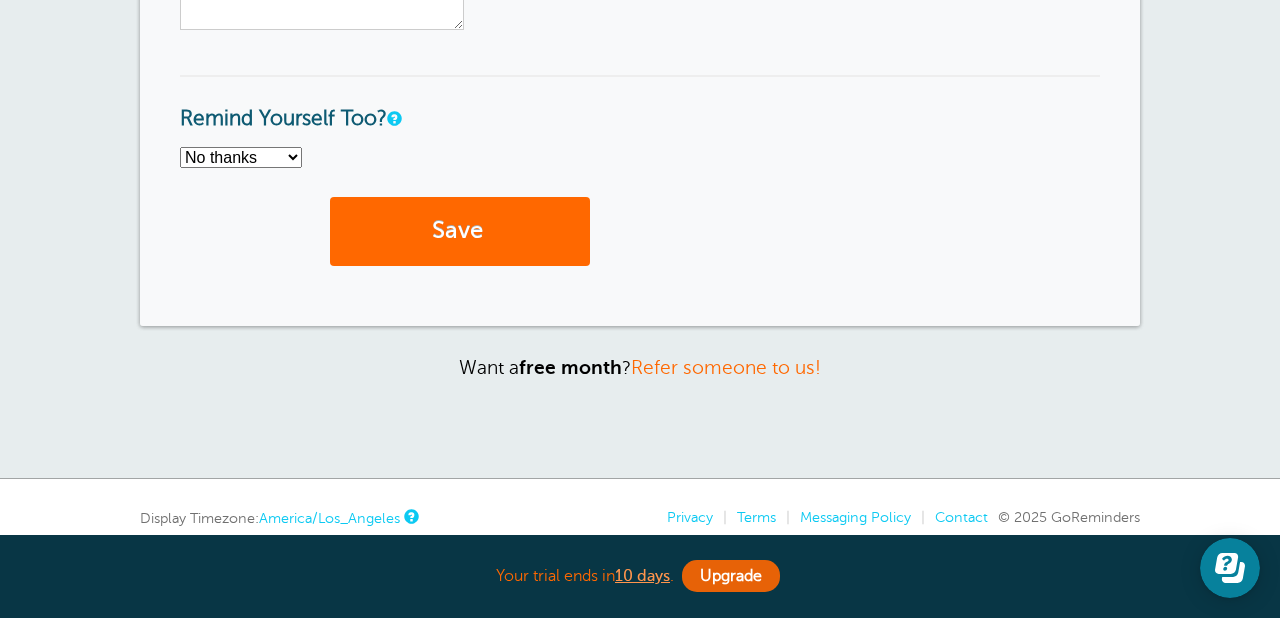 scroll, scrollTop: 2349, scrollLeft: 0, axis: vertical 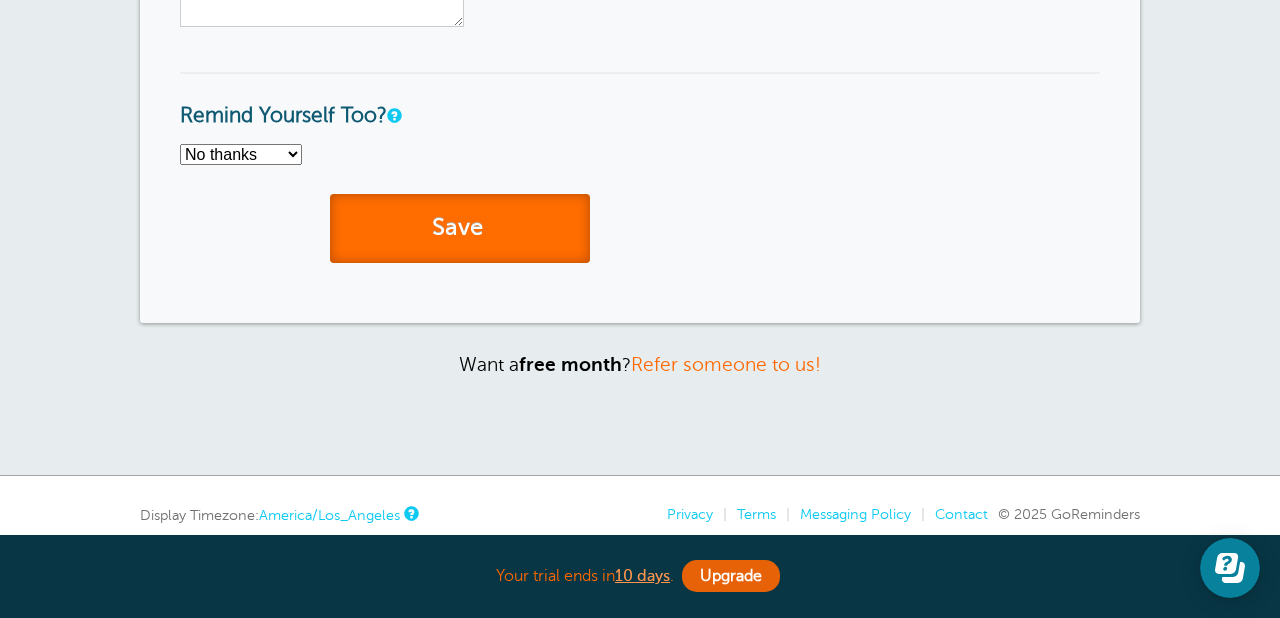 click on "Save" at bounding box center (460, 228) 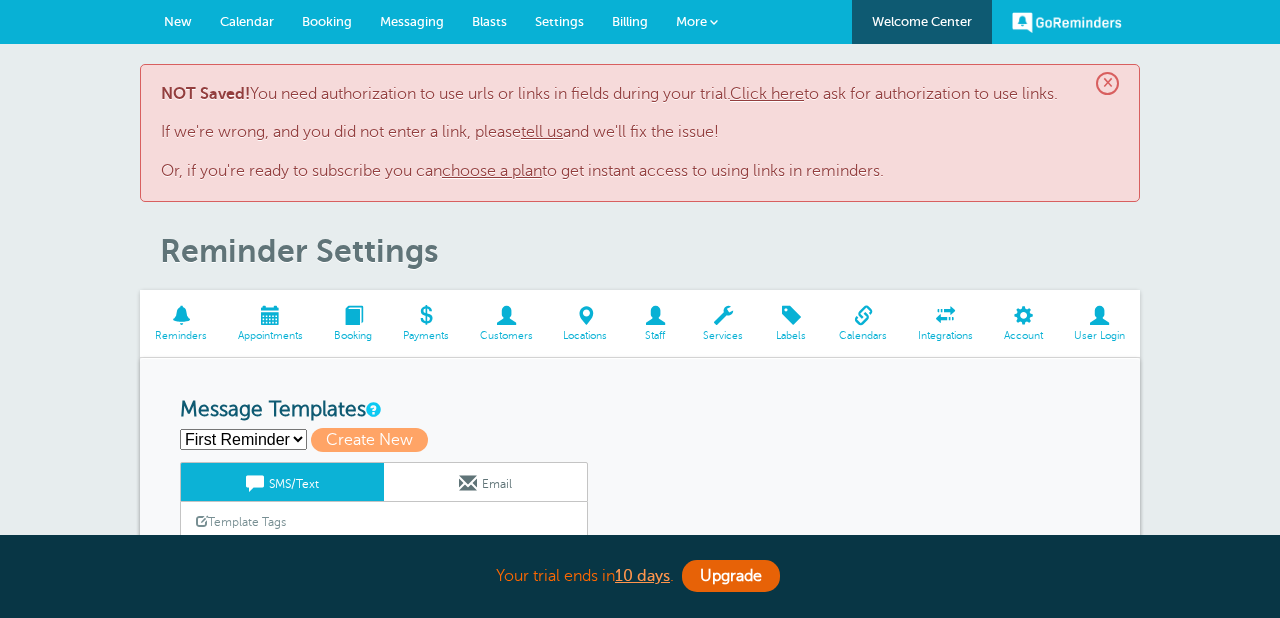 scroll, scrollTop: 0, scrollLeft: 0, axis: both 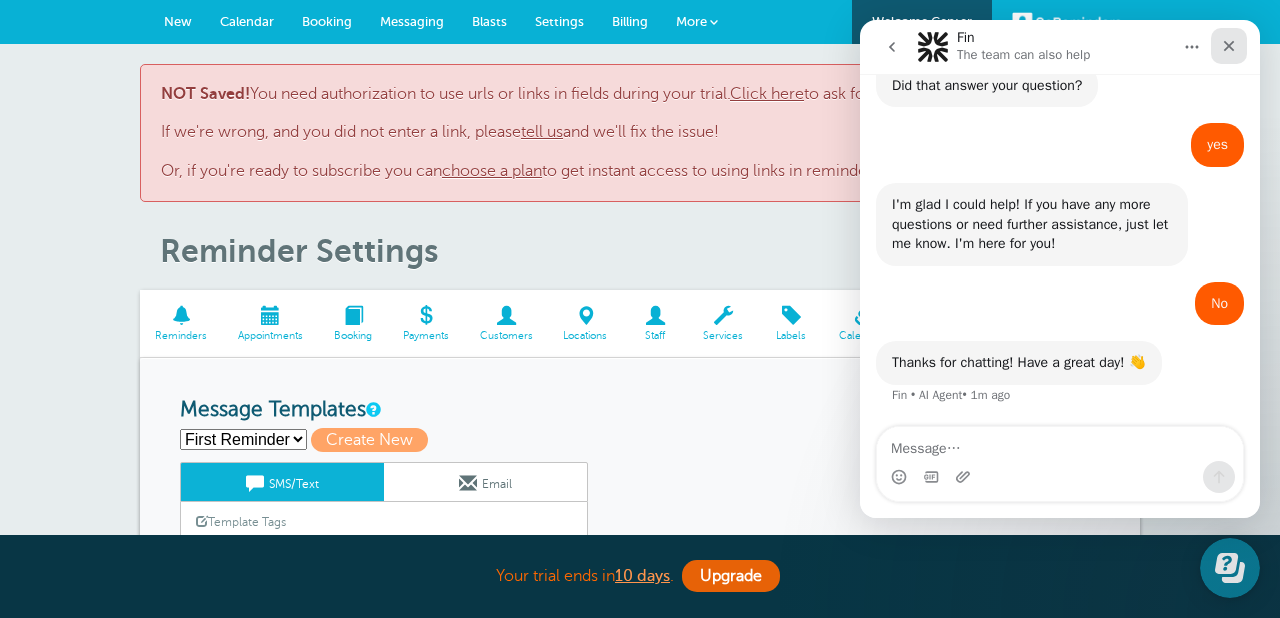 click 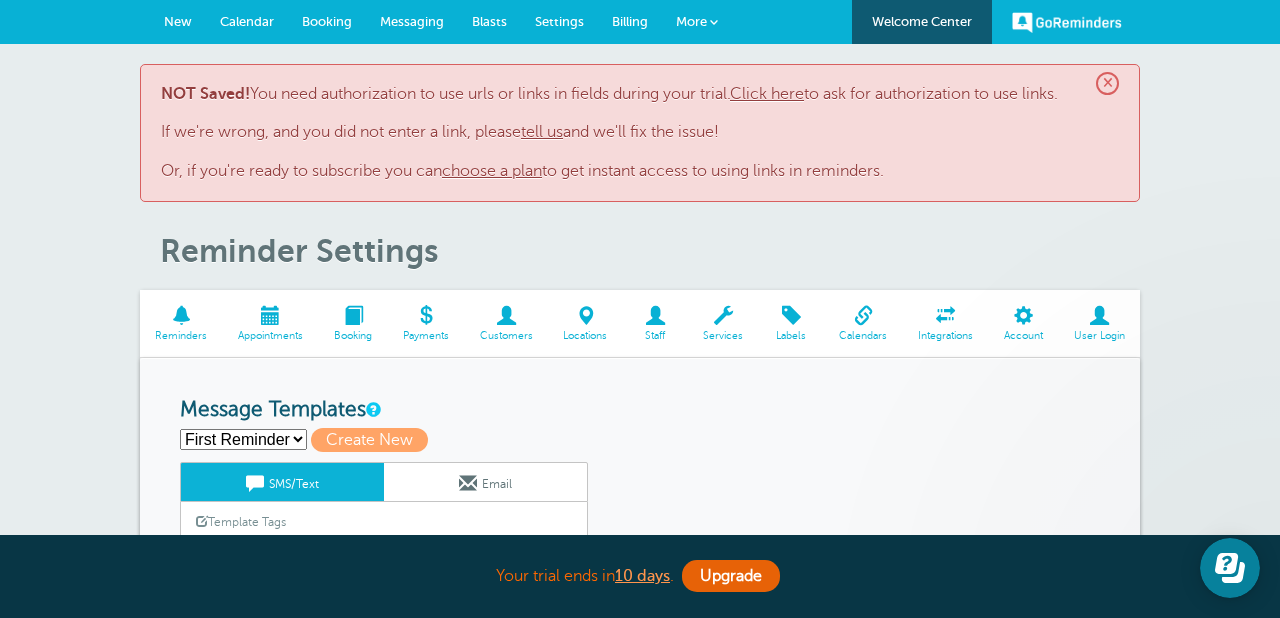 scroll, scrollTop: 0, scrollLeft: 0, axis: both 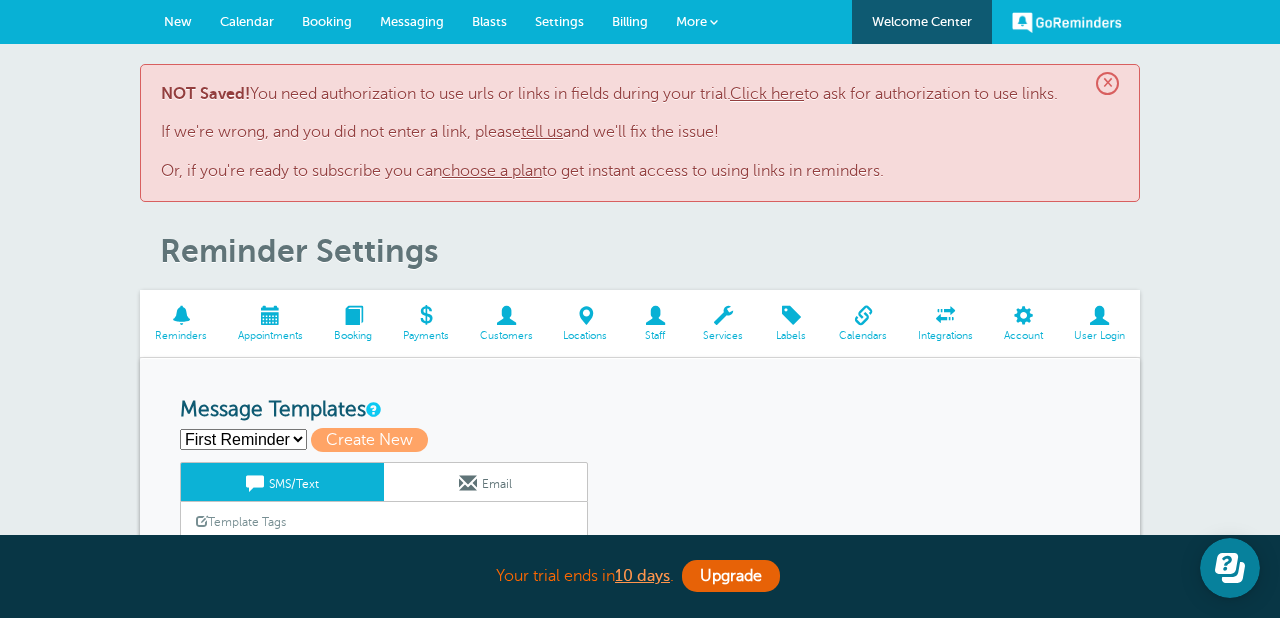 click on "×" at bounding box center (1107, 83) 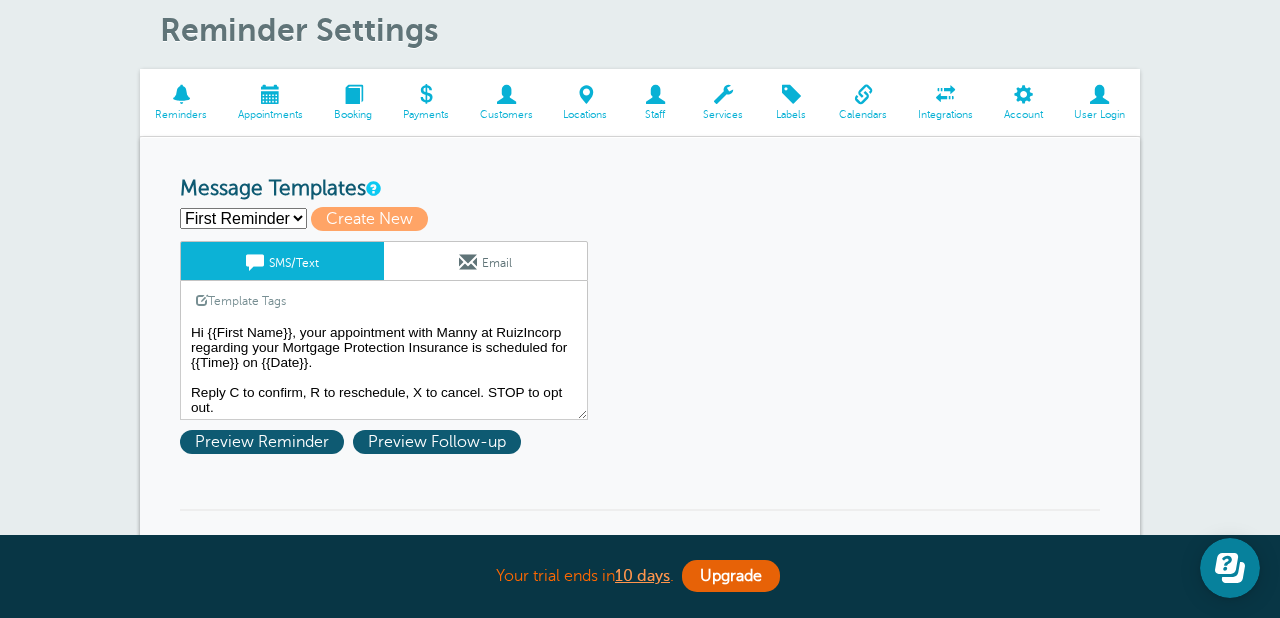 scroll, scrollTop: 102, scrollLeft: 0, axis: vertical 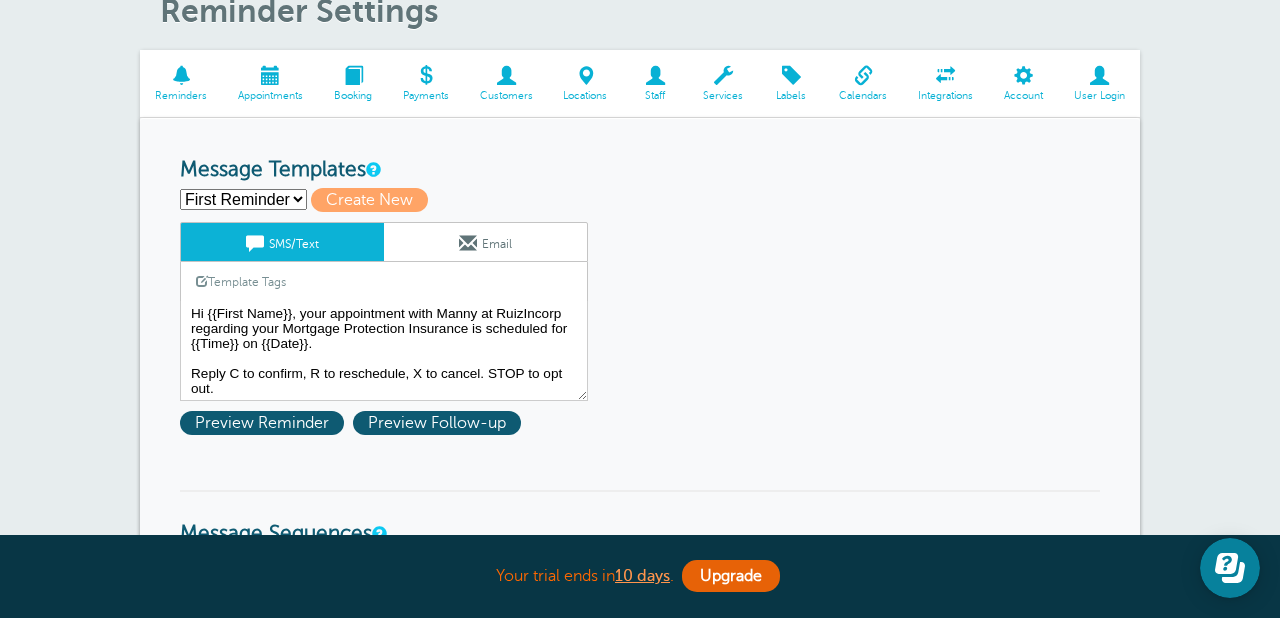 click on "Email" at bounding box center [485, 242] 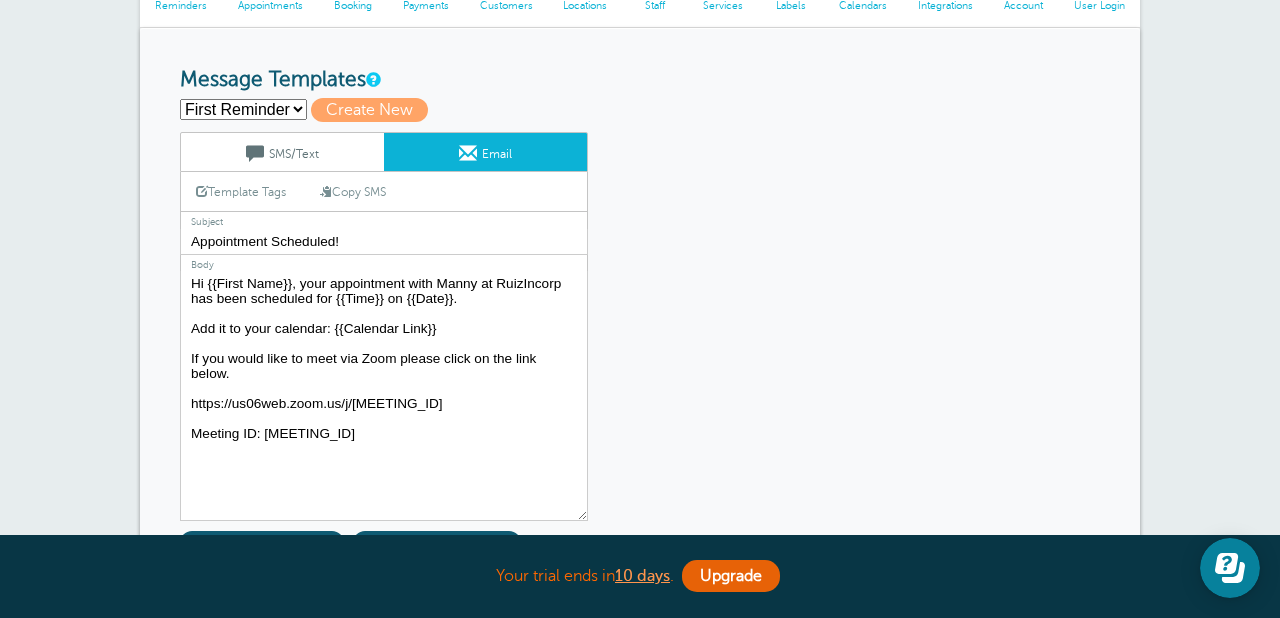scroll, scrollTop: 242, scrollLeft: 0, axis: vertical 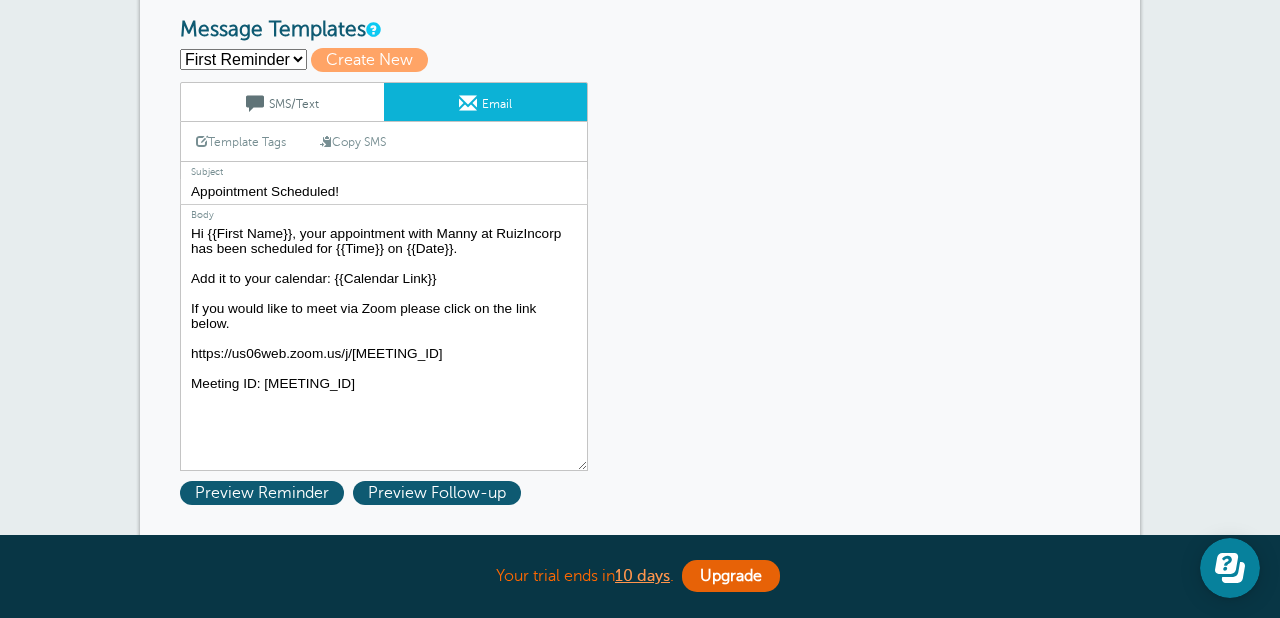 click on "Hi {{FIRST}} {{LAST}}, your appointment with Manny at RuizIncorp has been scheduled for {{TIME}} on {{DATE}}.
Add it to your calendar: {{CALENDAR LINK}}
If you would like to meet via Zoom please click on the link below.
https://us06web.zoom.us/j/7382765506
Meeting ID: 7382765506" at bounding box center (384, 346) 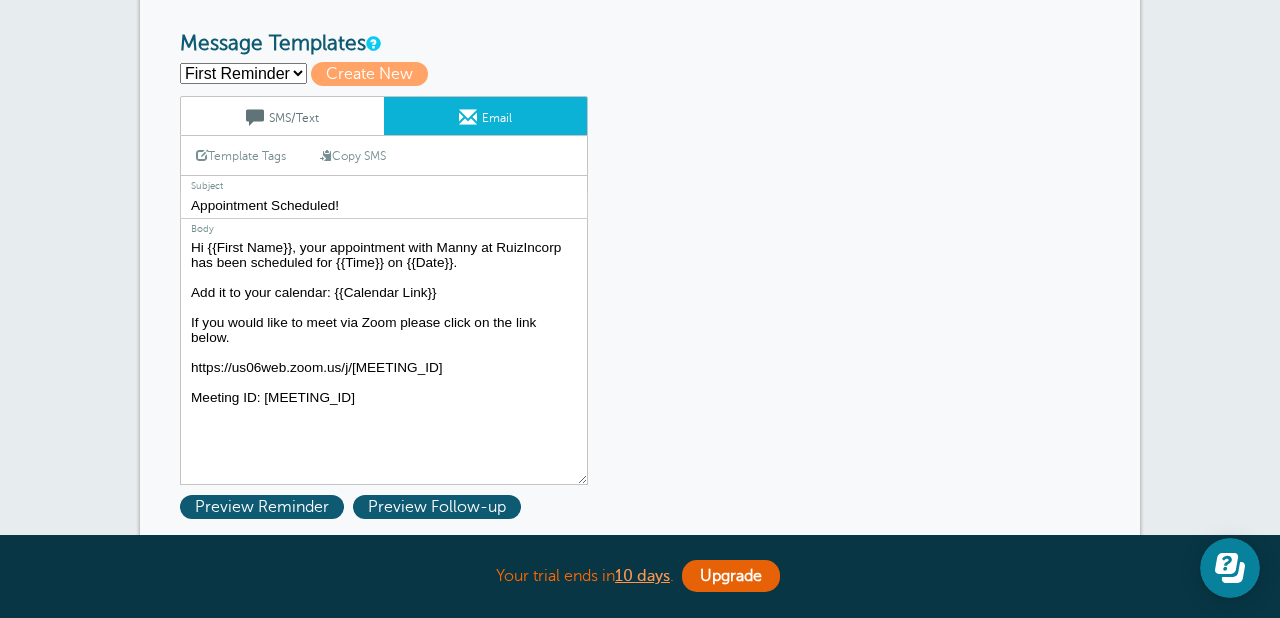 scroll, scrollTop: 265, scrollLeft: 0, axis: vertical 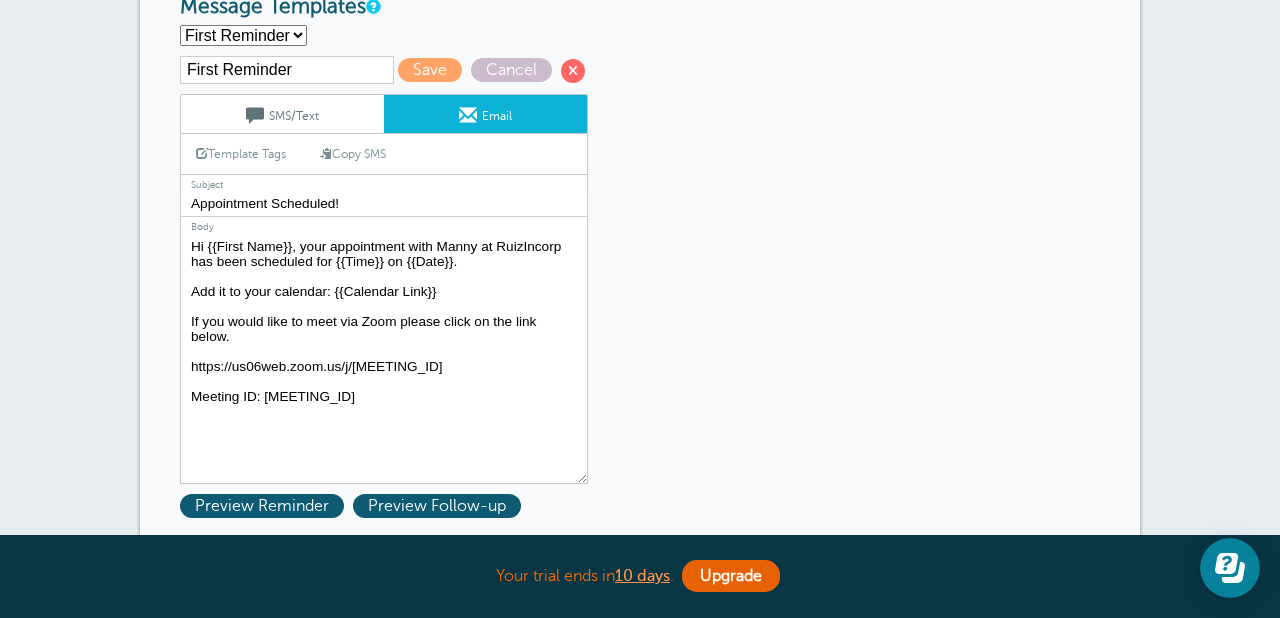 type on "Hi {{FIRST}} {{LAST}}, your appointment with Manny at RuizIncorp has been scheduled for {{TIME}} on {{DATE}}.
Add it to your calendar: {{CALENDAR LINK}}
If you would like to meet via Zoom please click on the link below.
https://us06web.zoom.us/j/7382765506
Meeting ID: 7382765506" 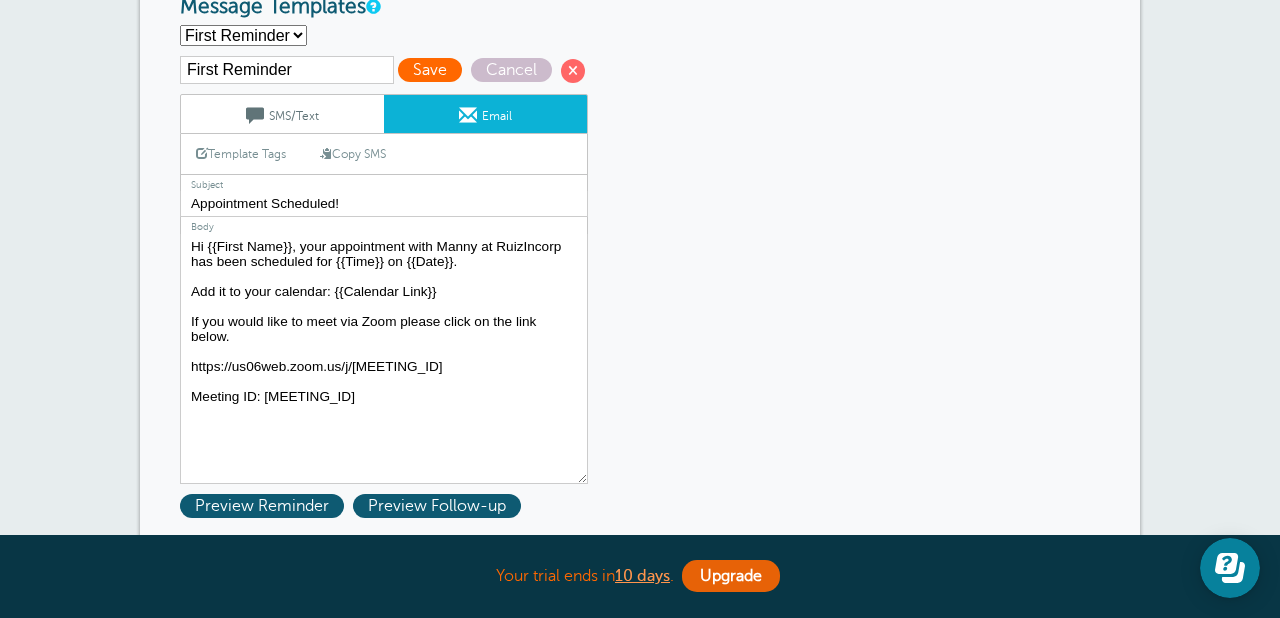 click on "Save" at bounding box center [430, 70] 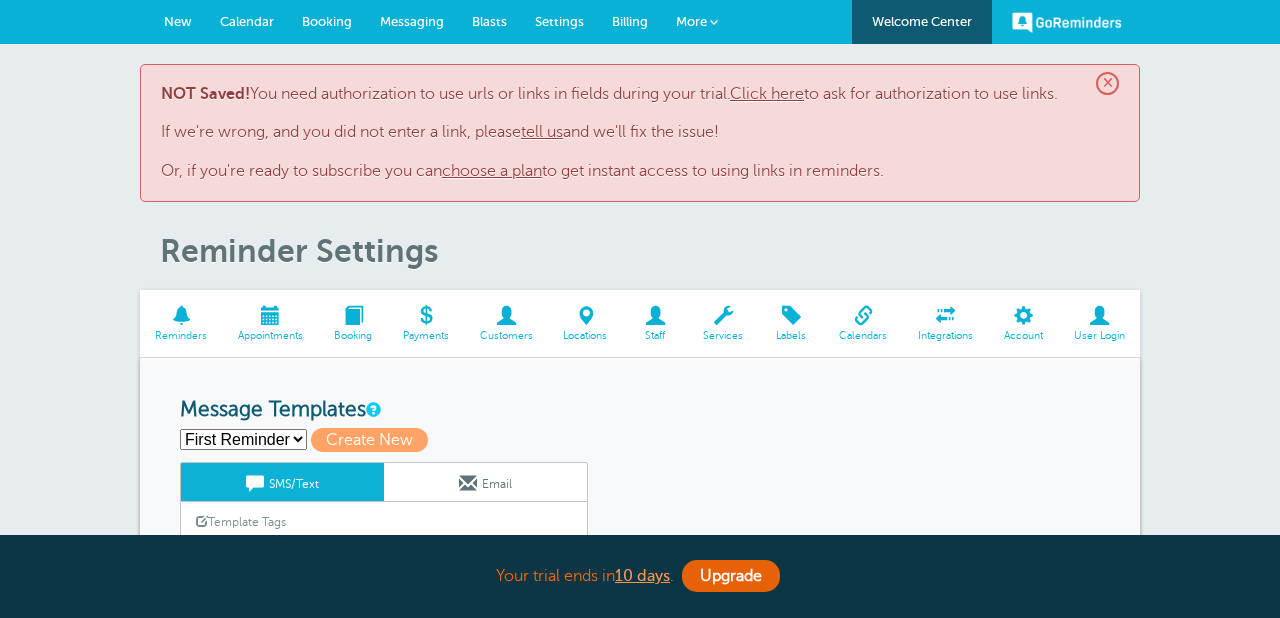 scroll, scrollTop: 0, scrollLeft: 0, axis: both 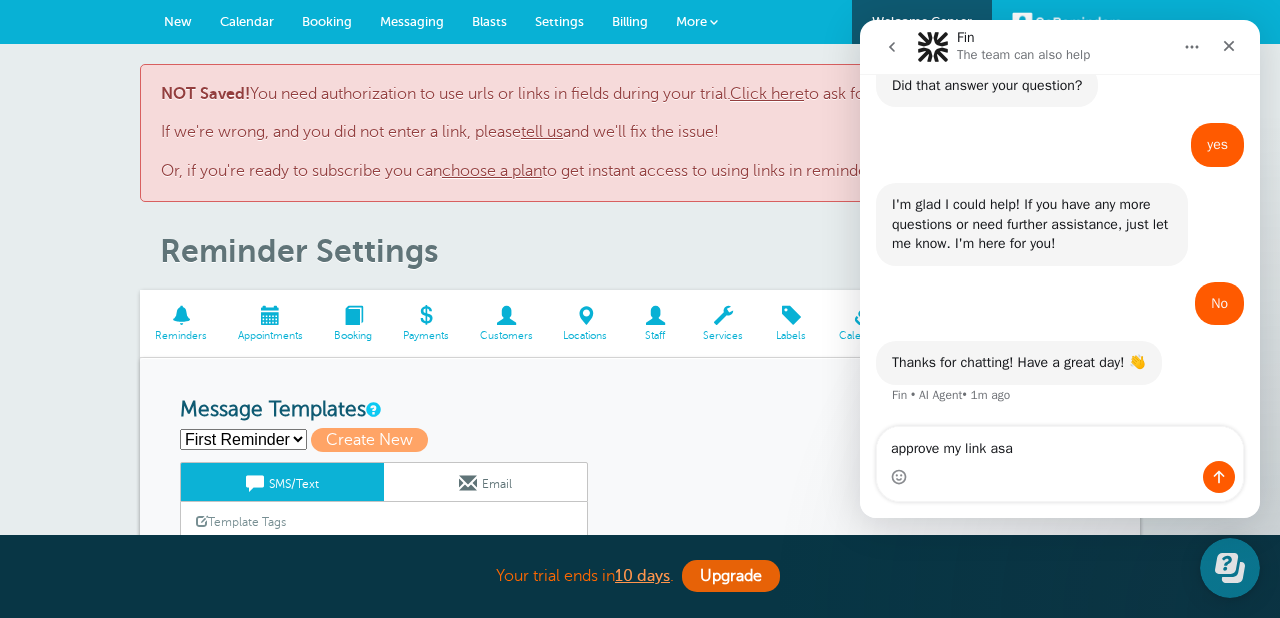 type on "approve my link asap" 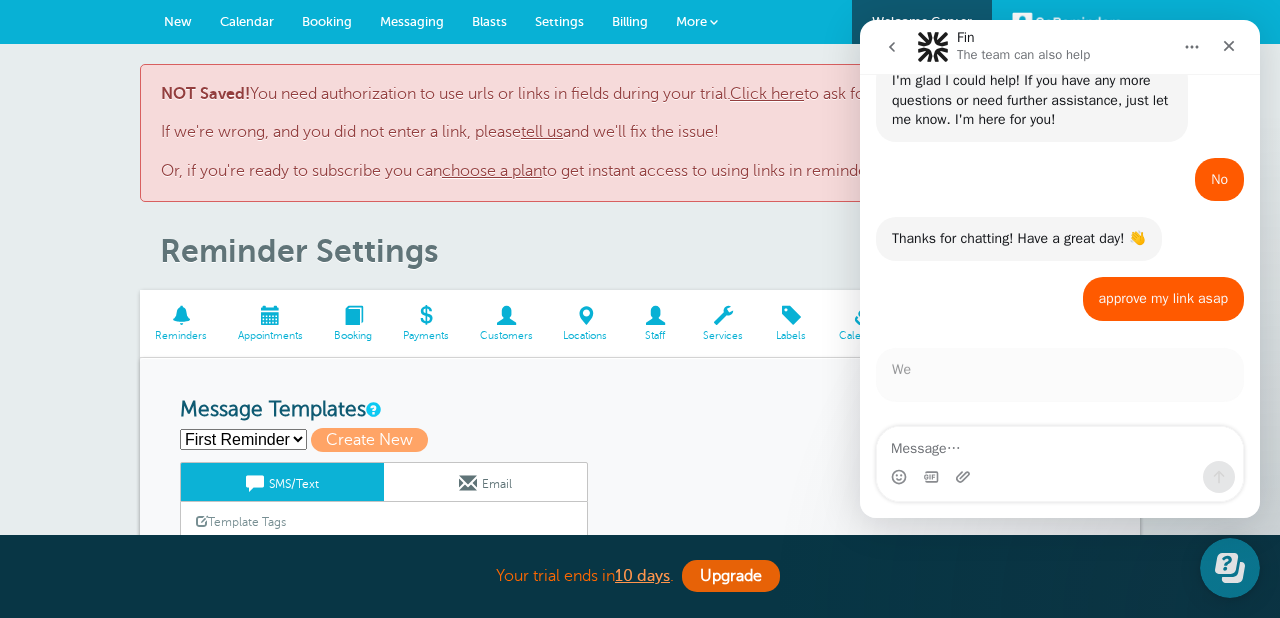 scroll, scrollTop: 823, scrollLeft: 0, axis: vertical 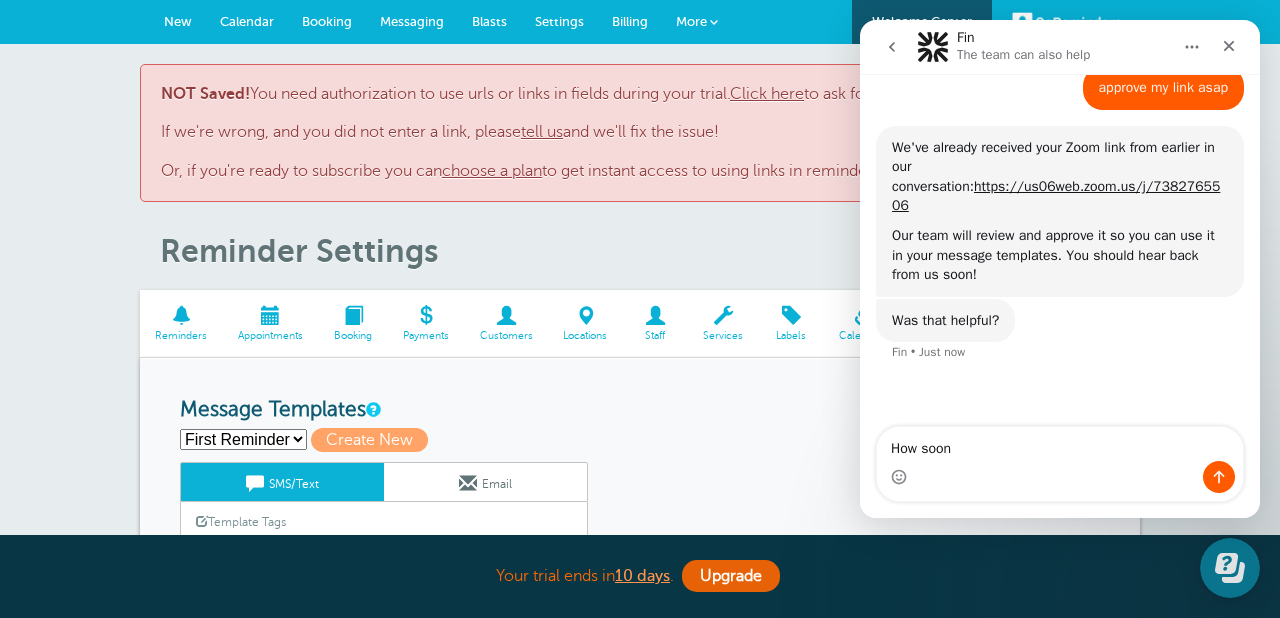 type on "How soon?" 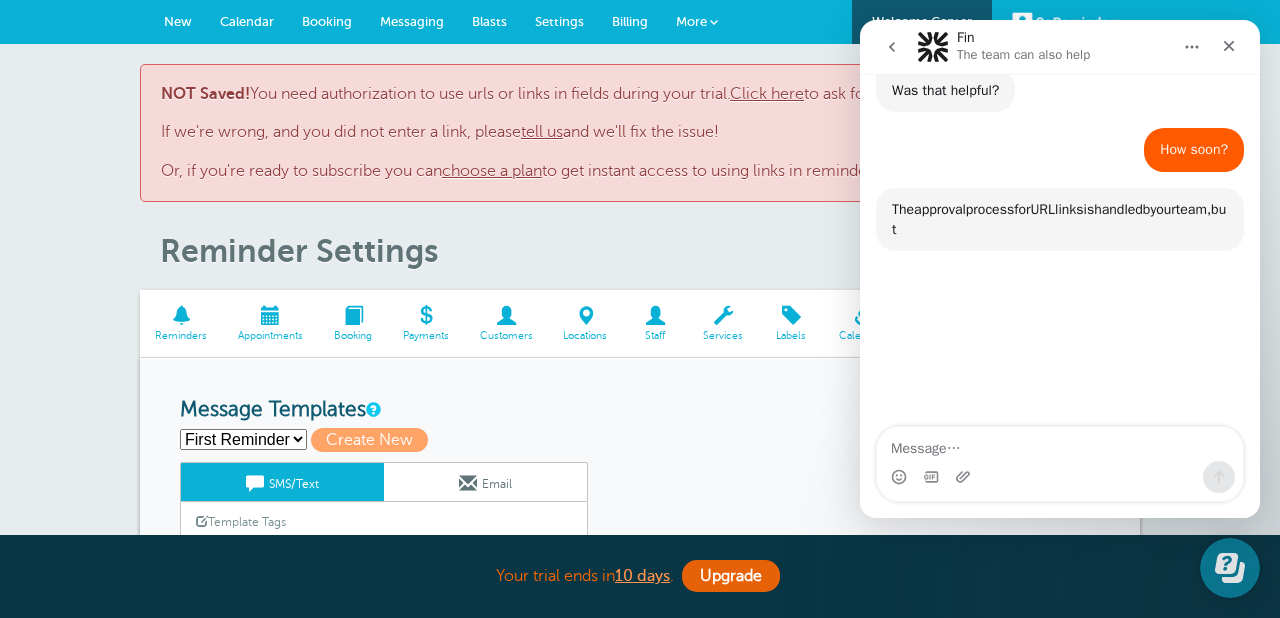 scroll, scrollTop: 1299, scrollLeft: 0, axis: vertical 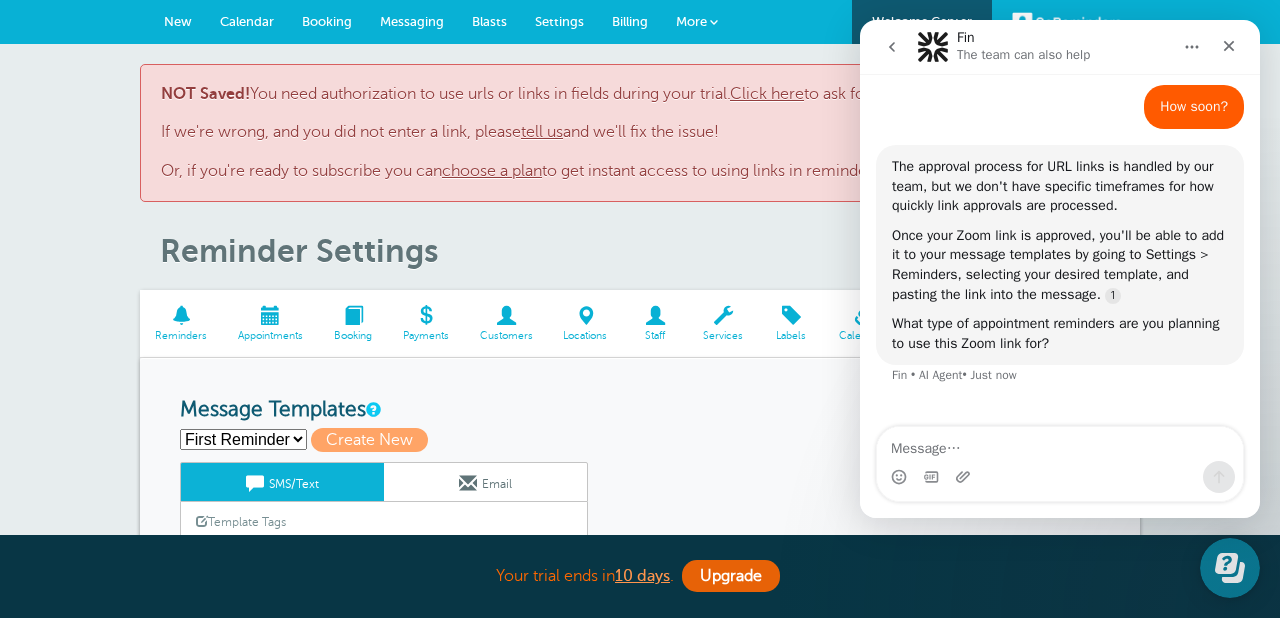 type on "t" 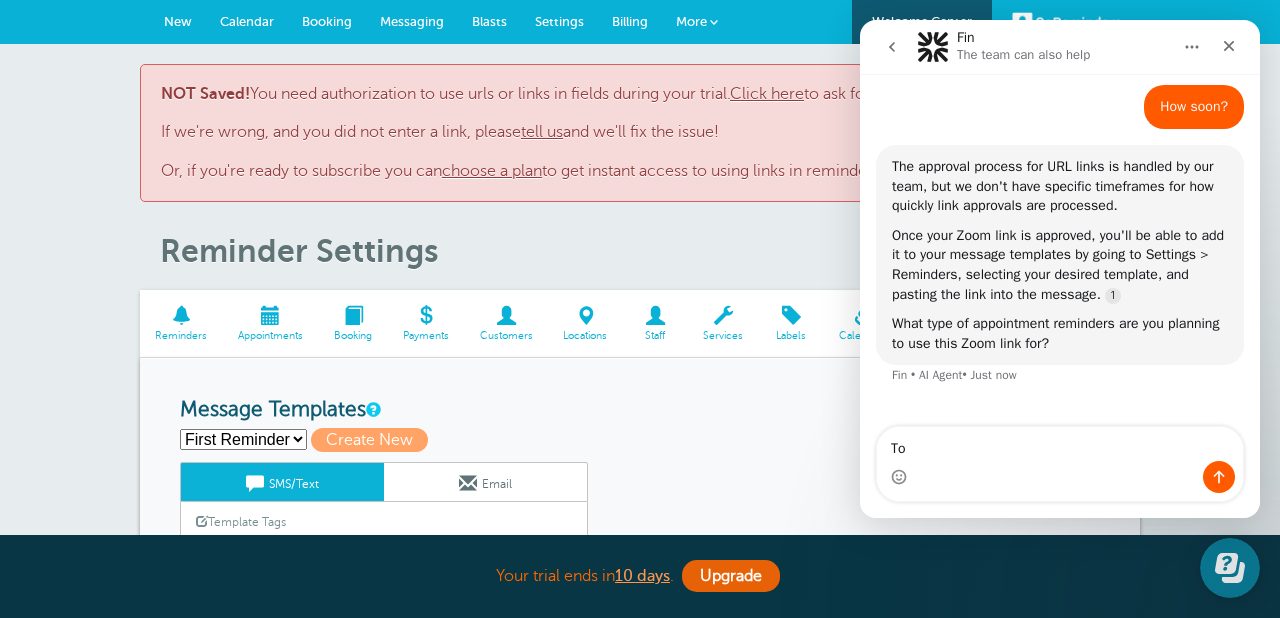 type on "T" 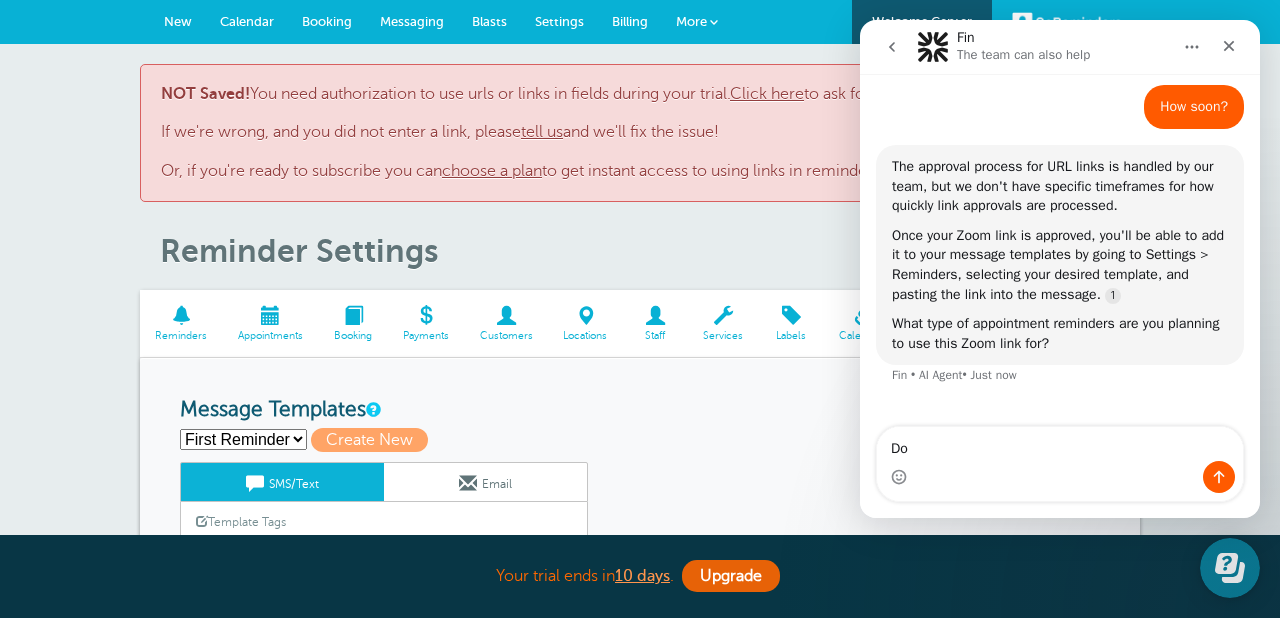 type on "D" 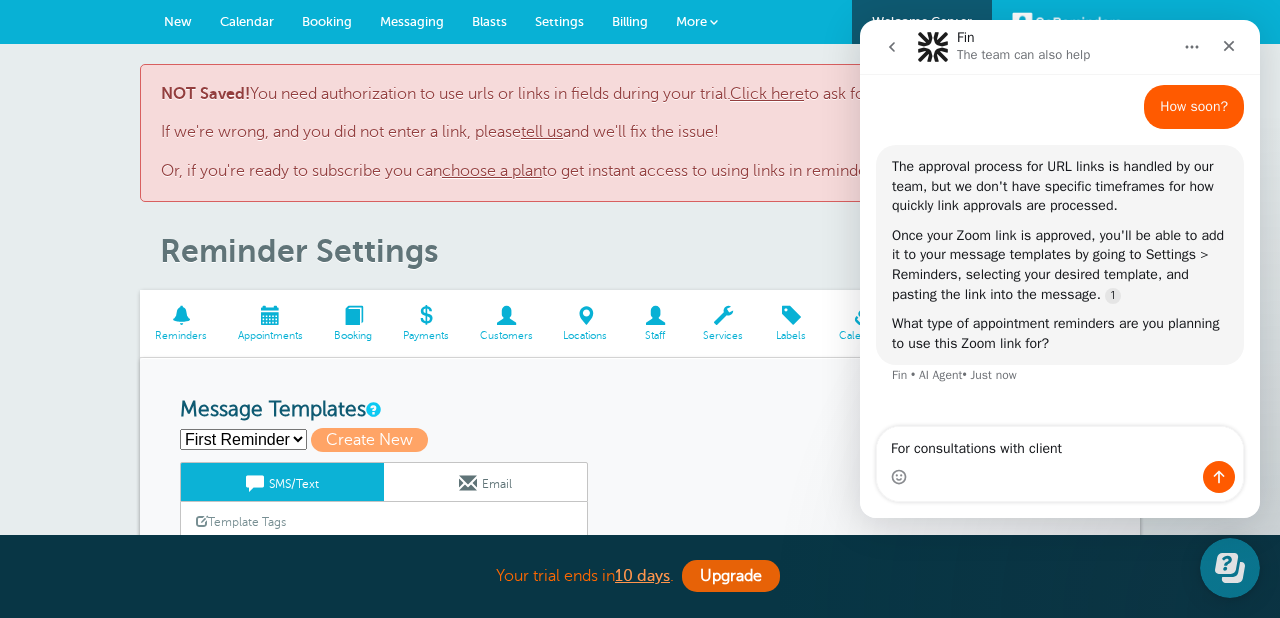 type on "For consultations with clients" 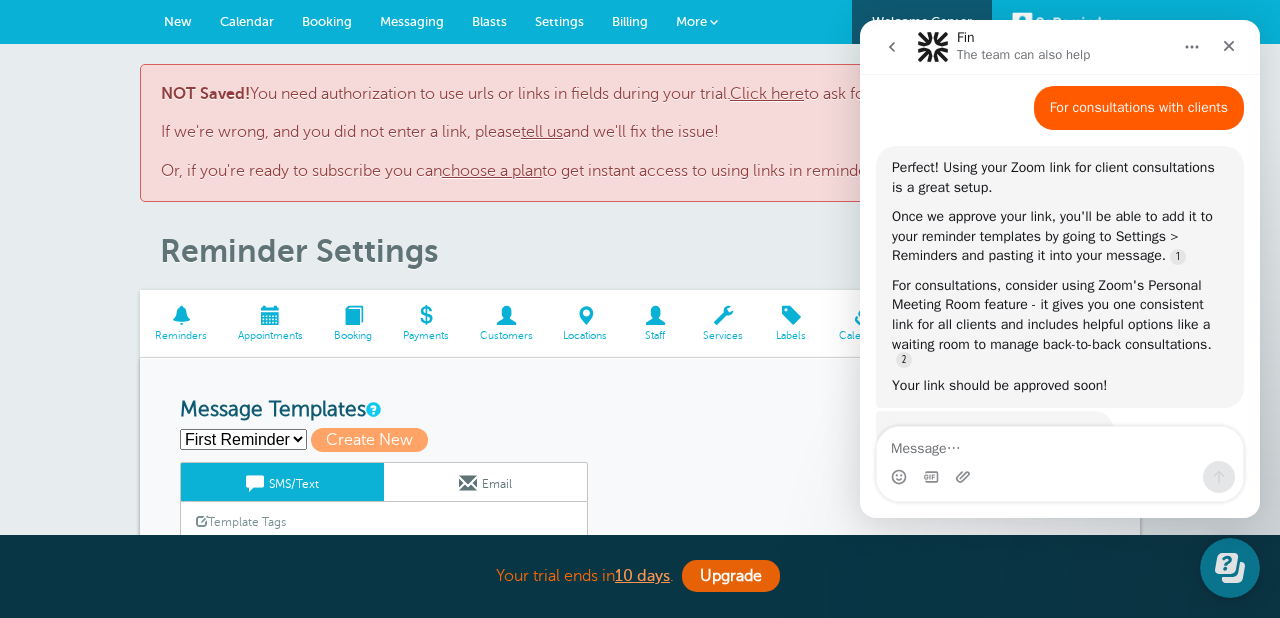 scroll, scrollTop: 1653, scrollLeft: 0, axis: vertical 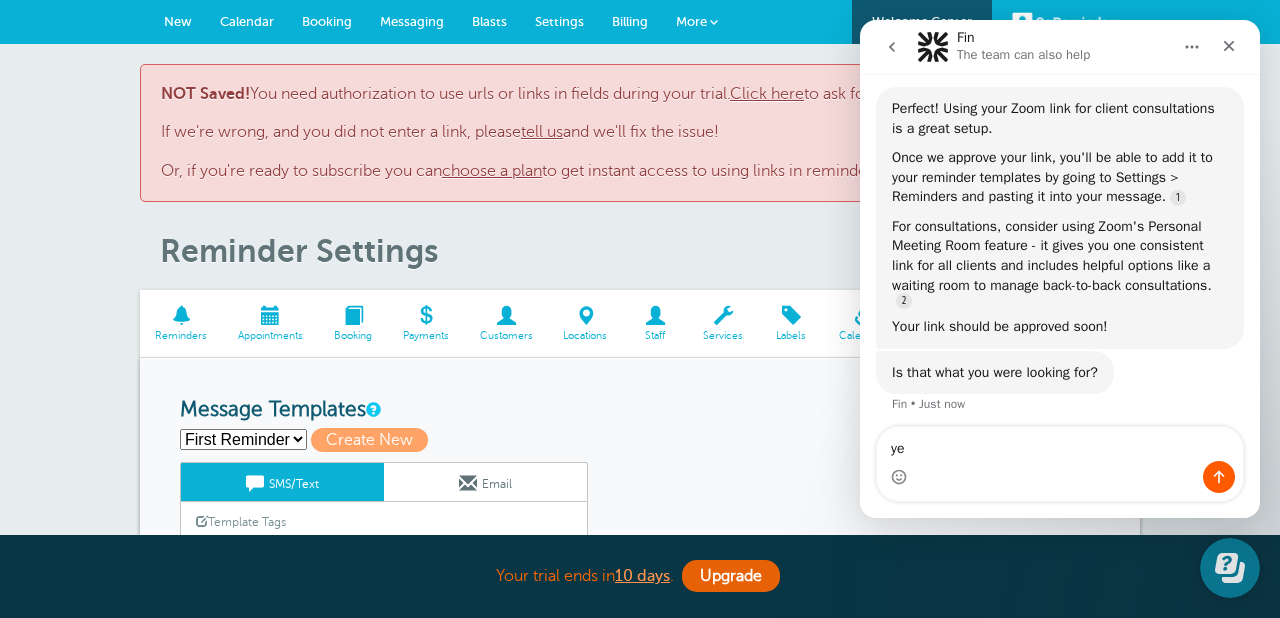 type on "yes" 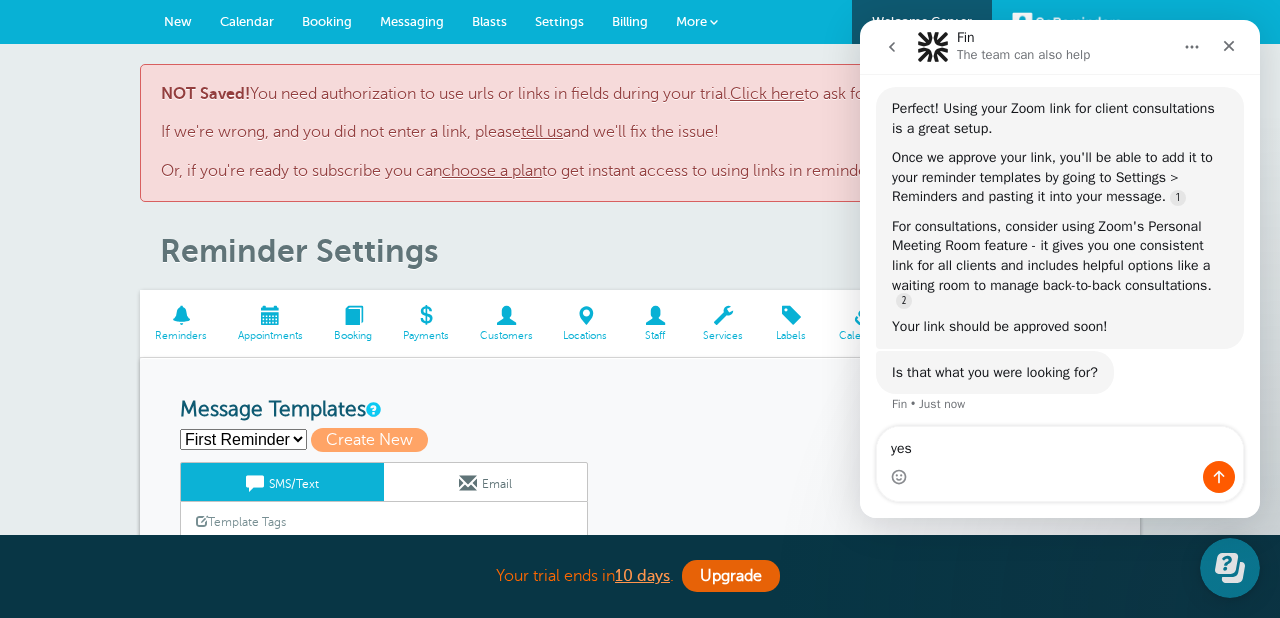 type 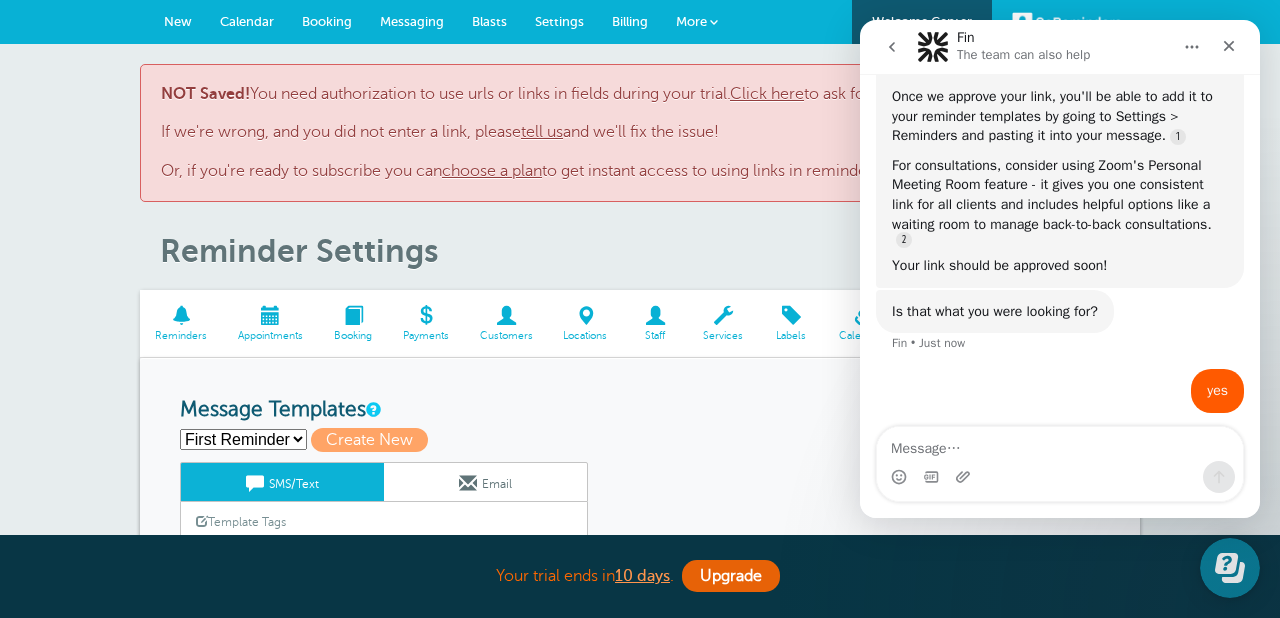 scroll, scrollTop: 1778, scrollLeft: 0, axis: vertical 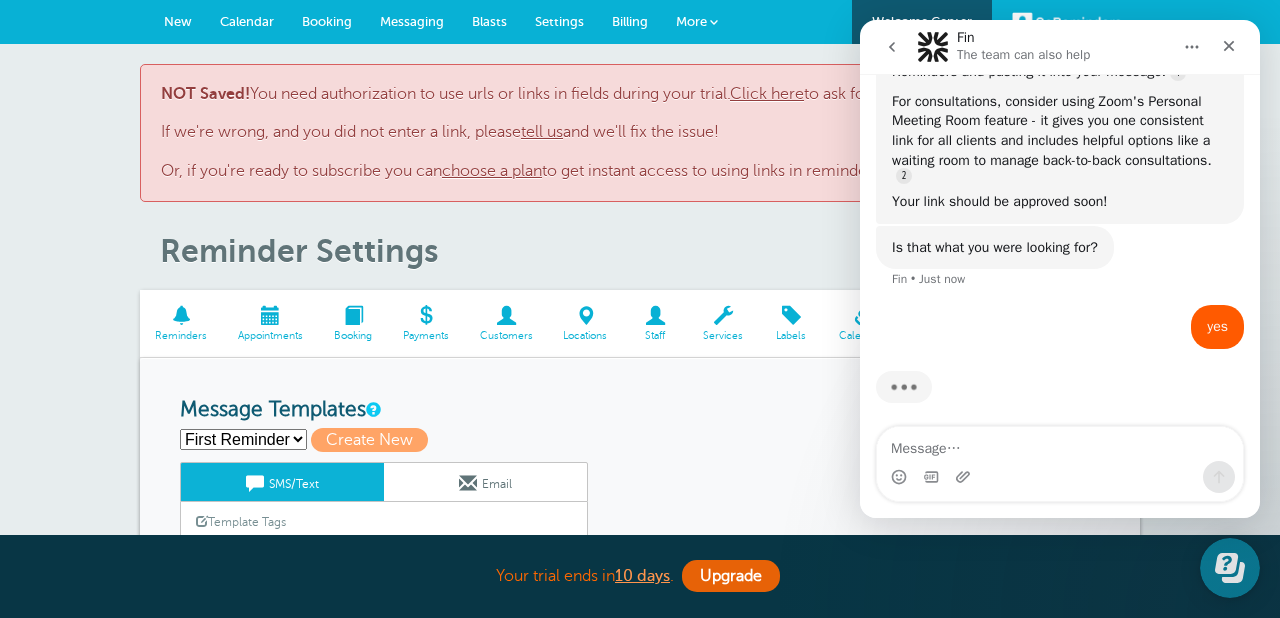click on "×
NOT Saved!  You need authorization to use urls or links in fields during your trial.
Click here  to ask for authorization to use links.
If we're wrong, and you did not enter a link,
please  tell us  and we'll fix the issue!
Or, if you're ready to subscribe you can  choose a plan  to get instant access to
using links in reminders." at bounding box center [640, 133] 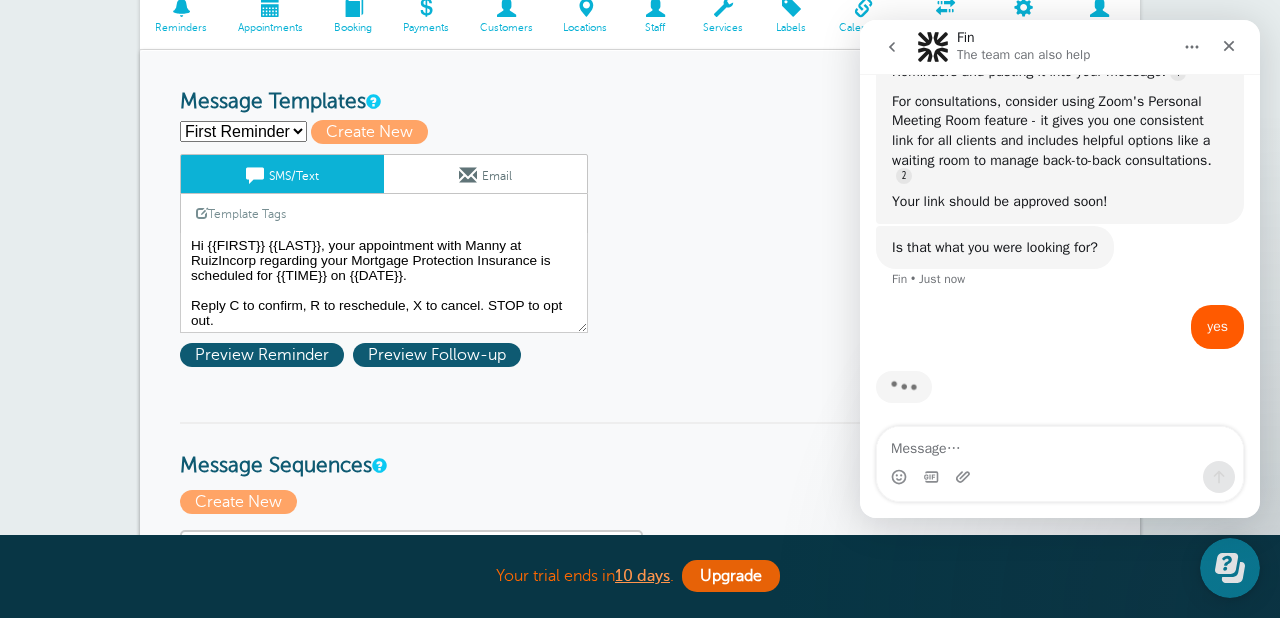 scroll, scrollTop: 332, scrollLeft: 0, axis: vertical 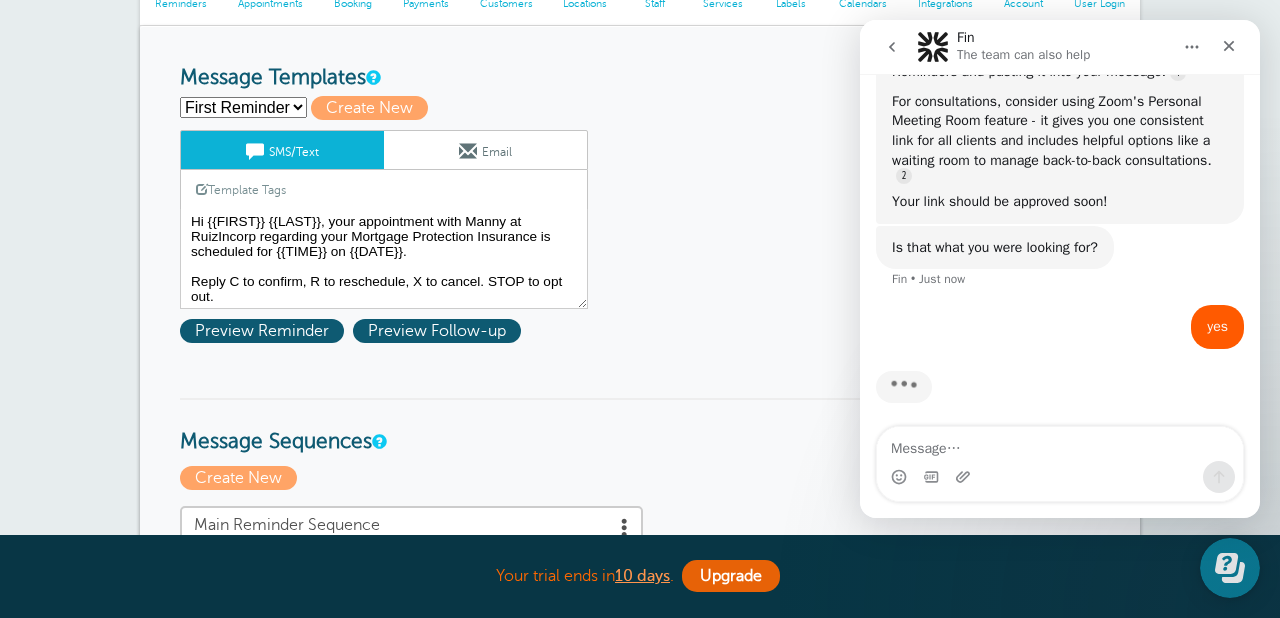 click on "Email" at bounding box center [485, 150] 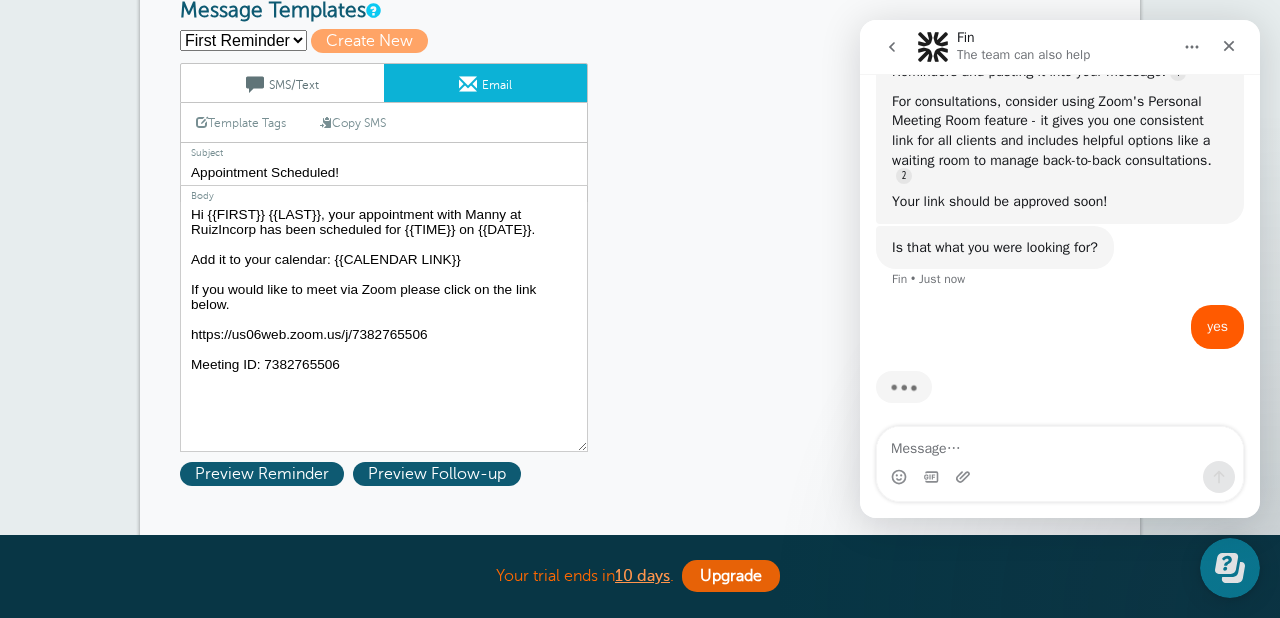scroll, scrollTop: 424, scrollLeft: 0, axis: vertical 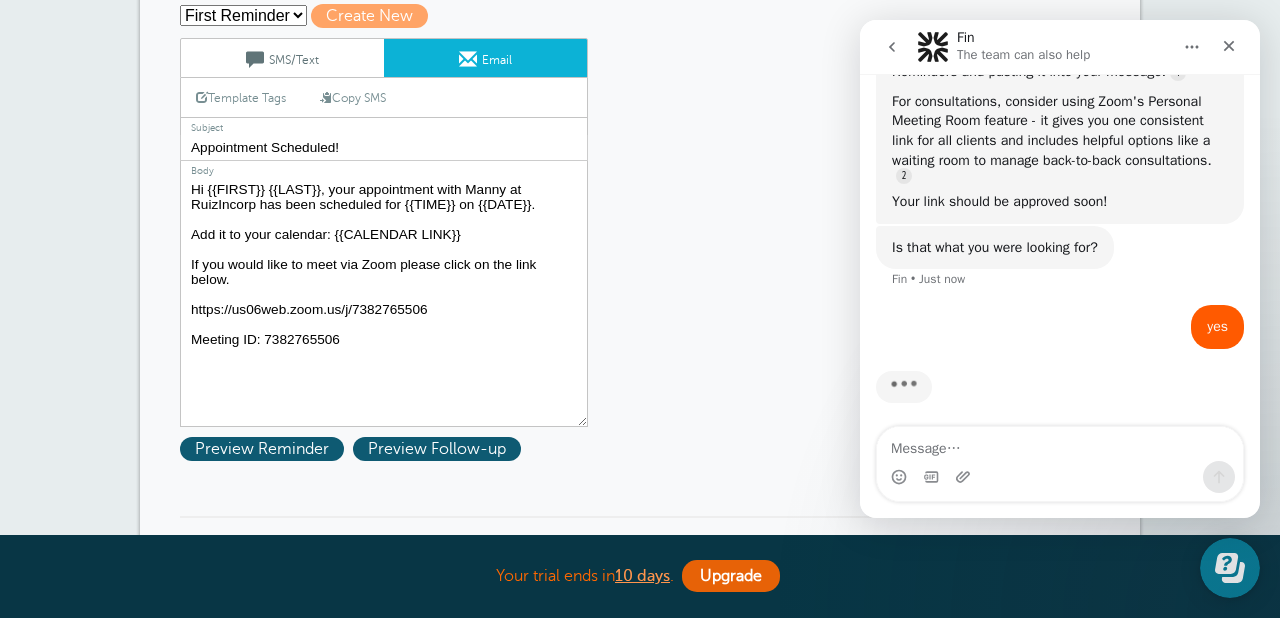 click on "Hi {{First Name}}, your appointment with Manny at RuizIncorp has been scheduled for {{Time}} on {{Date}}.
Add it to your calendar: {{Calendar Link}}
If you would like to meet via Zoom please click on the link below.
https://us06web.zoom.us/j/7382765506
Meeting ID: 738 276 5506" at bounding box center (384, 302) 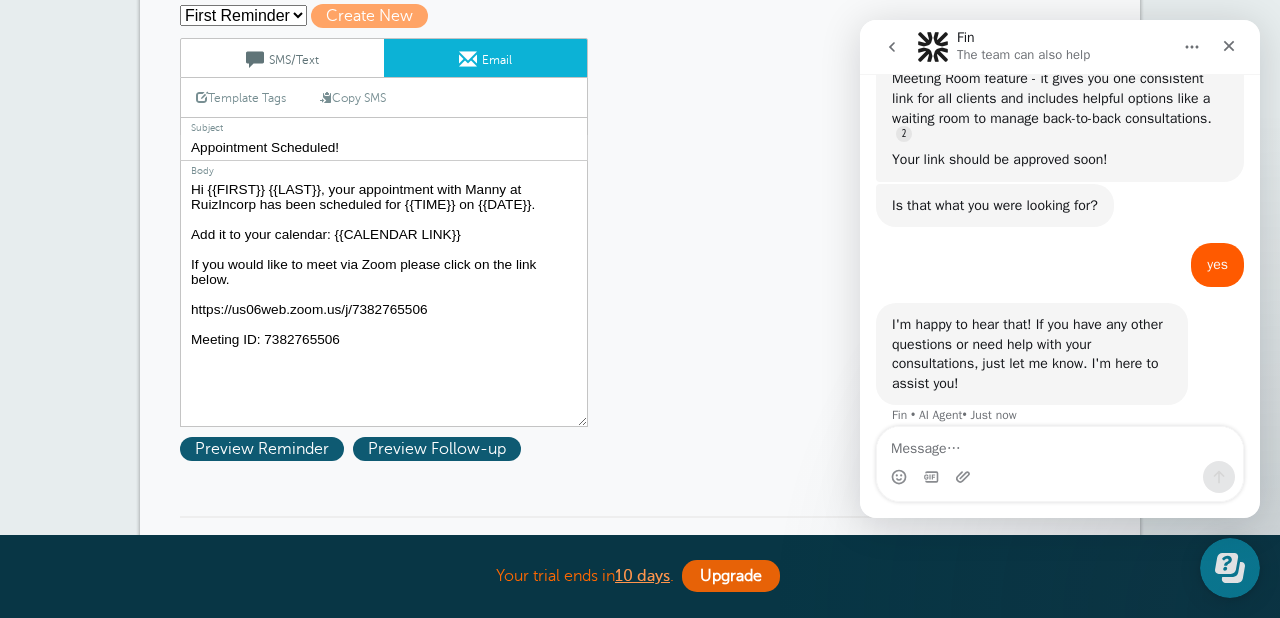 scroll, scrollTop: 1831, scrollLeft: 0, axis: vertical 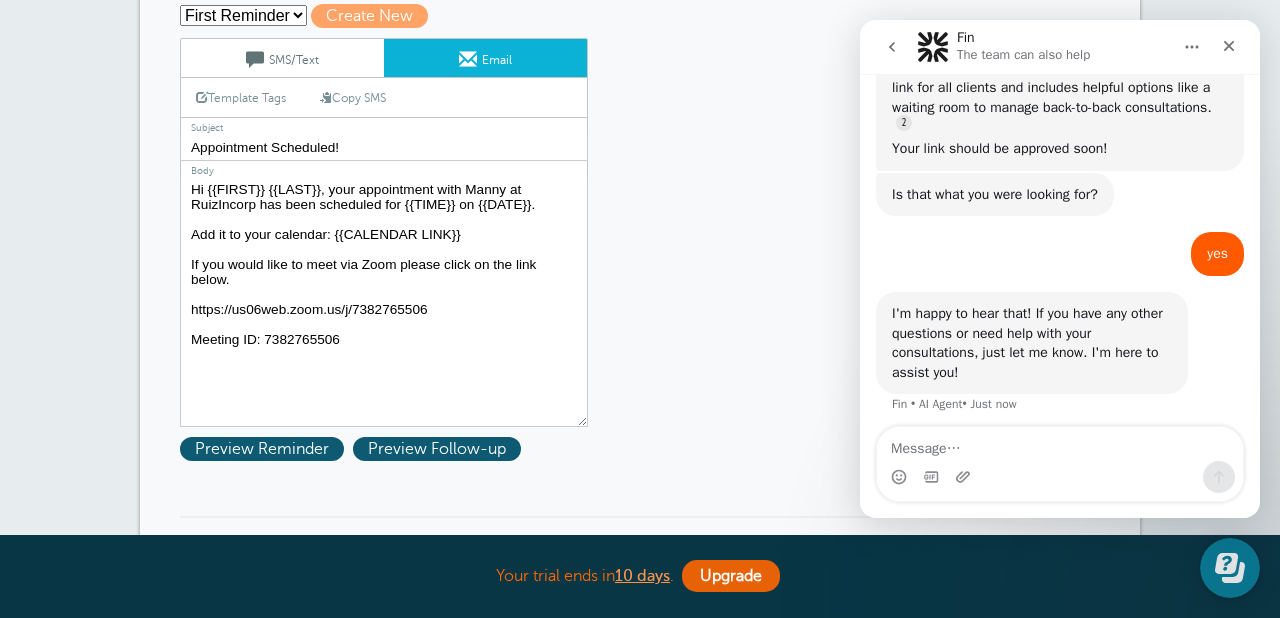 click on "SMS/Text" at bounding box center (282, 58) 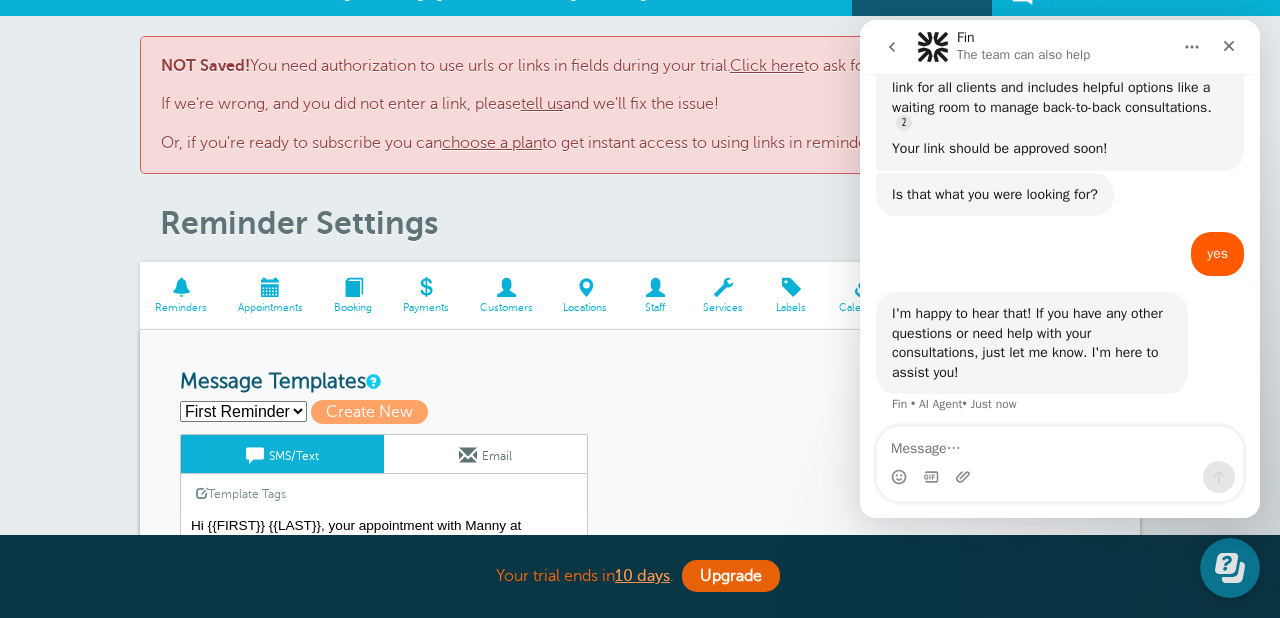 scroll, scrollTop: 0, scrollLeft: 0, axis: both 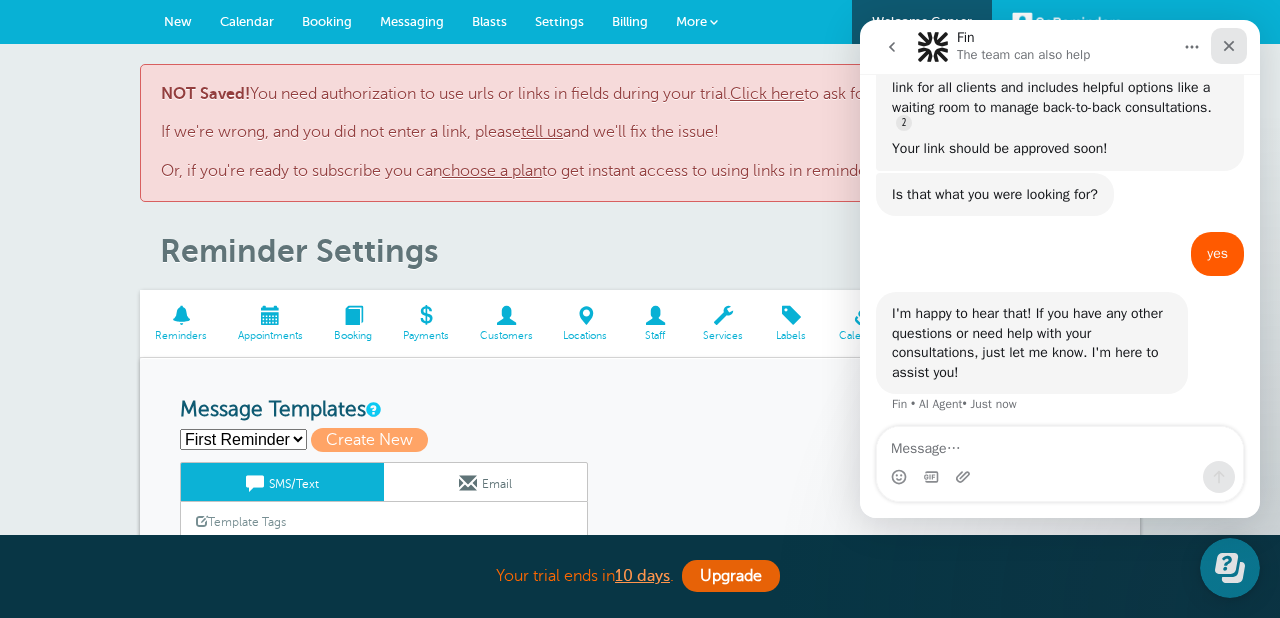 click at bounding box center (1229, 46) 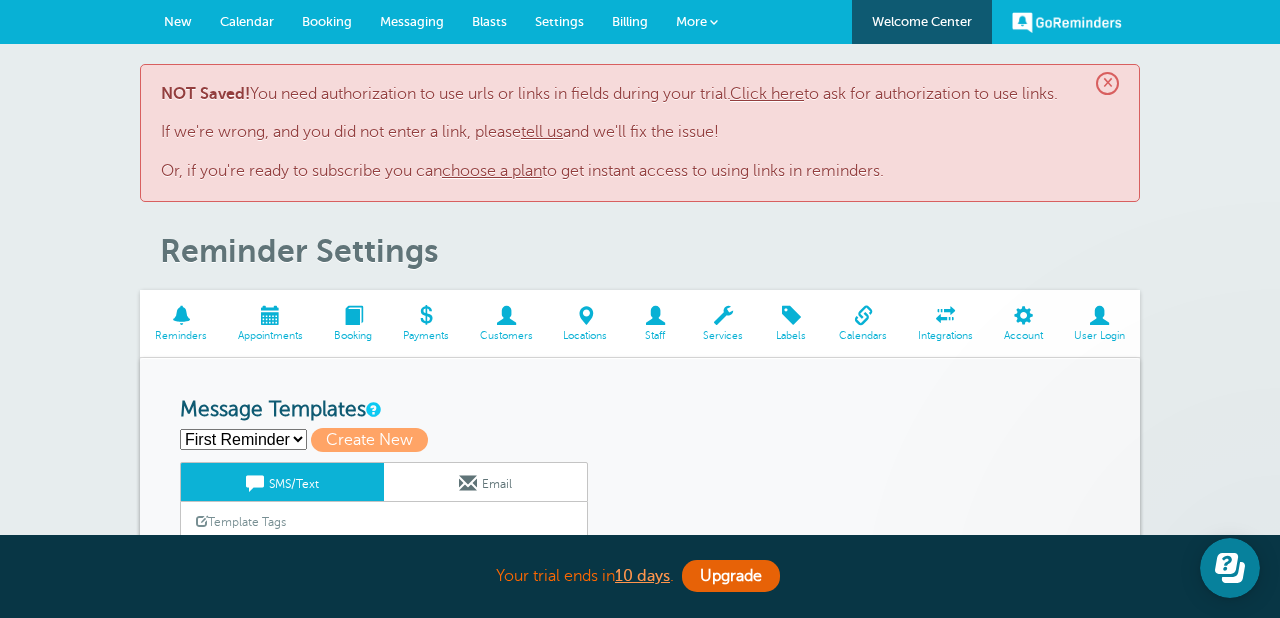 scroll, scrollTop: 0, scrollLeft: 0, axis: both 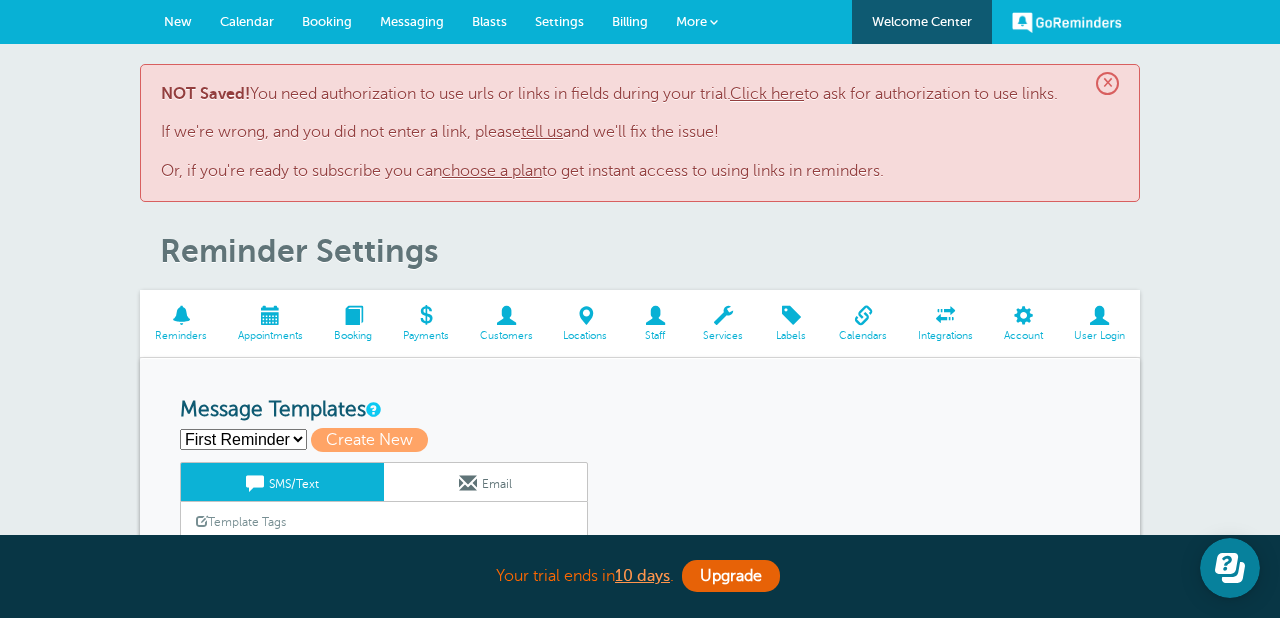 click on "Calendar" at bounding box center (247, 22) 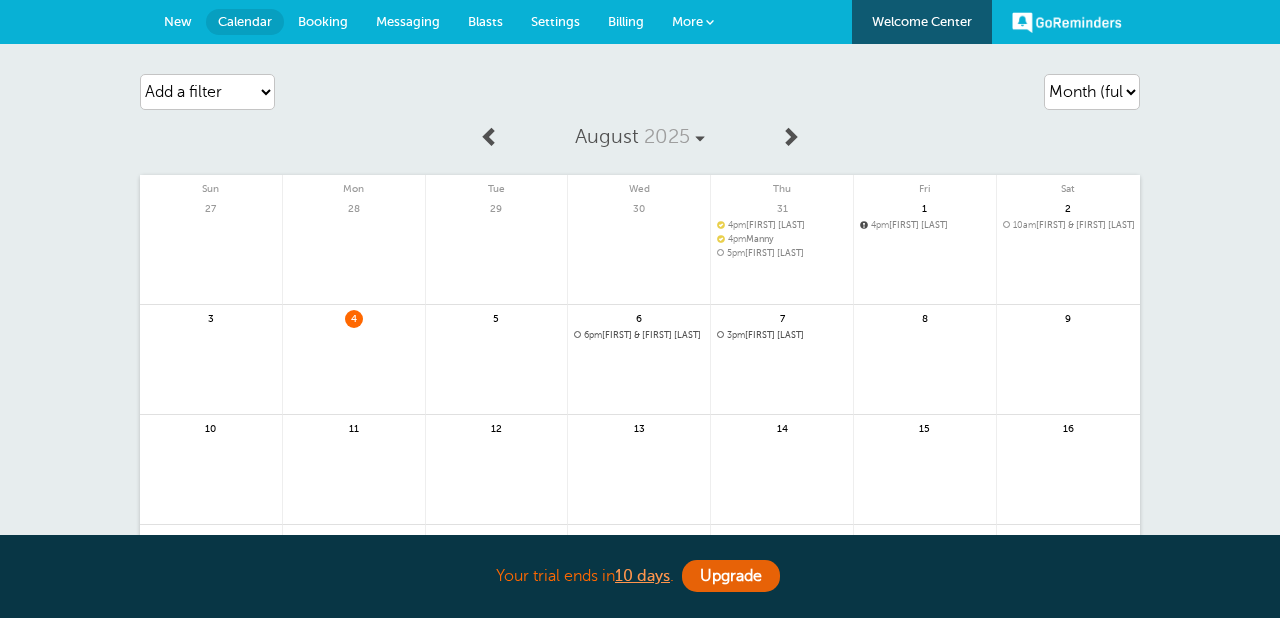 scroll, scrollTop: 0, scrollLeft: 0, axis: both 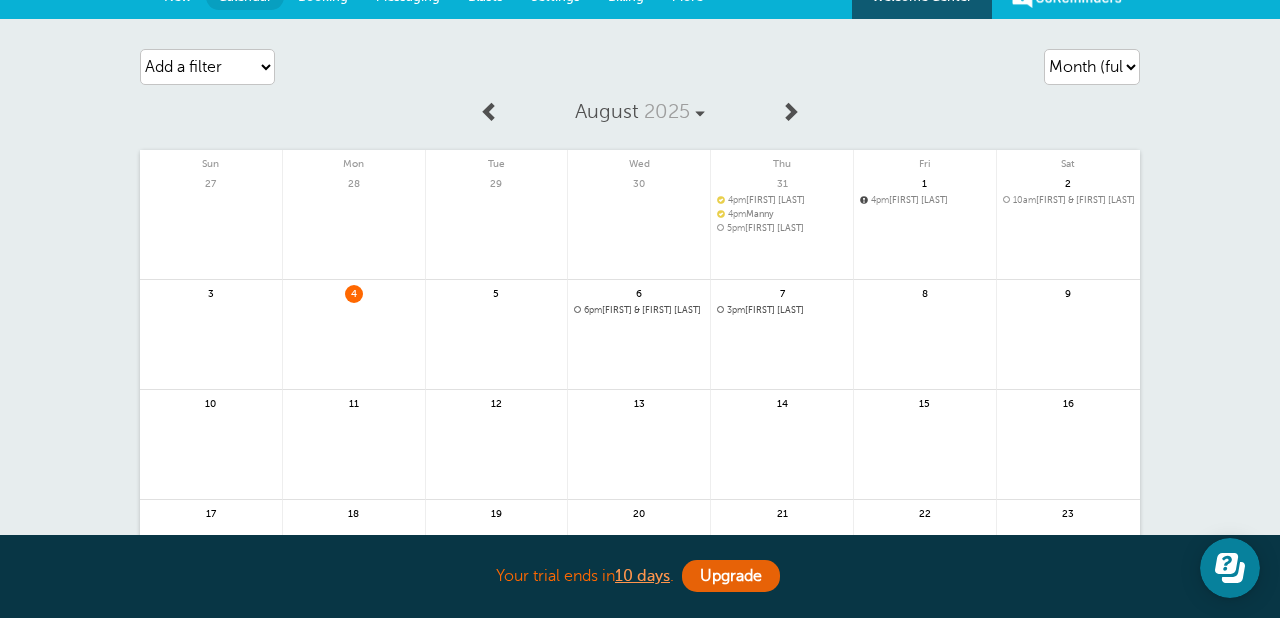 click at bounding box center [497, 346] 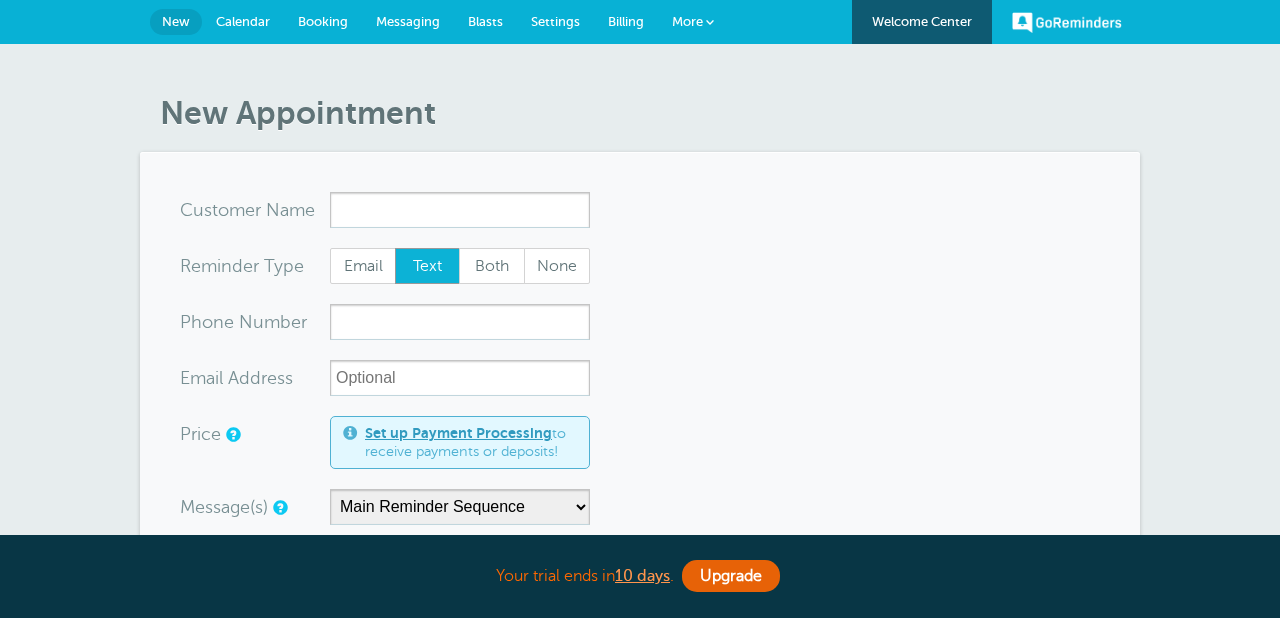 scroll, scrollTop: 0, scrollLeft: 0, axis: both 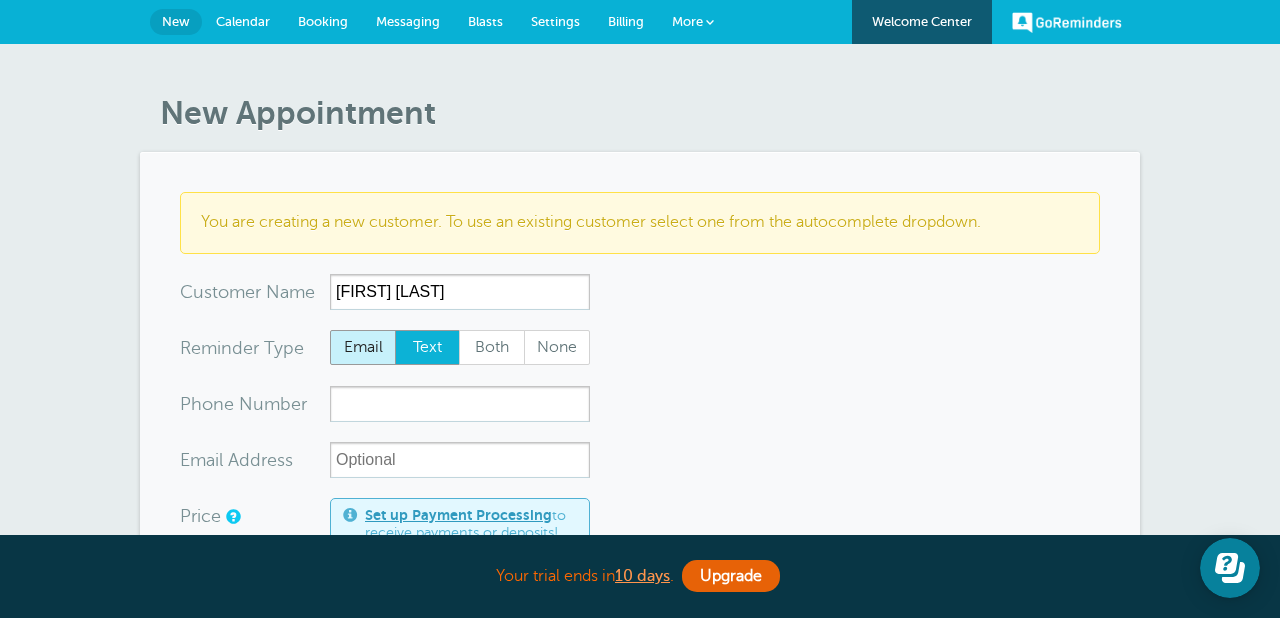 type on "[FIRST] [LAST]" 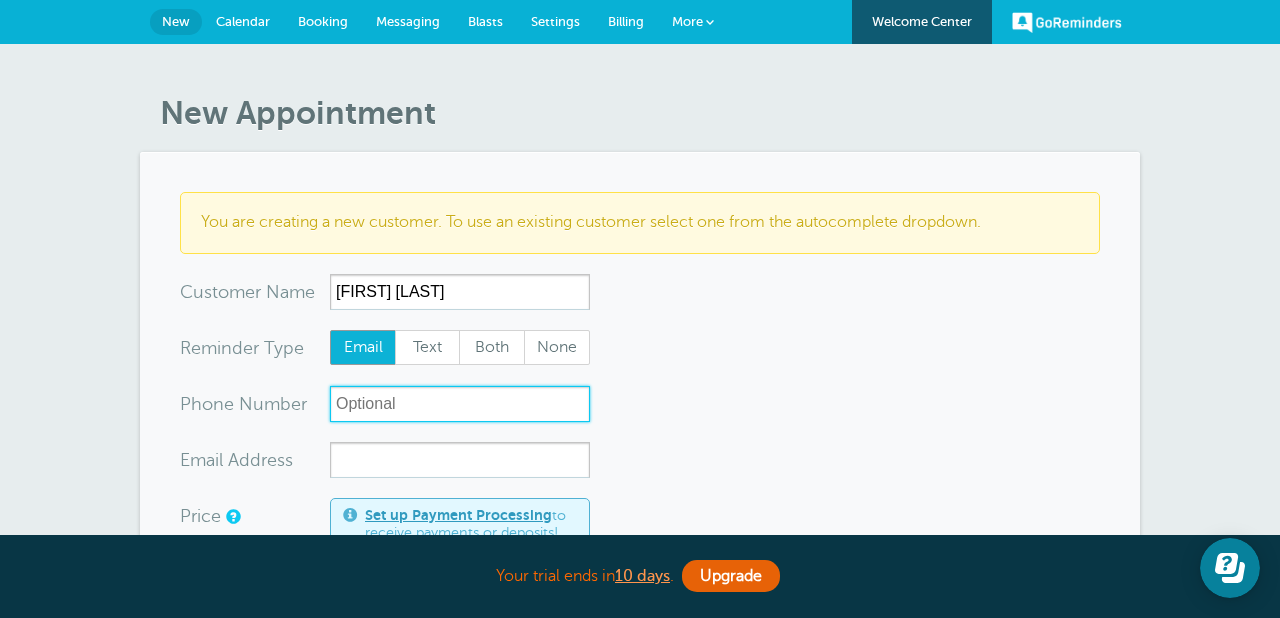 click on "xxx-no-autofill" at bounding box center [460, 404] 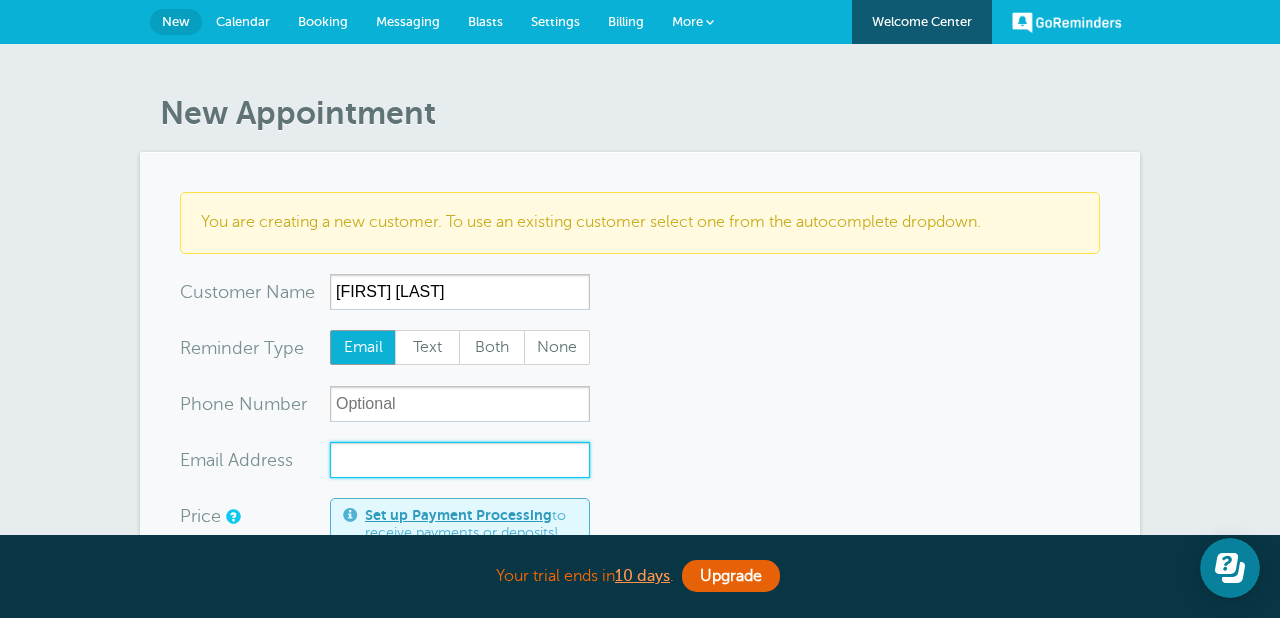 click on "xx-no-autofill" at bounding box center (460, 460) 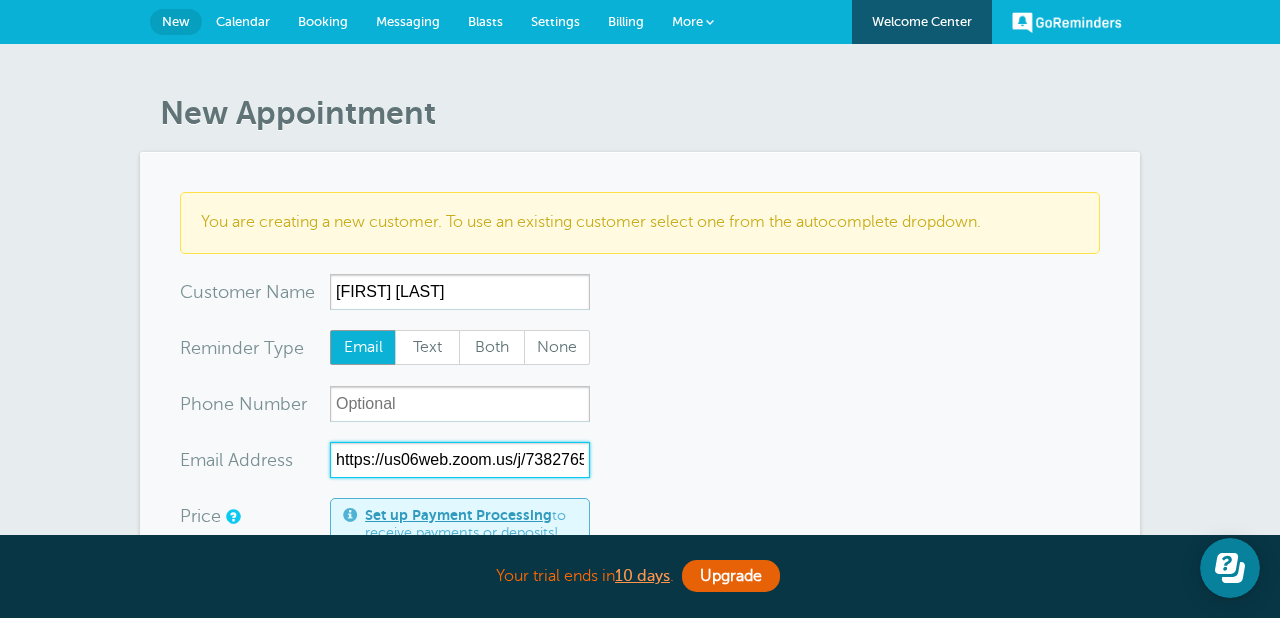 scroll, scrollTop: 0, scrollLeft: 30, axis: horizontal 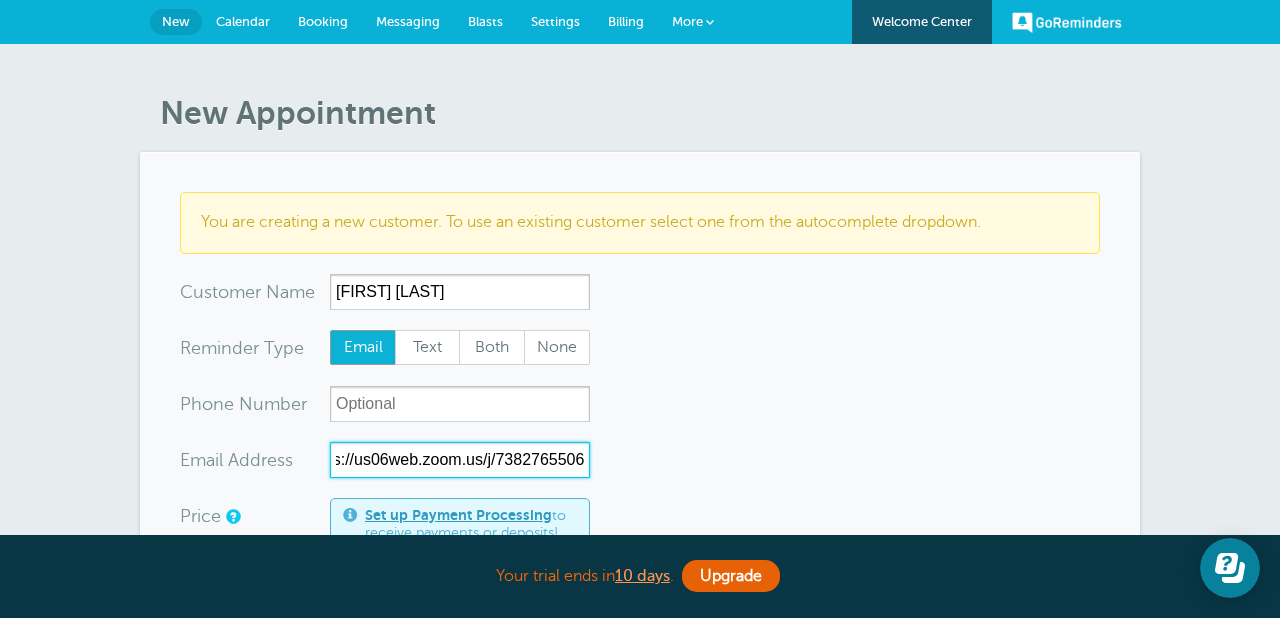 click on "https://us06web.zoom.us/j/7382765506" at bounding box center [460, 460] 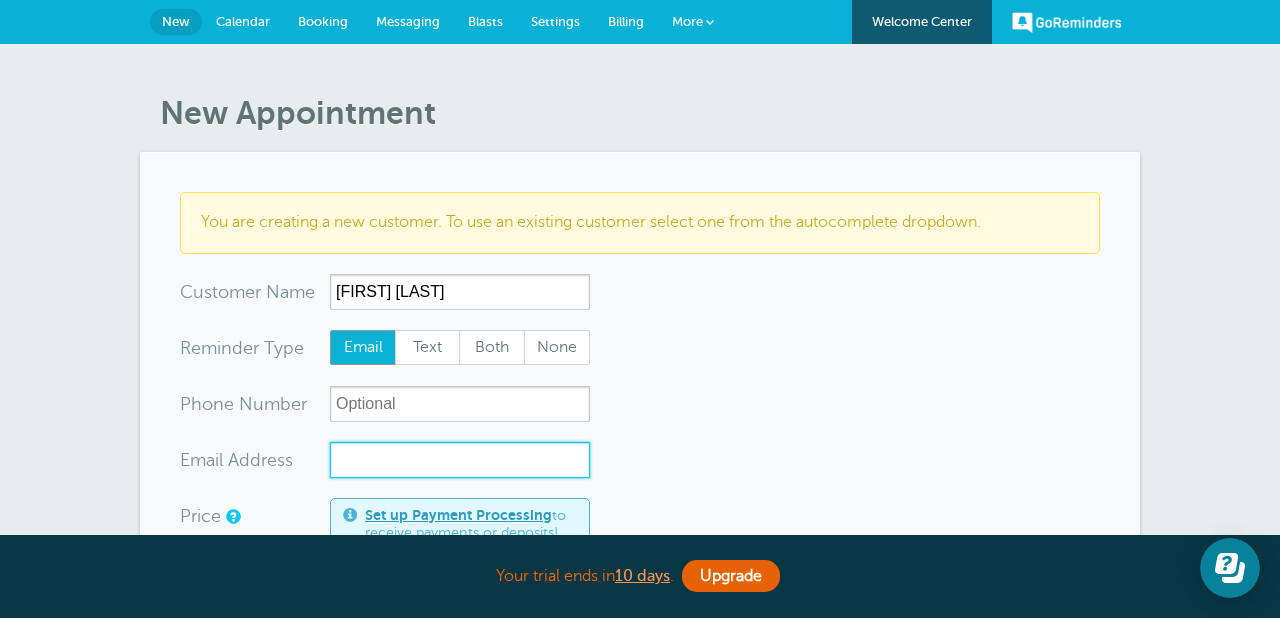 scroll, scrollTop: 0, scrollLeft: 0, axis: both 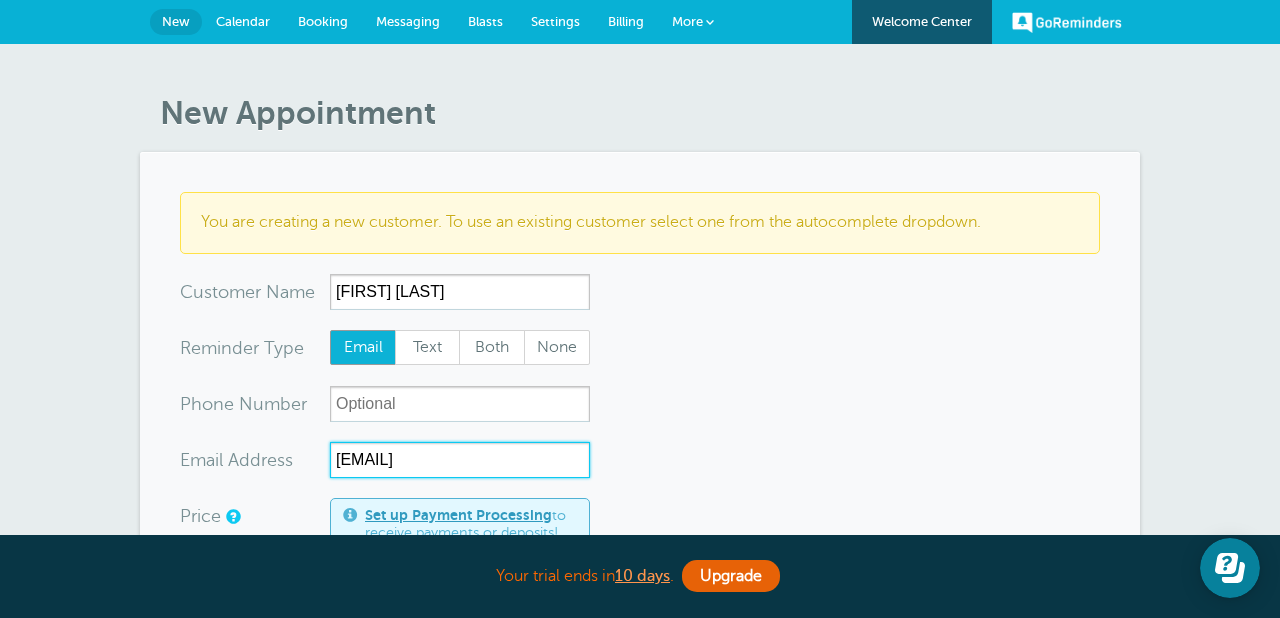 type on "sdarnell73@gmail.com" 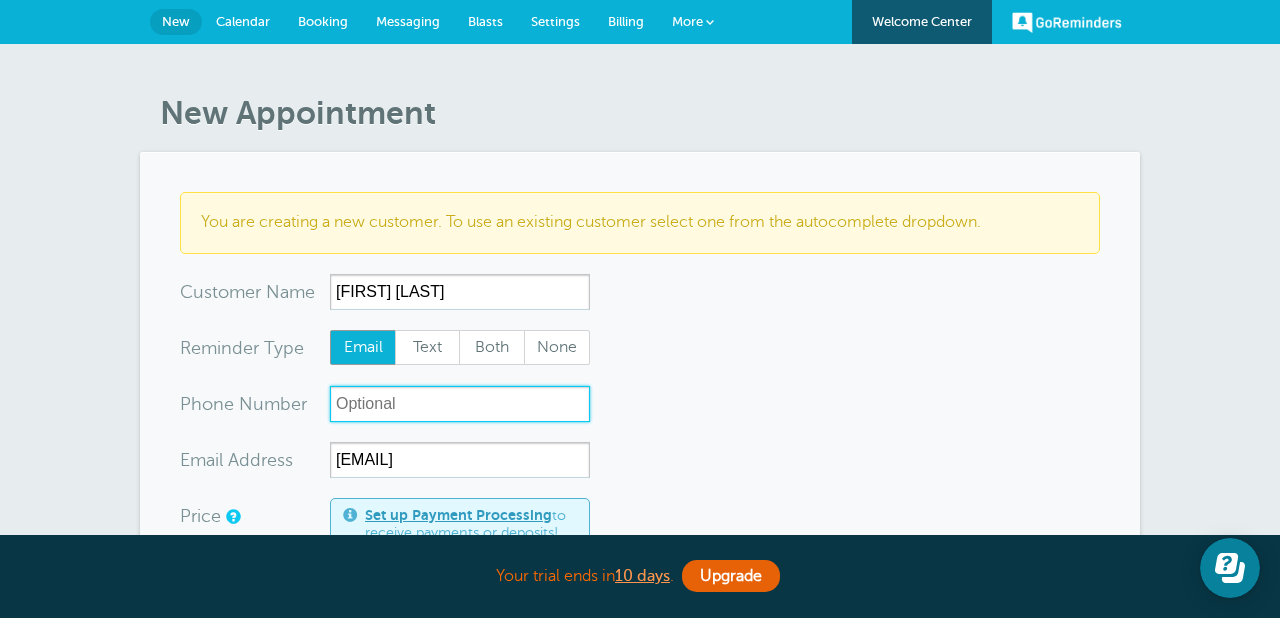 click on "xxx-no-autofill" at bounding box center (460, 404) 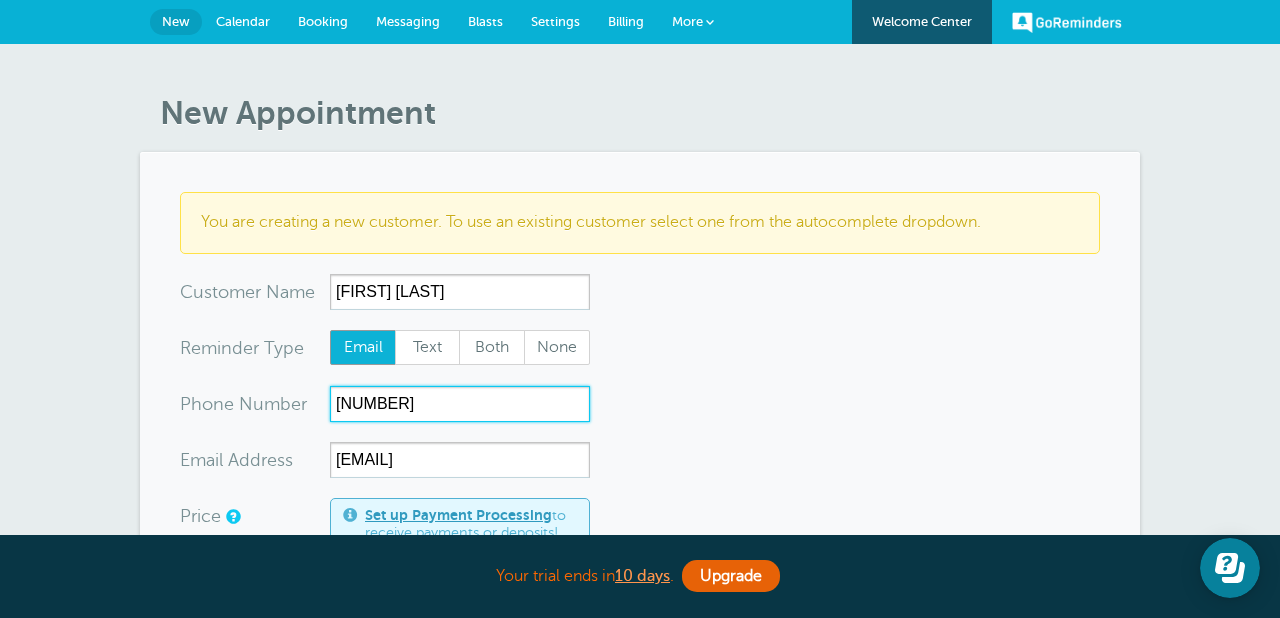 type on "9093671041" 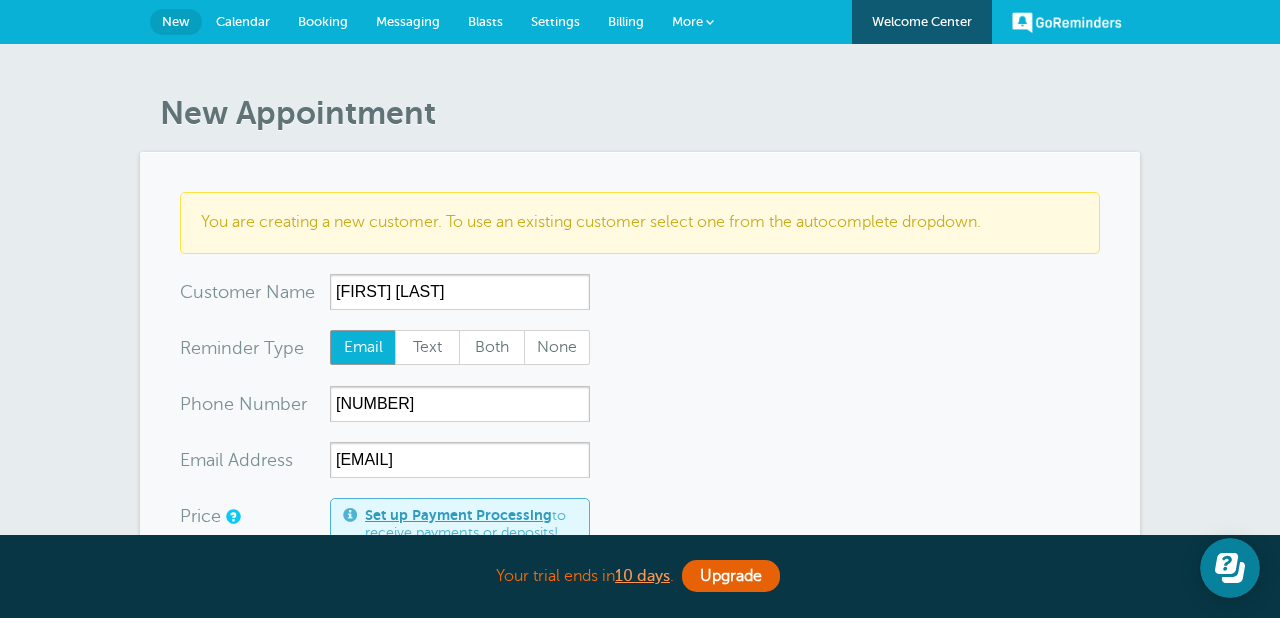 click on "You are creating a new customer. To use an existing customer select one from the autocomplete dropdown.
x-no-autofill
Cus tomer N ame
Shade Darnell No search results.
Edit
Remove
Customer TZ
--
Time zone
am/pm
24h" at bounding box center [640, 679] 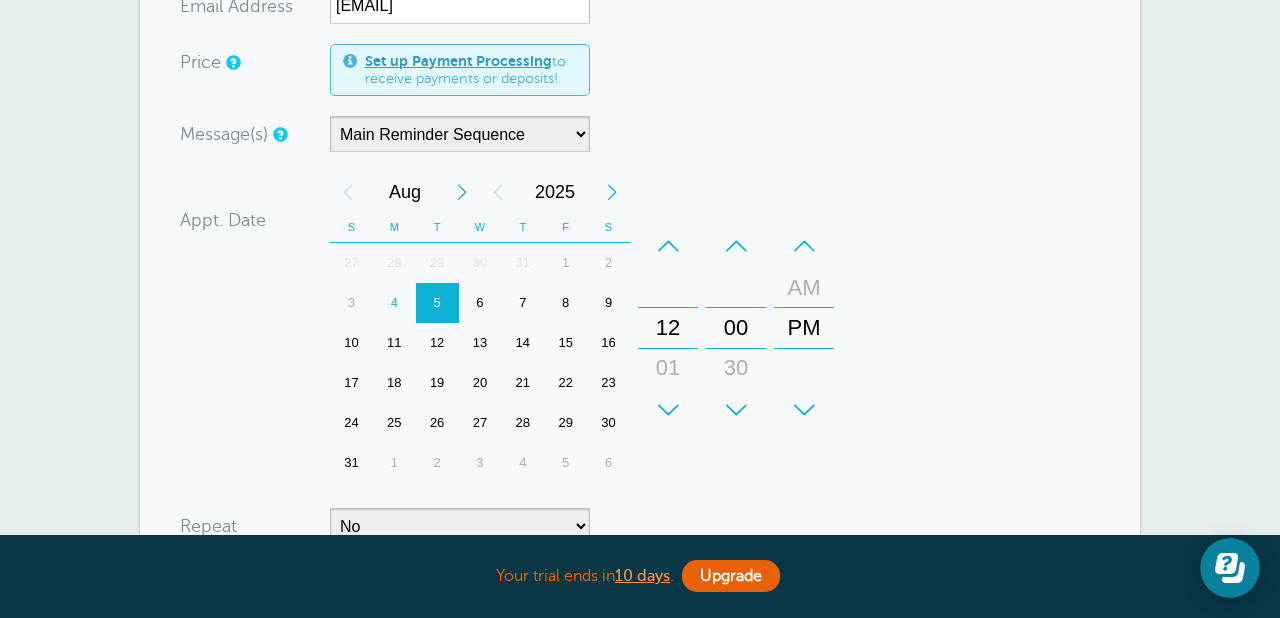 scroll, scrollTop: 466, scrollLeft: 0, axis: vertical 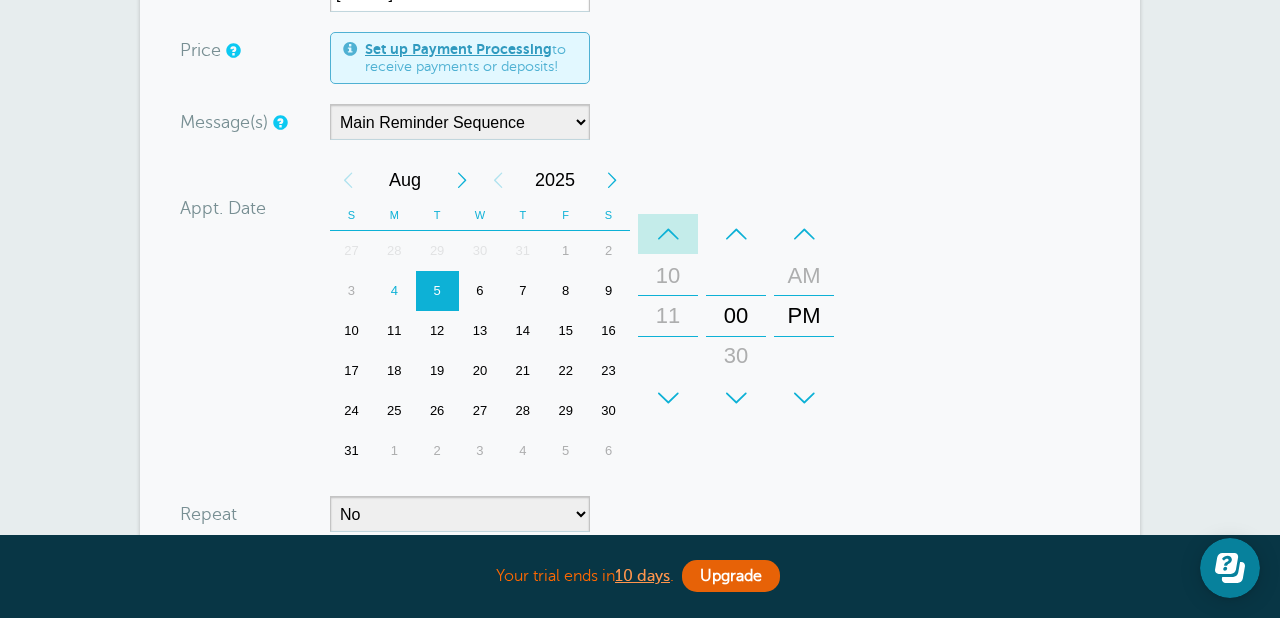 click on "–" at bounding box center (668, 234) 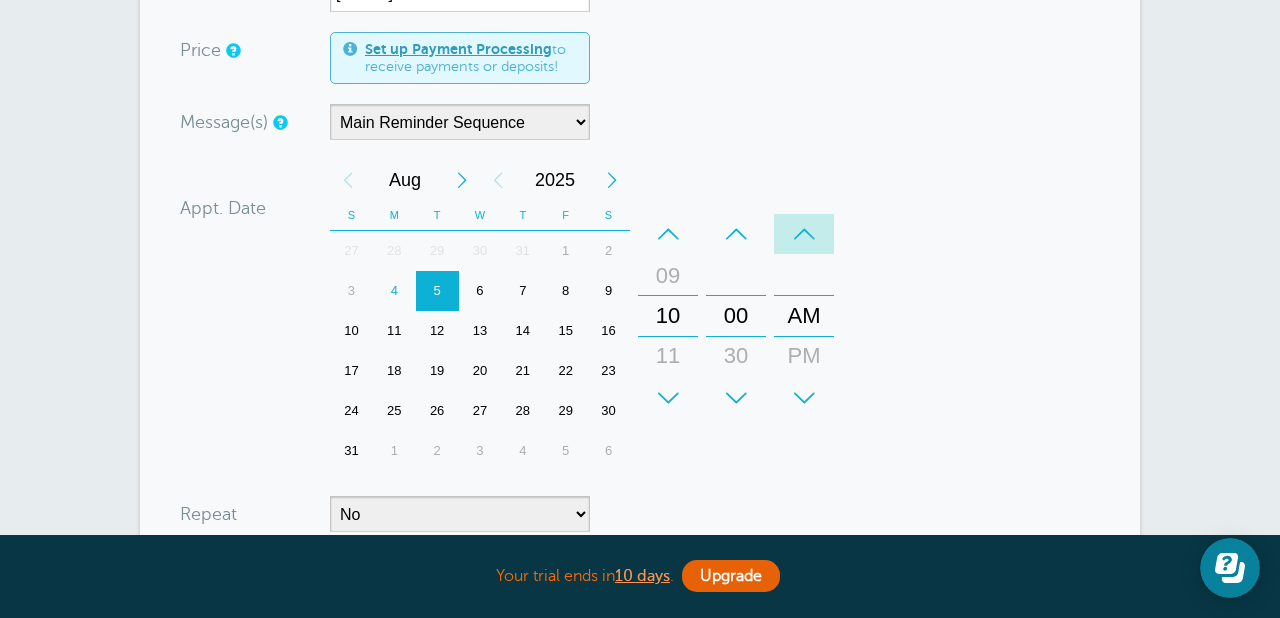 click on "–" at bounding box center [804, 234] 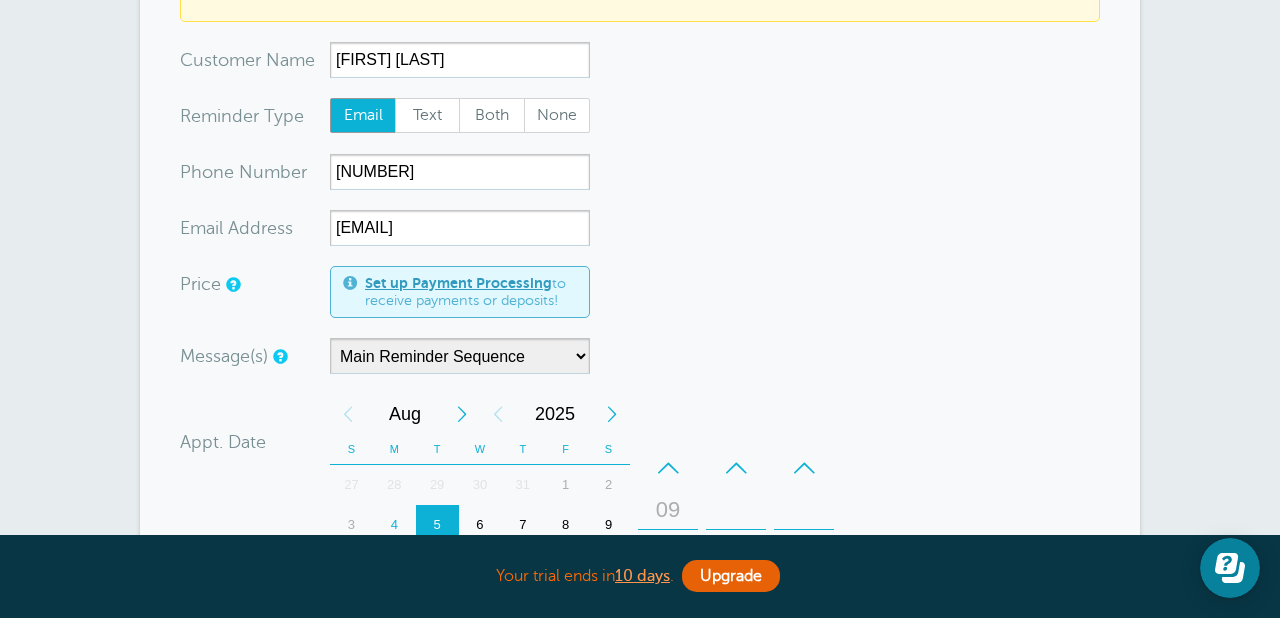 scroll, scrollTop: 233, scrollLeft: 0, axis: vertical 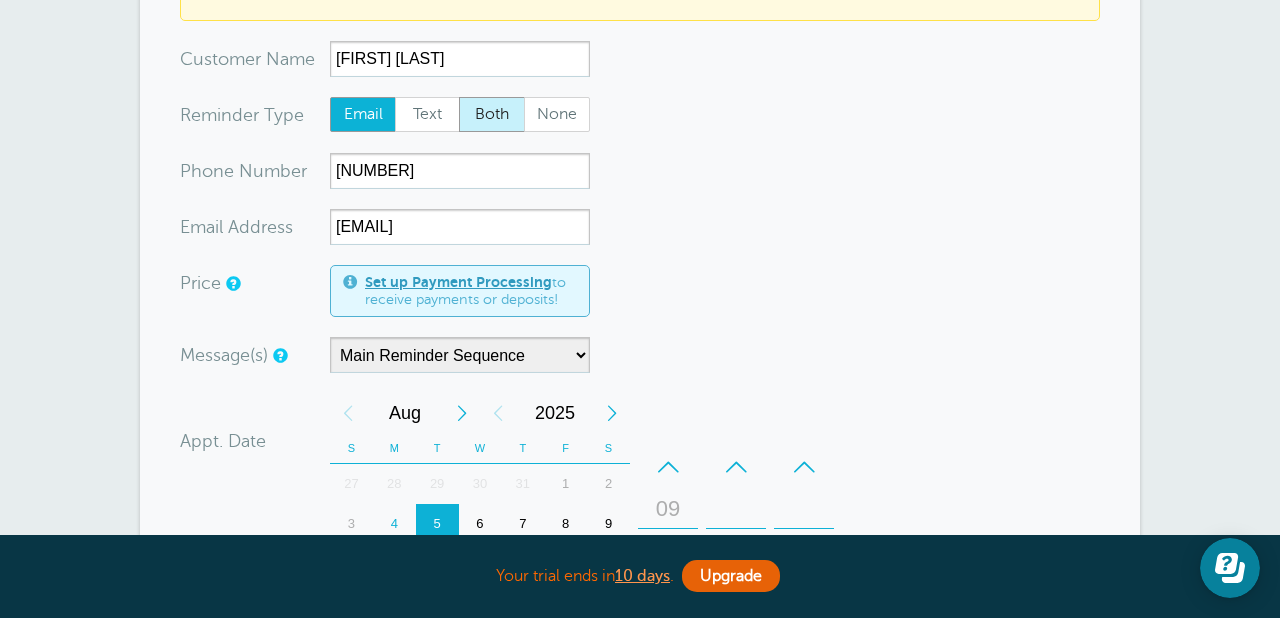 click on "Both" at bounding box center (492, 115) 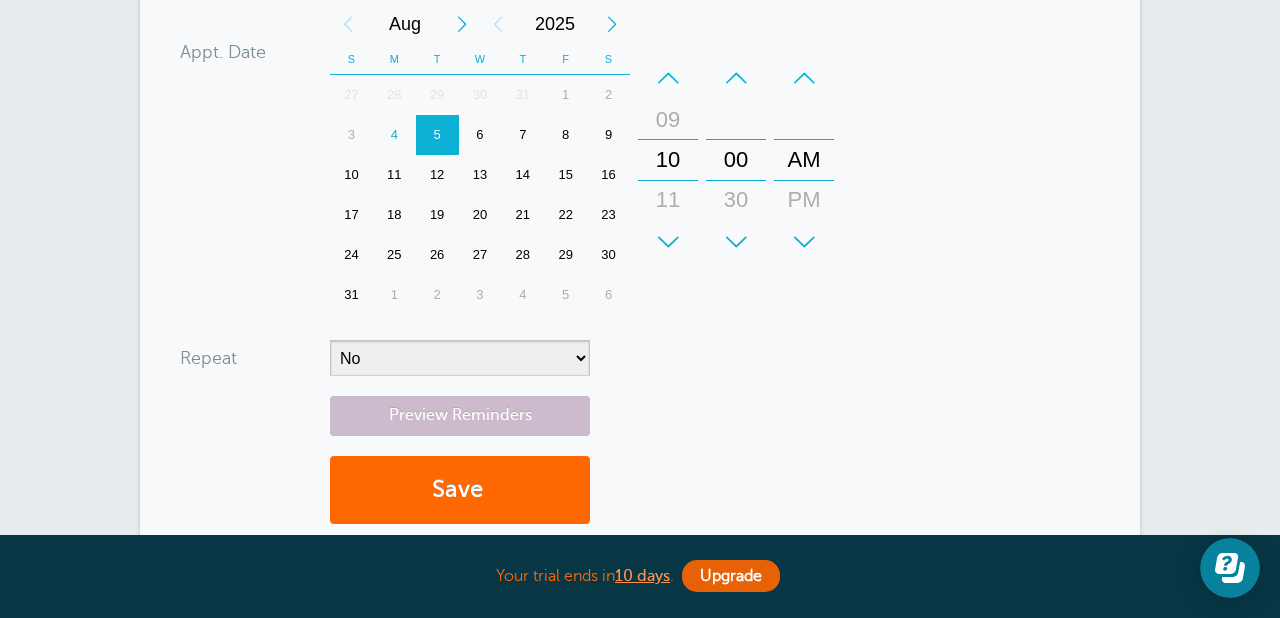 scroll, scrollTop: 639, scrollLeft: 0, axis: vertical 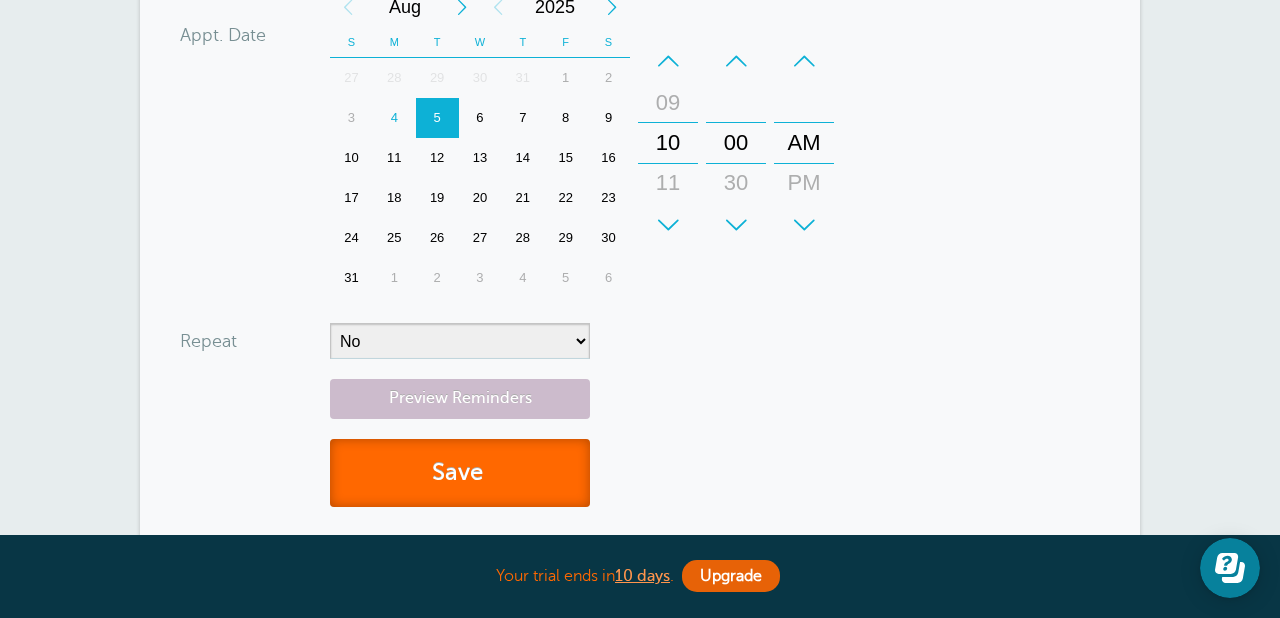 click on "Save" at bounding box center (460, 473) 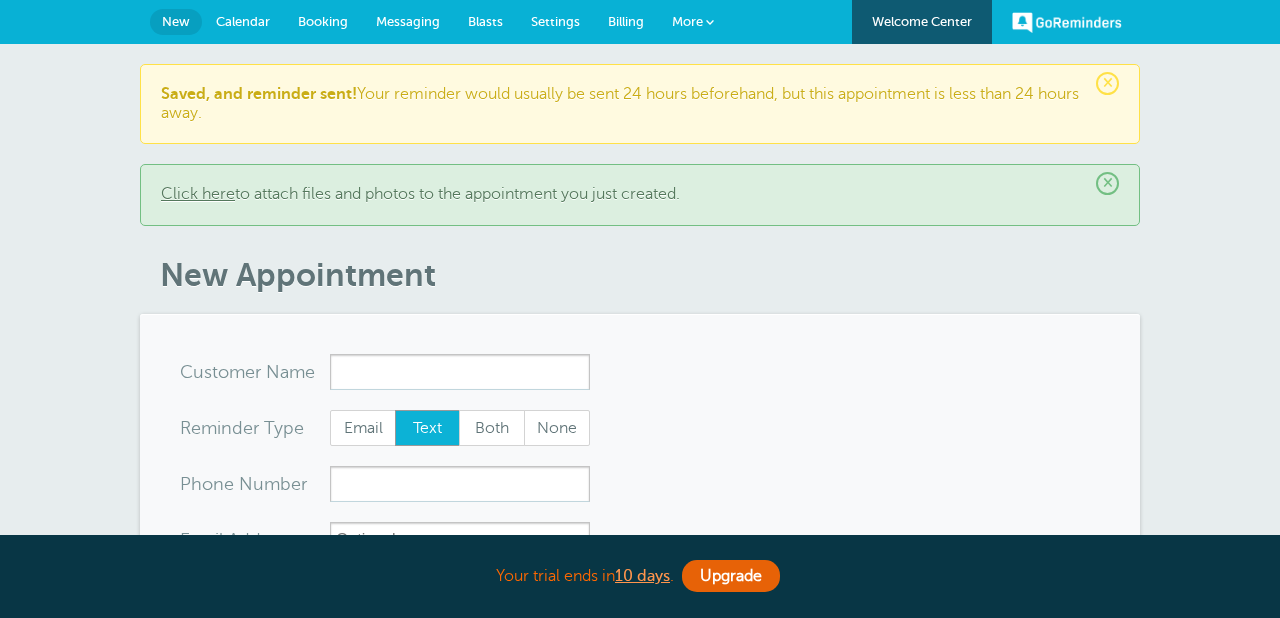 scroll, scrollTop: 0, scrollLeft: 0, axis: both 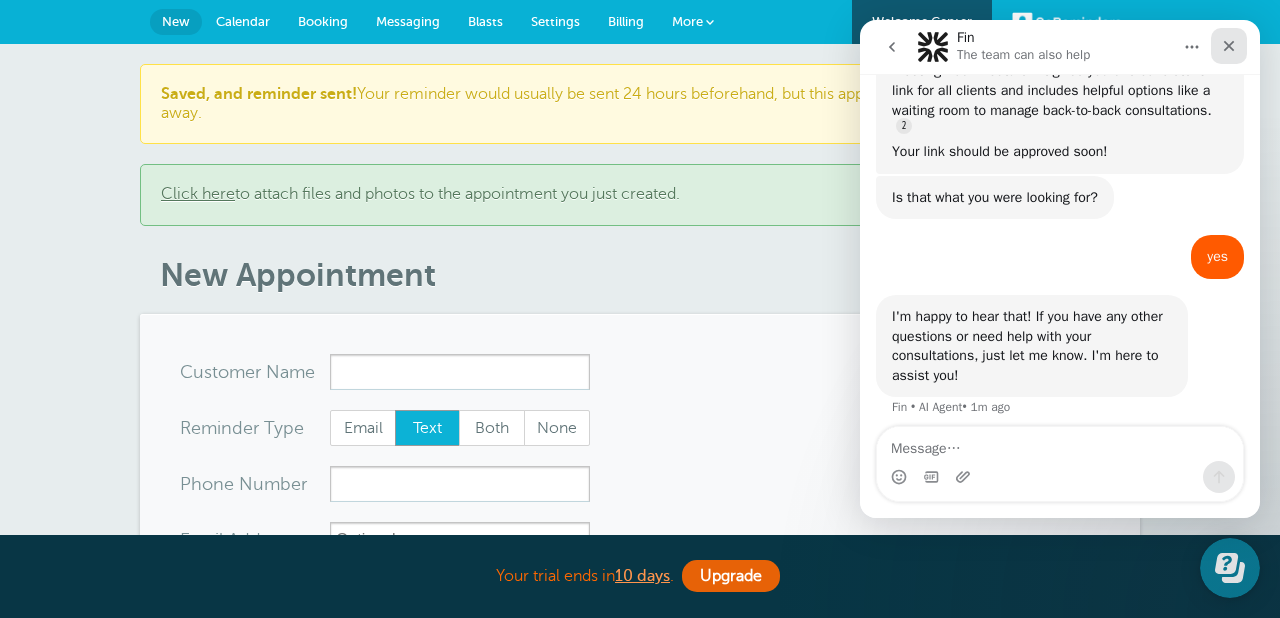 click 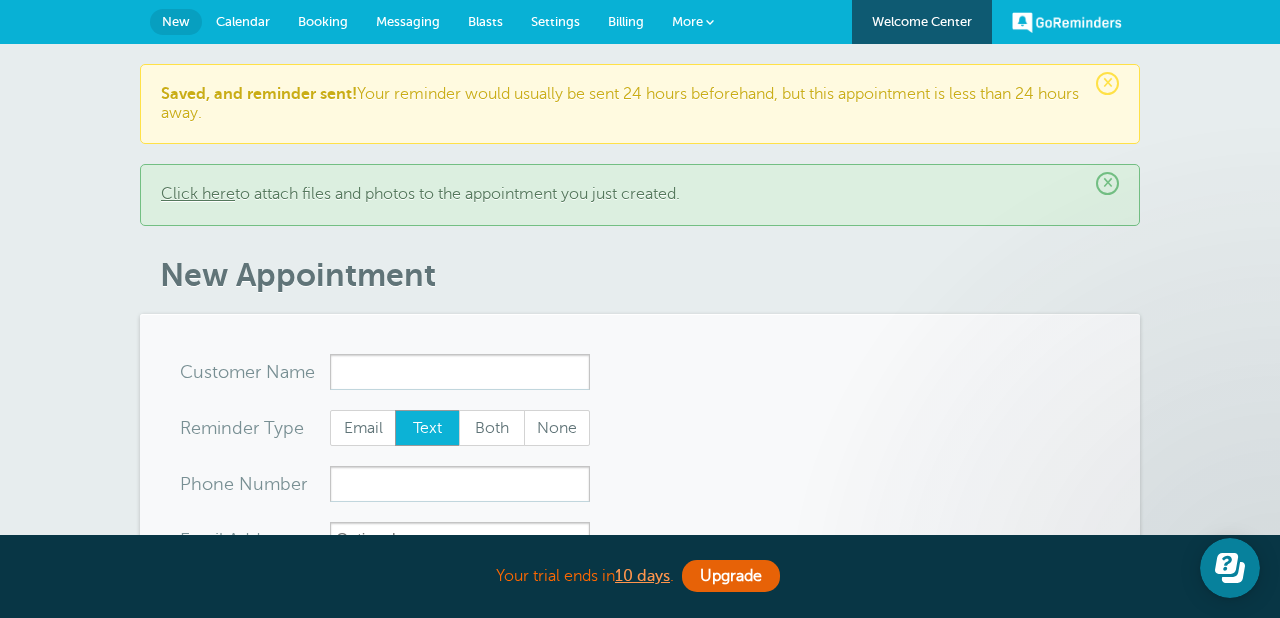scroll, scrollTop: 0, scrollLeft: 0, axis: both 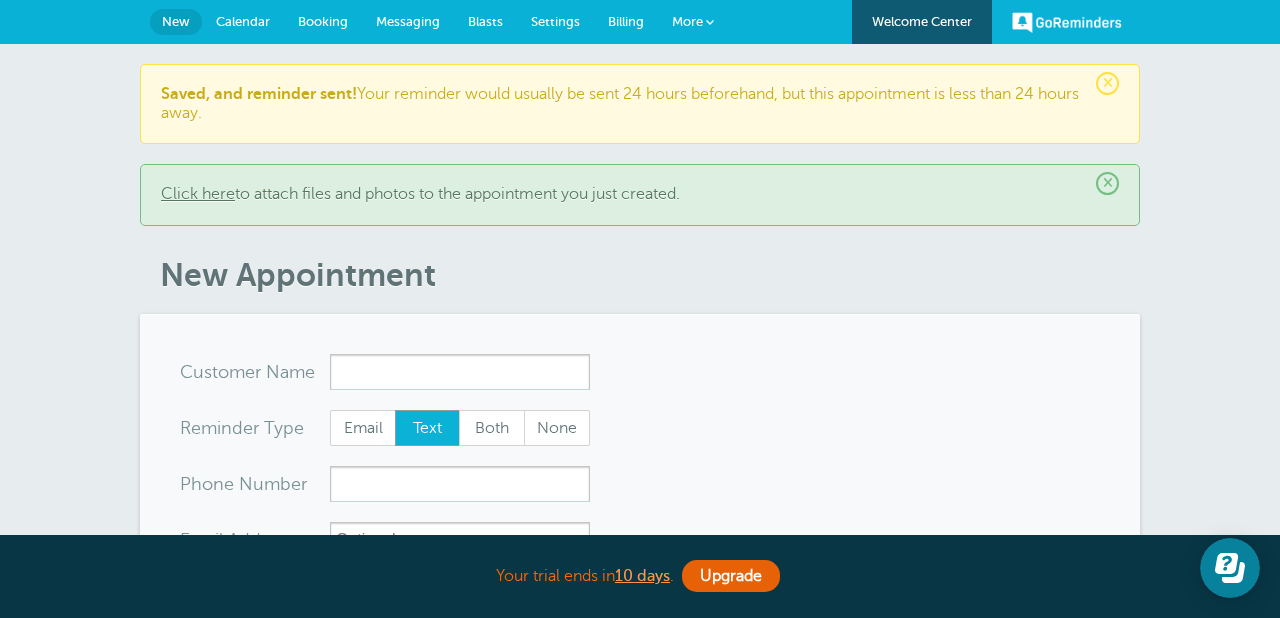 click on "Messaging" at bounding box center (408, 21) 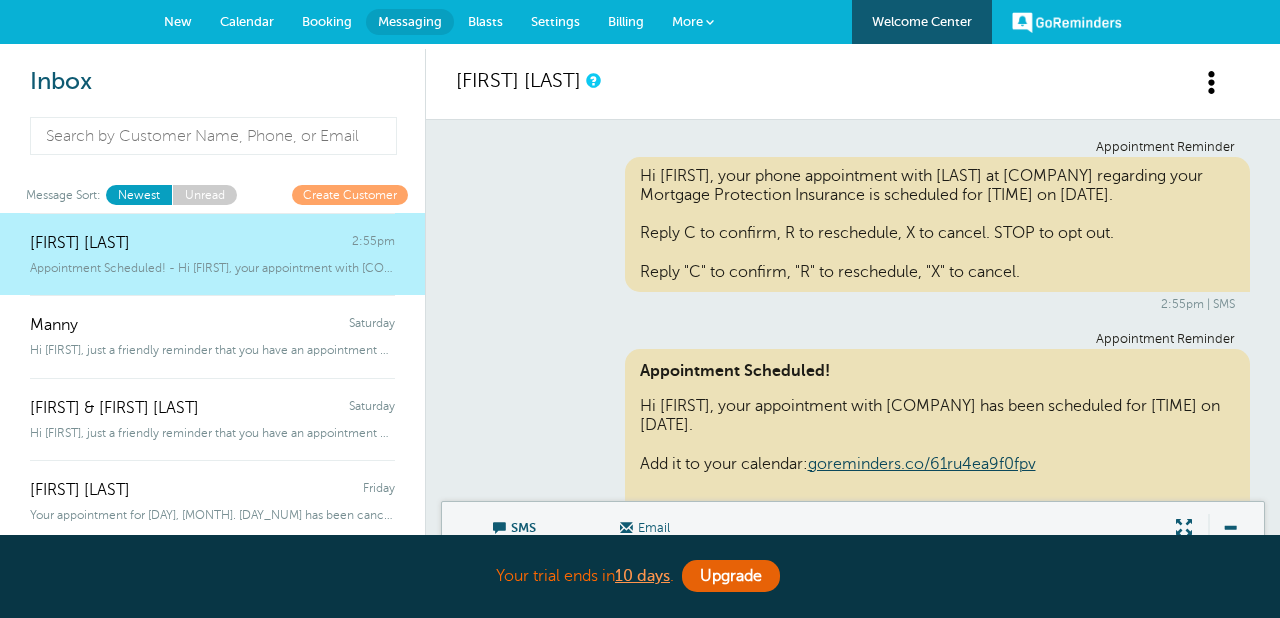 scroll, scrollTop: 0, scrollLeft: 0, axis: both 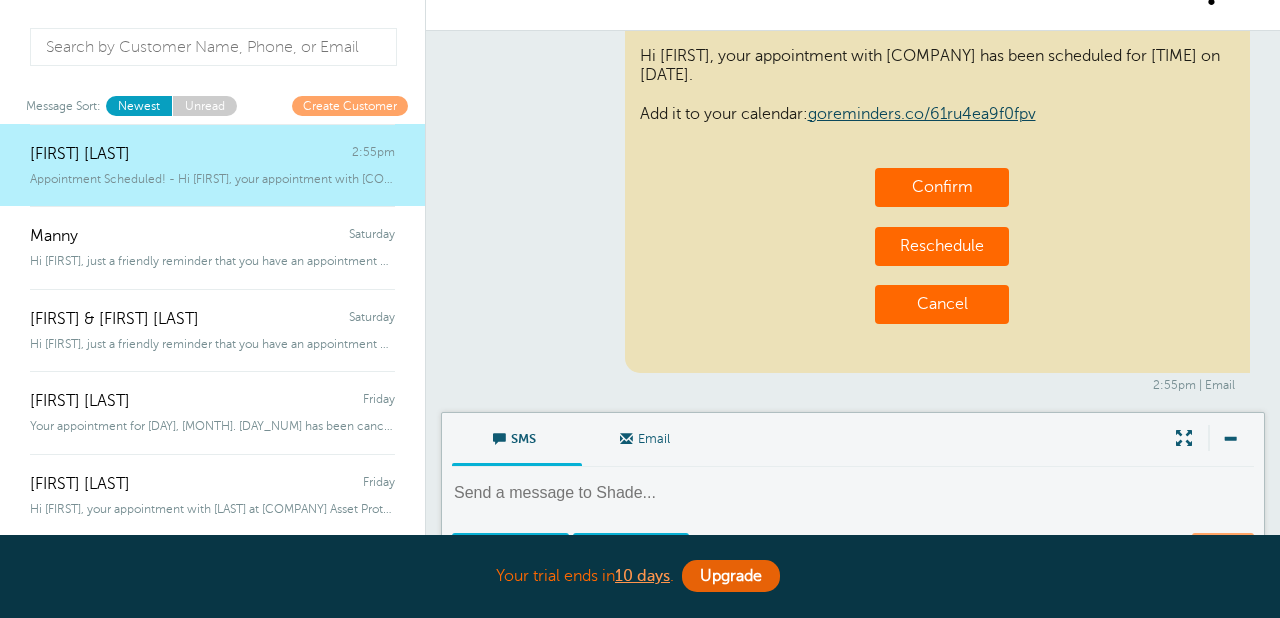 click on "SMS" at bounding box center [517, 437] 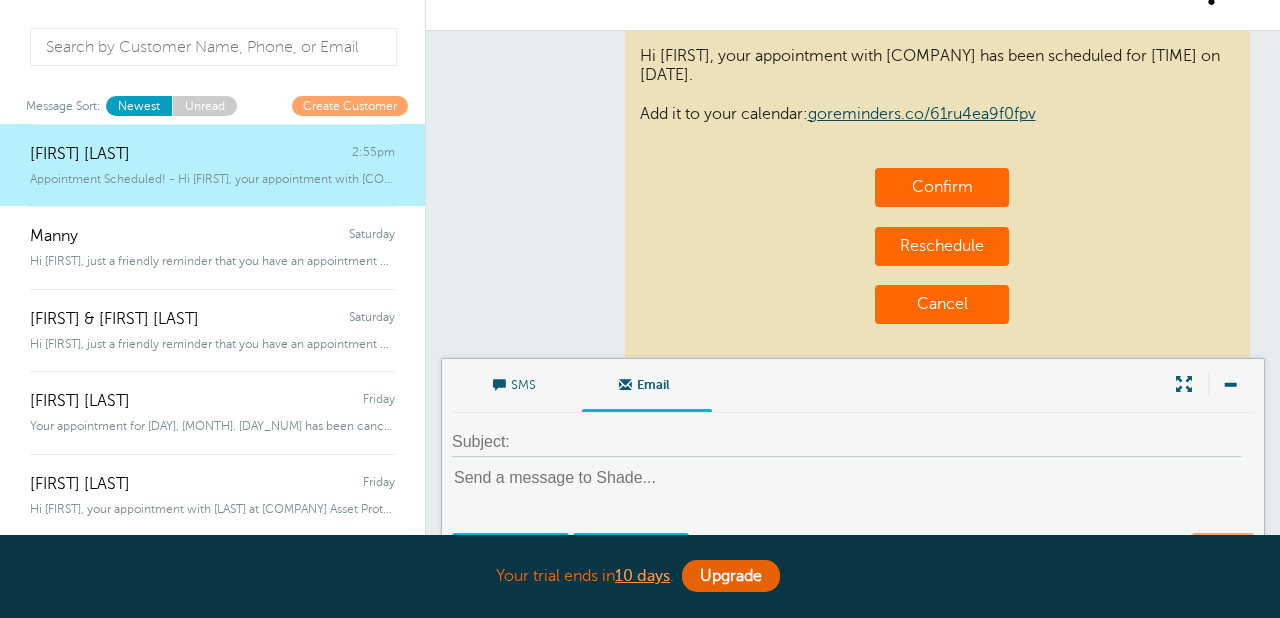 click on "SMS" at bounding box center [517, 383] 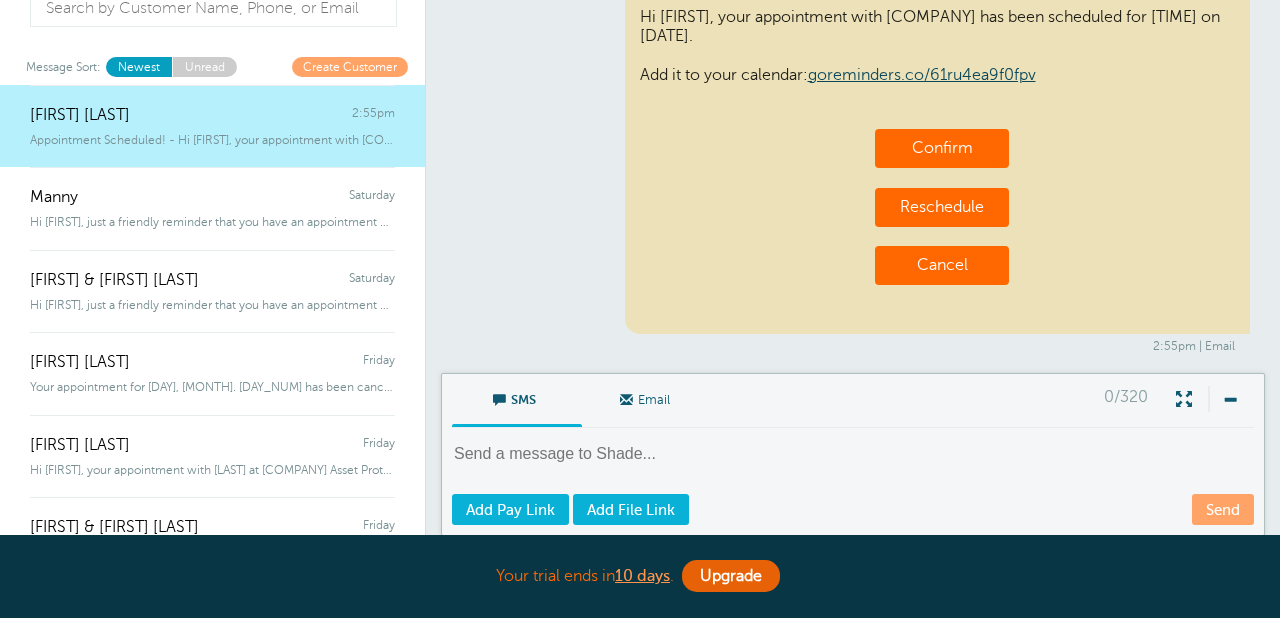 scroll, scrollTop: 0, scrollLeft: 0, axis: both 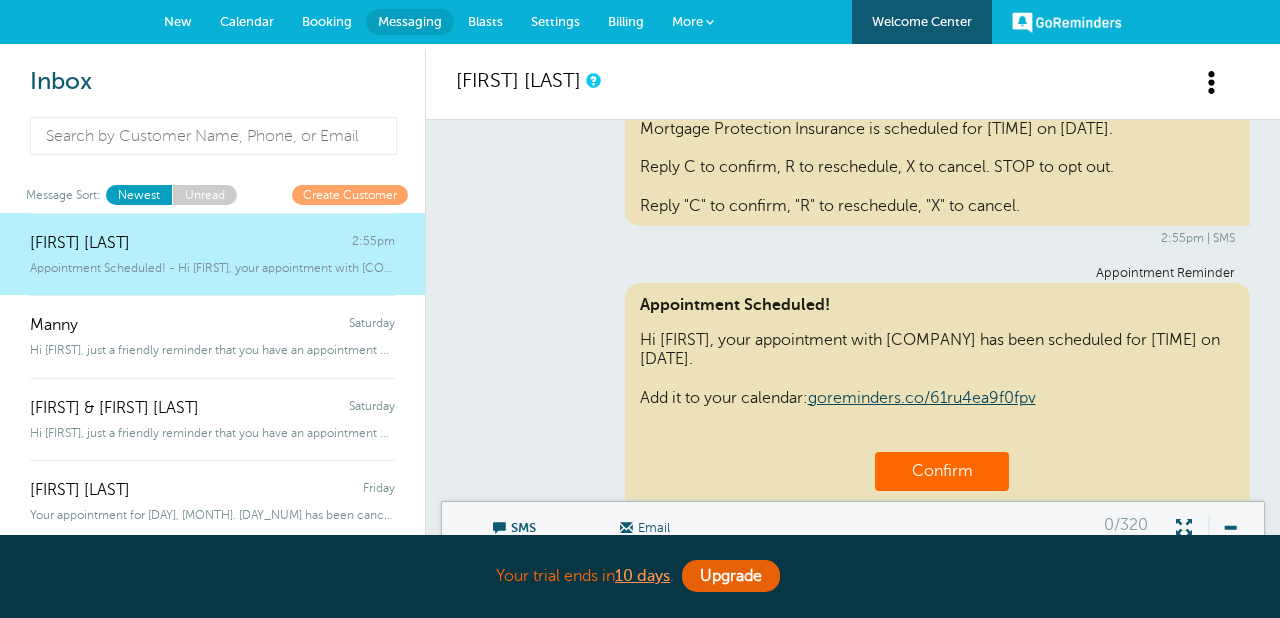 click on "Settings" at bounding box center (555, 21) 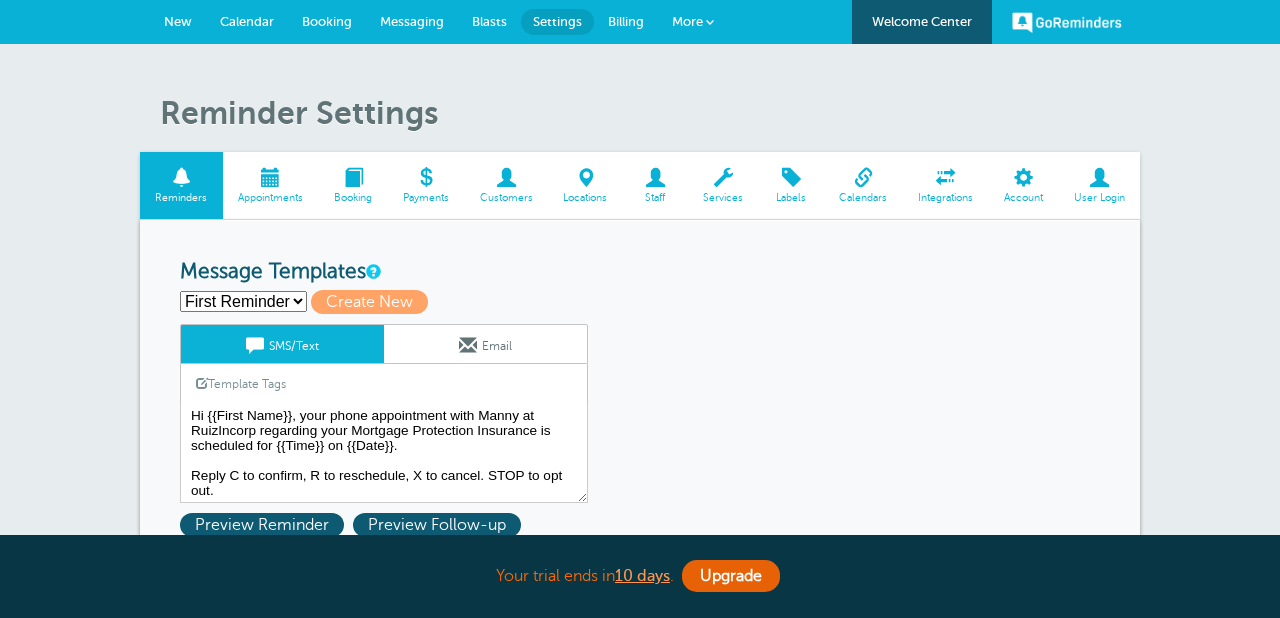scroll, scrollTop: 0, scrollLeft: 0, axis: both 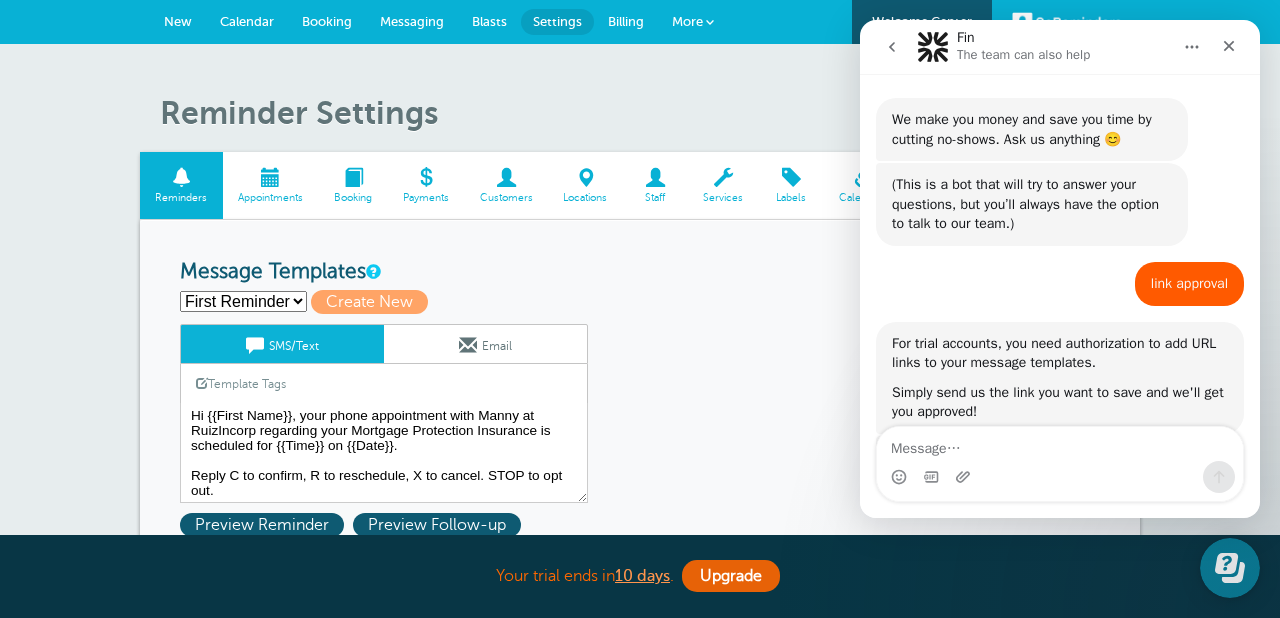 click on "Email" at bounding box center (485, 344) 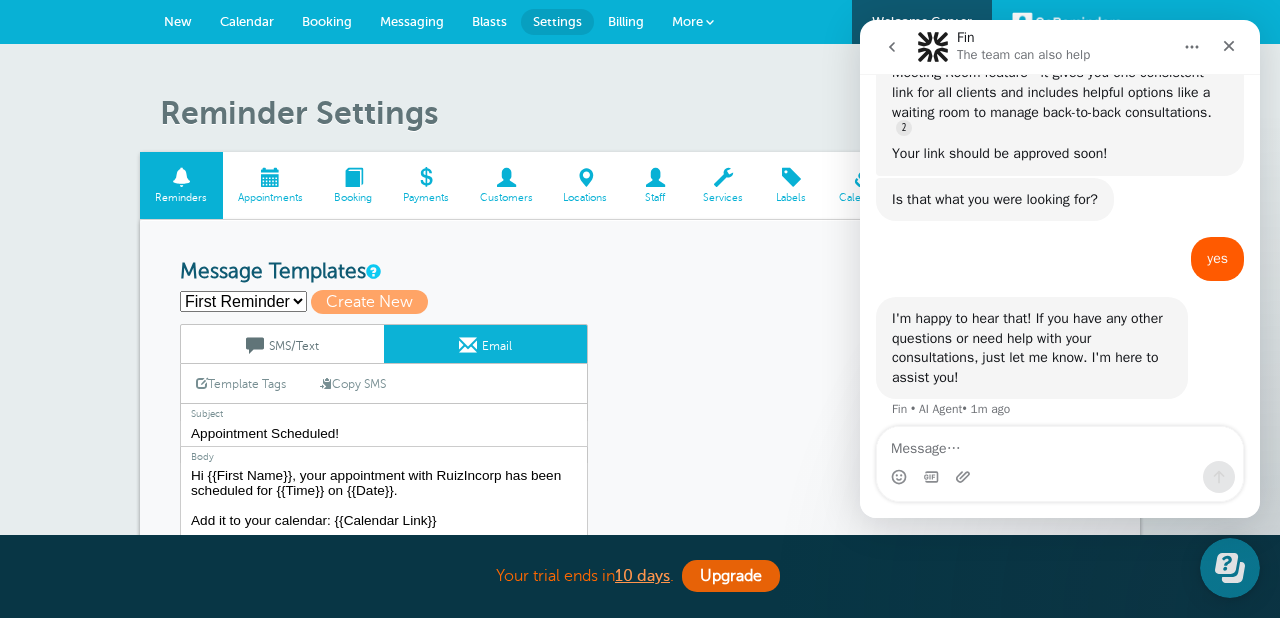 scroll, scrollTop: 1831, scrollLeft: 0, axis: vertical 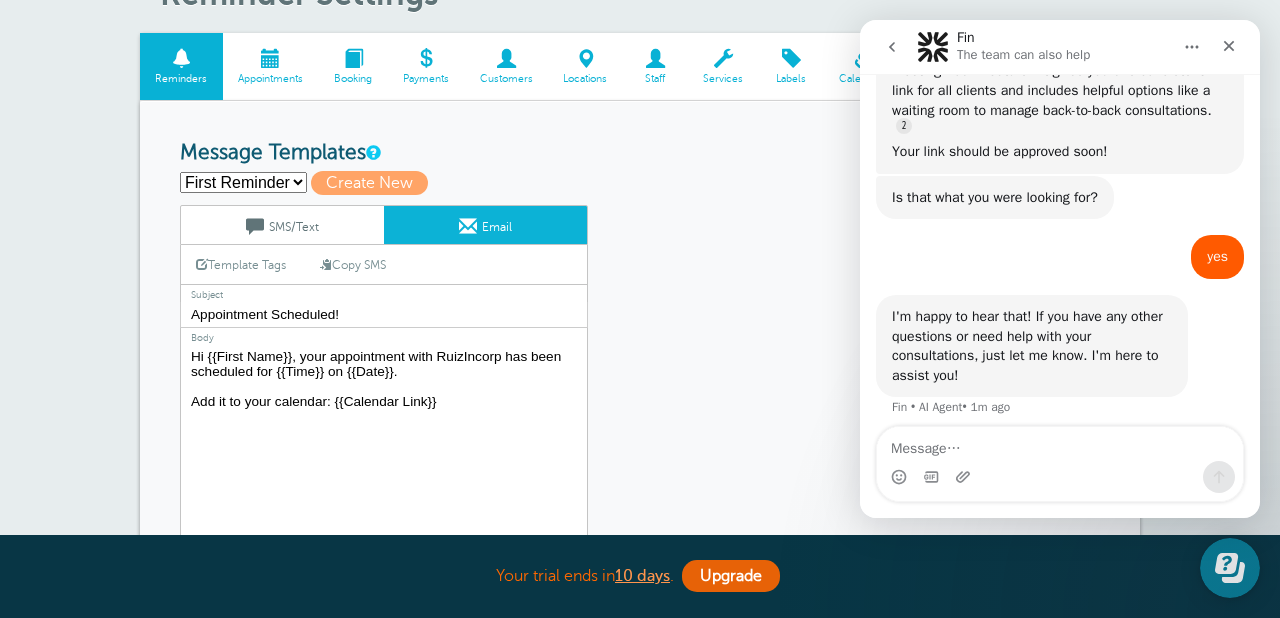 click on "Hi {{First Name}}, your appointment with RuizIncorp has been scheduled for {{Time}} on {{Date}}.
Add it to your calendar: {{Calendar Link}}" at bounding box center [384, 469] 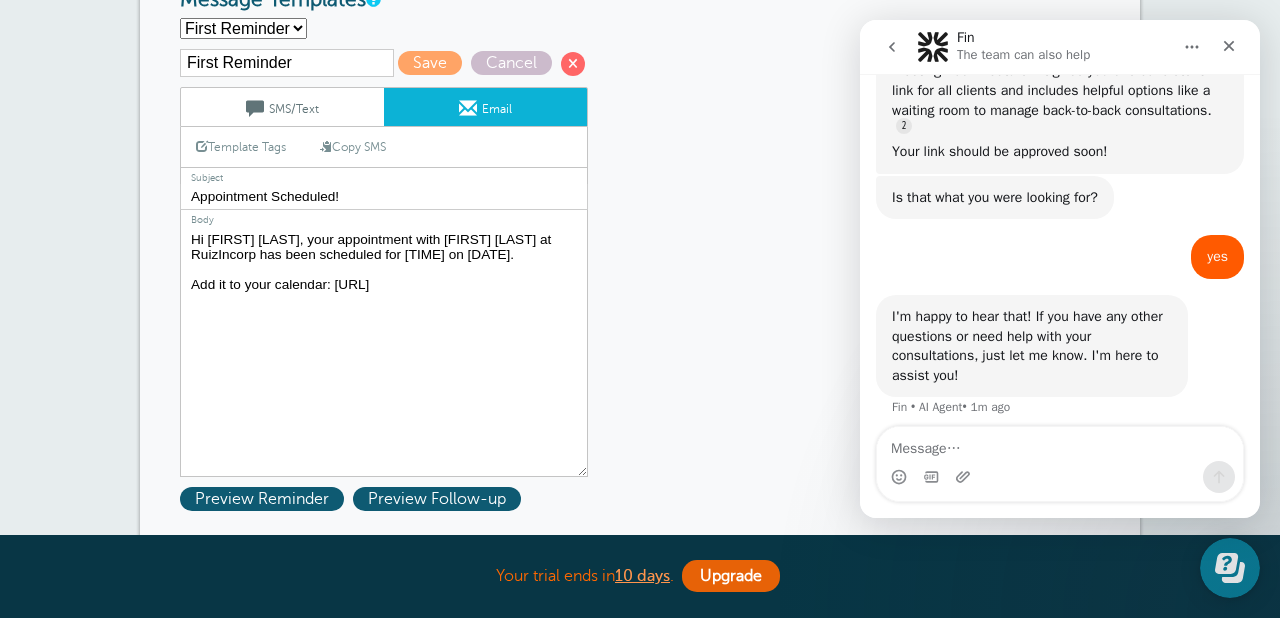 scroll, scrollTop: 279, scrollLeft: 0, axis: vertical 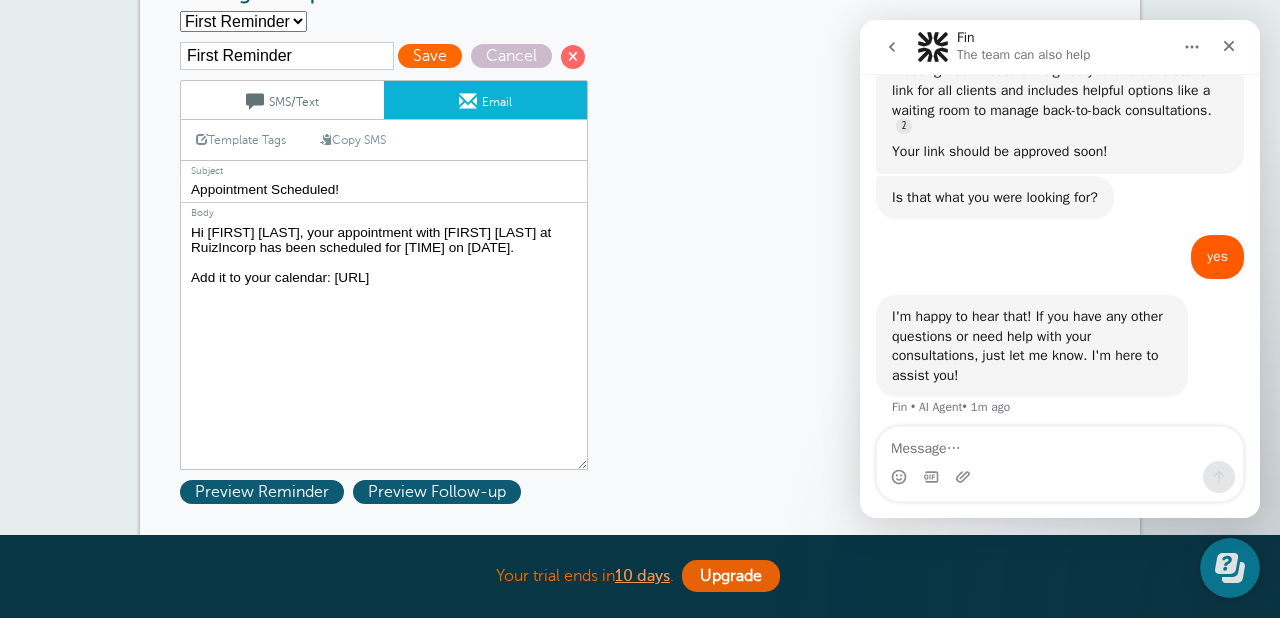 type on "Hi {{[FIRST] [LAST]}}, your appointment with [PERSON] at RuizIncorp has been scheduled for {{[TIME]}} on {{[DATE]}}.
Add it to your calendar: {{[CALENDAR LINK]}}" 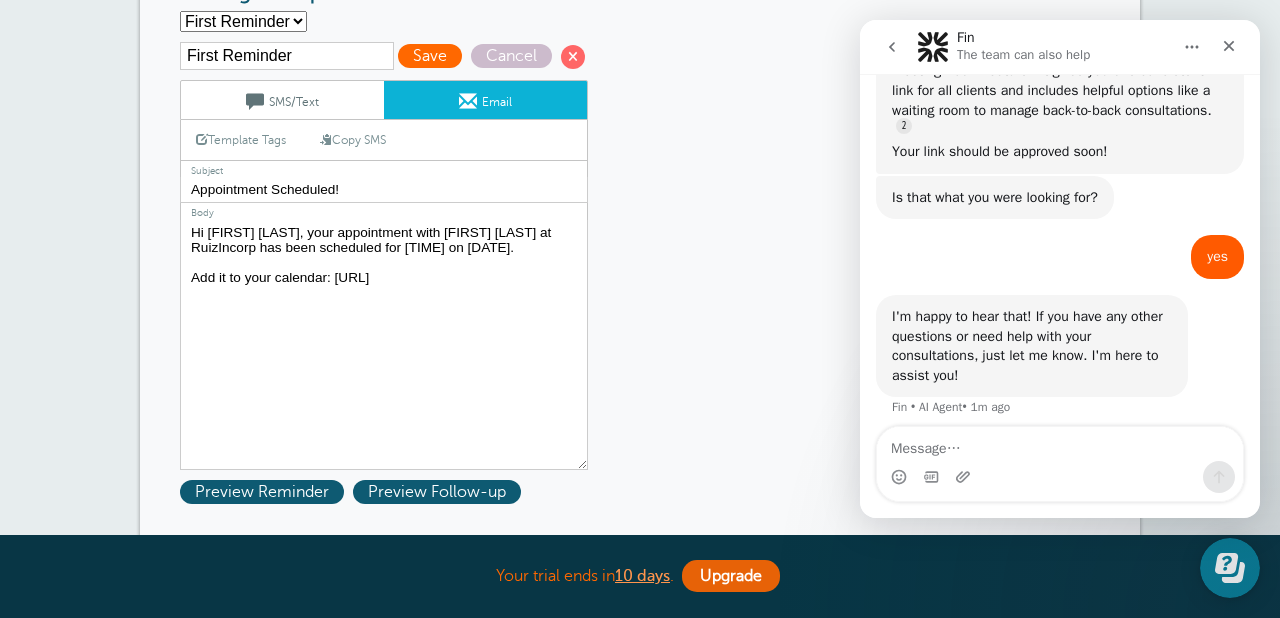 click on "Save" at bounding box center (430, 56) 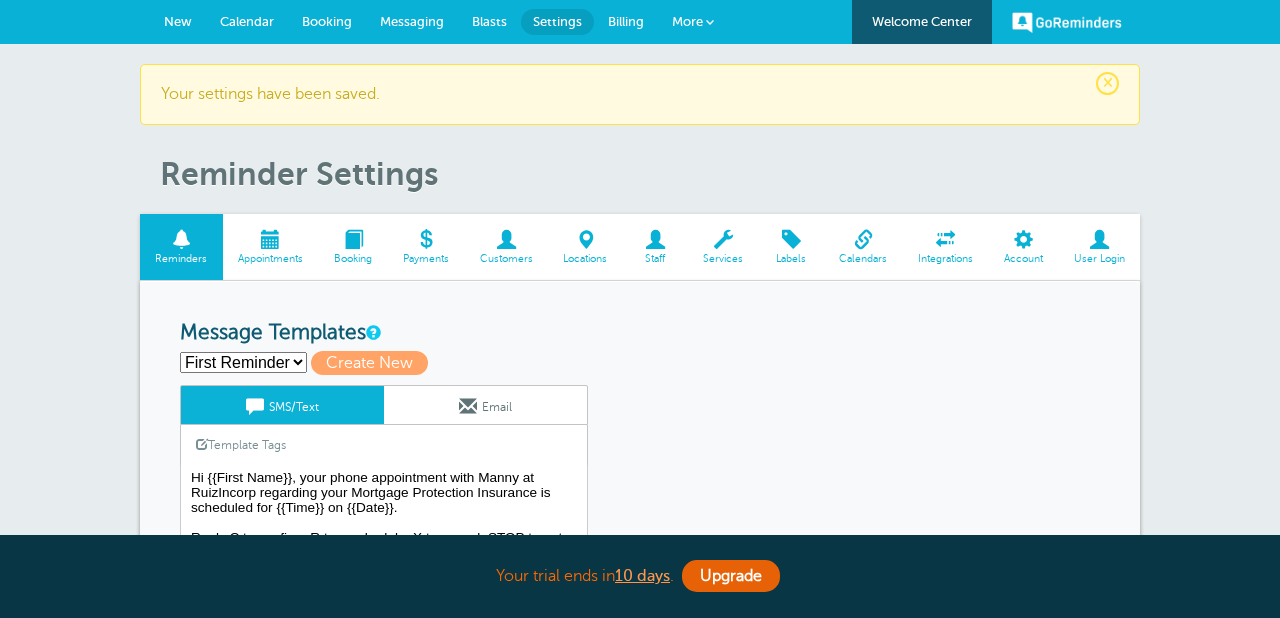 scroll, scrollTop: 0, scrollLeft: 0, axis: both 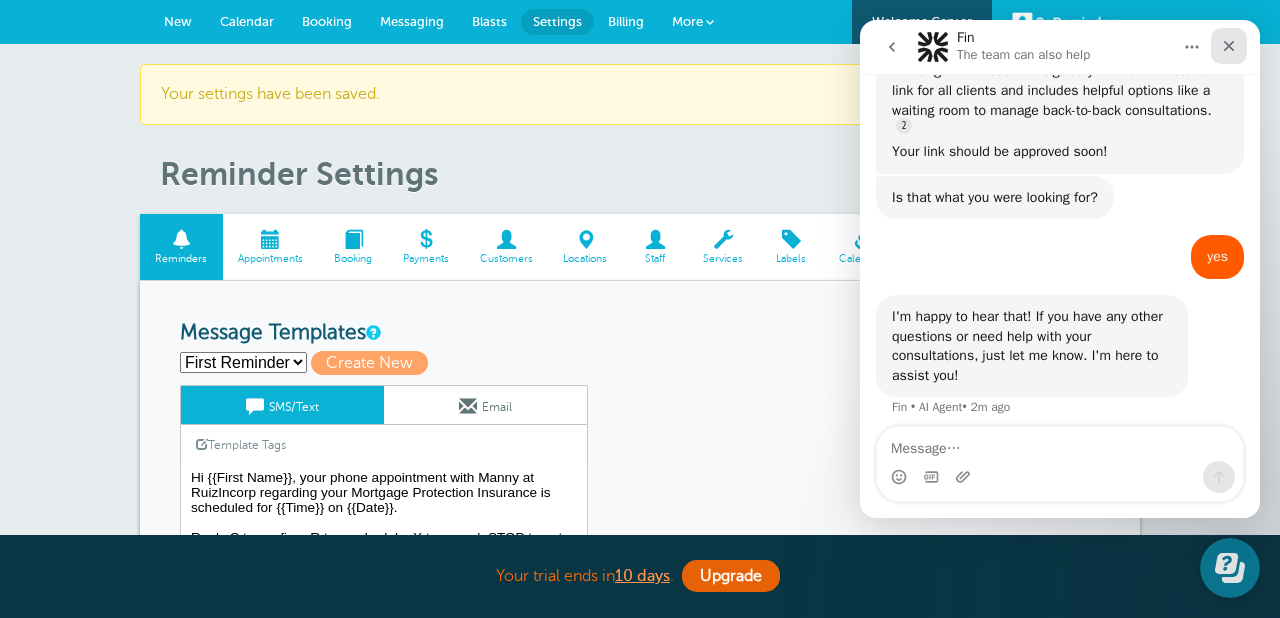 click 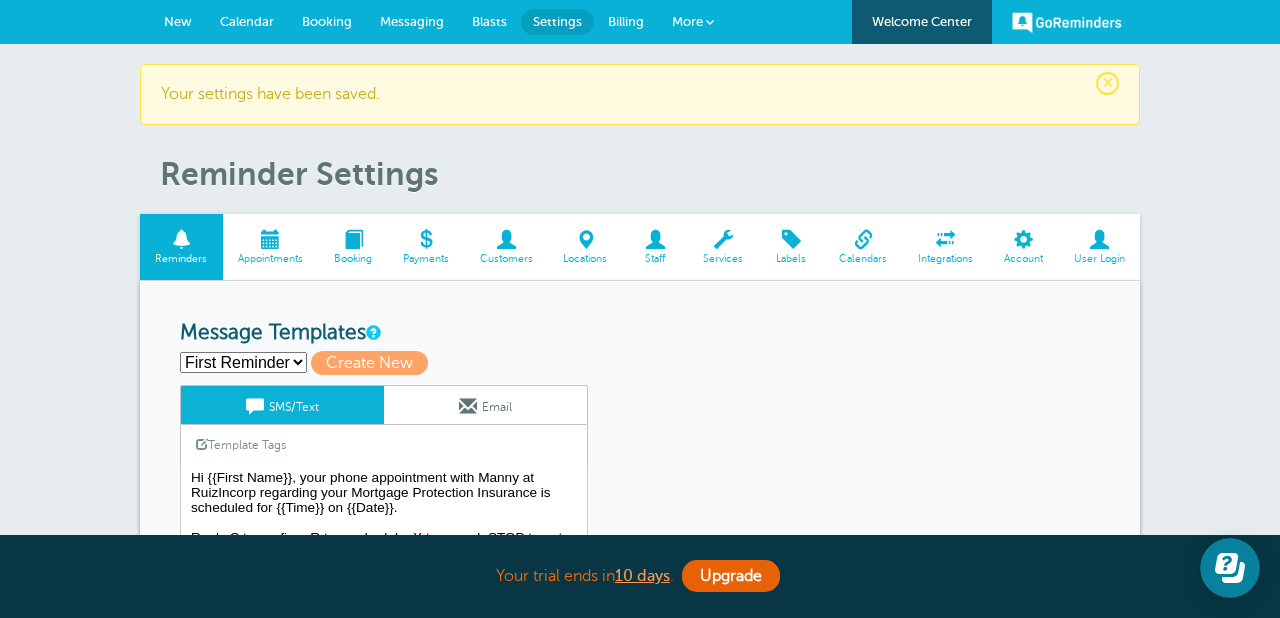 scroll, scrollTop: 0, scrollLeft: 0, axis: both 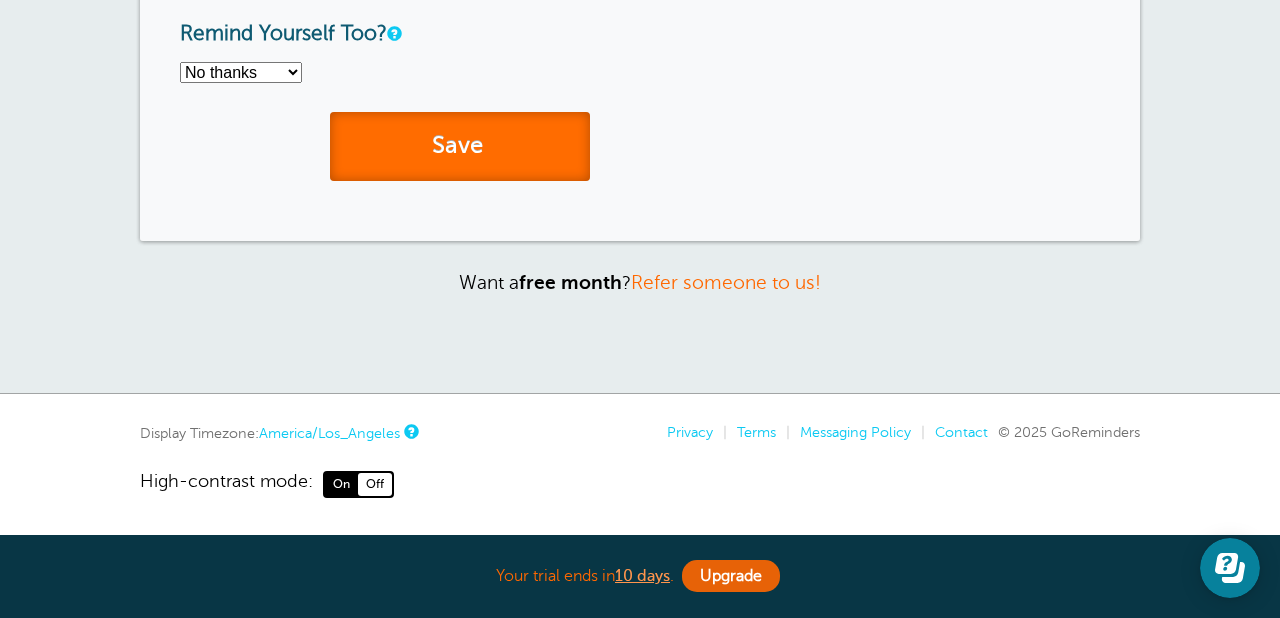 click on "Save" at bounding box center [460, 146] 